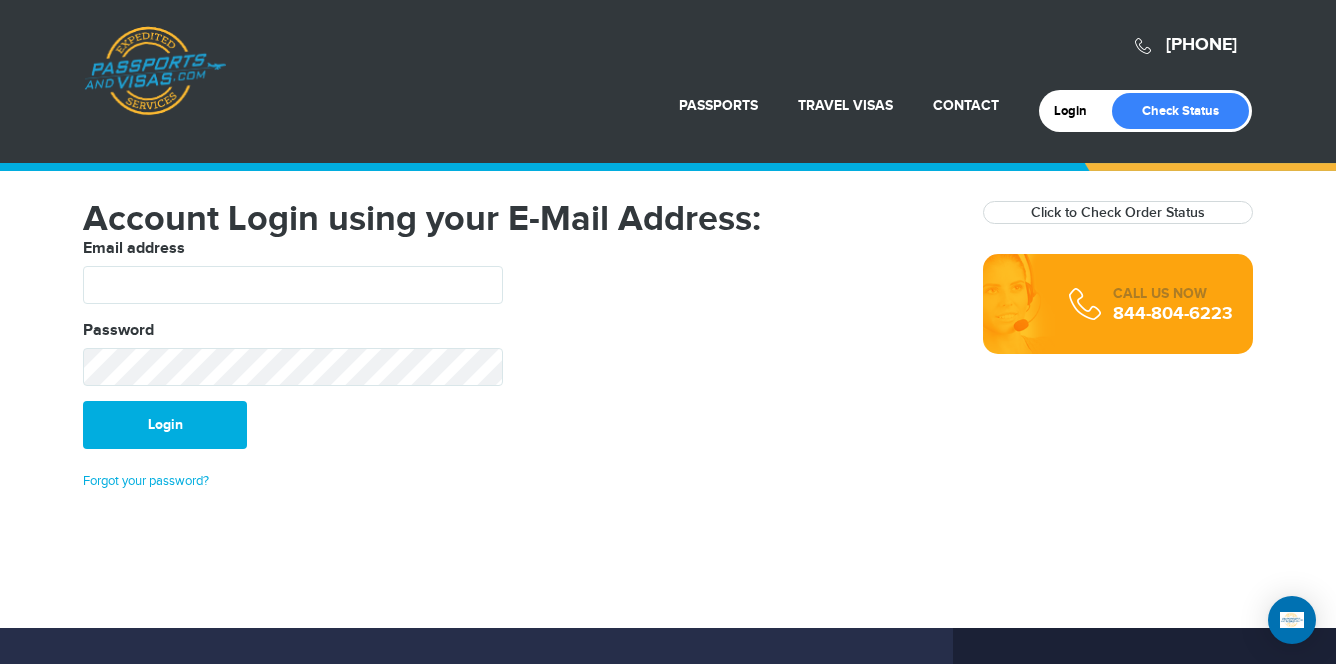 scroll, scrollTop: 0, scrollLeft: 0, axis: both 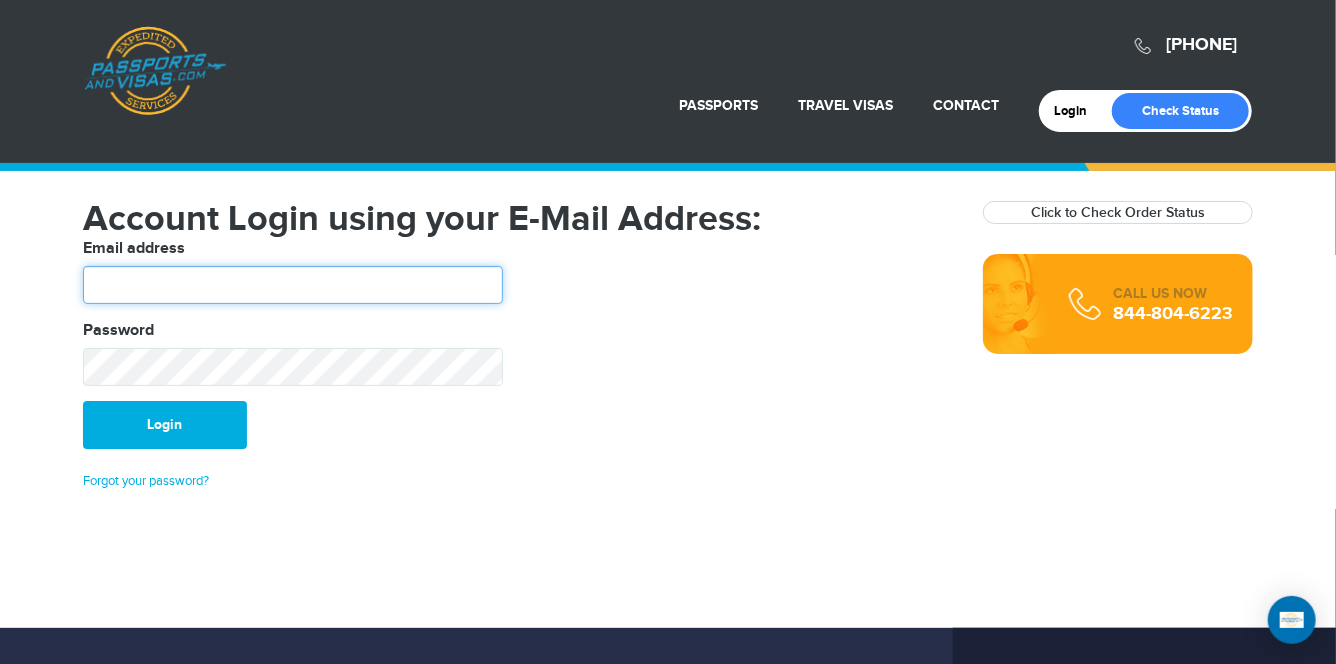 type on "********" 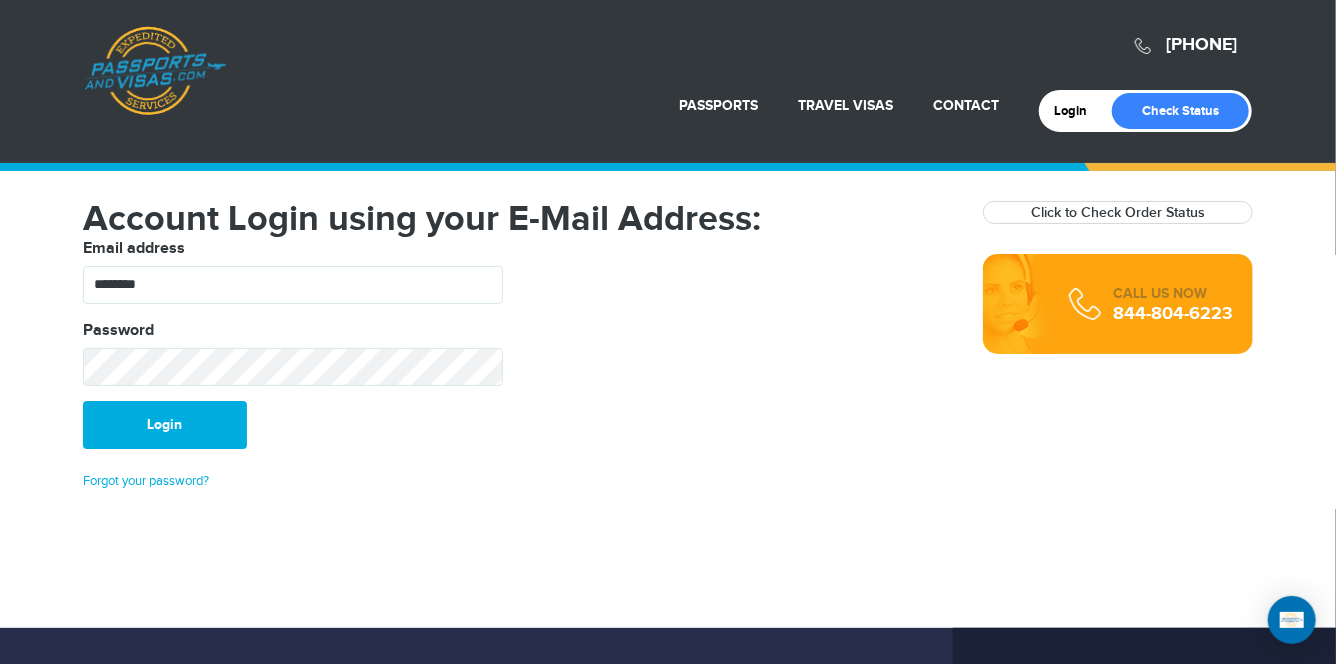 click on "Click to Check Order Status
CALL US NOW
844-804-6223" at bounding box center (1118, 277) 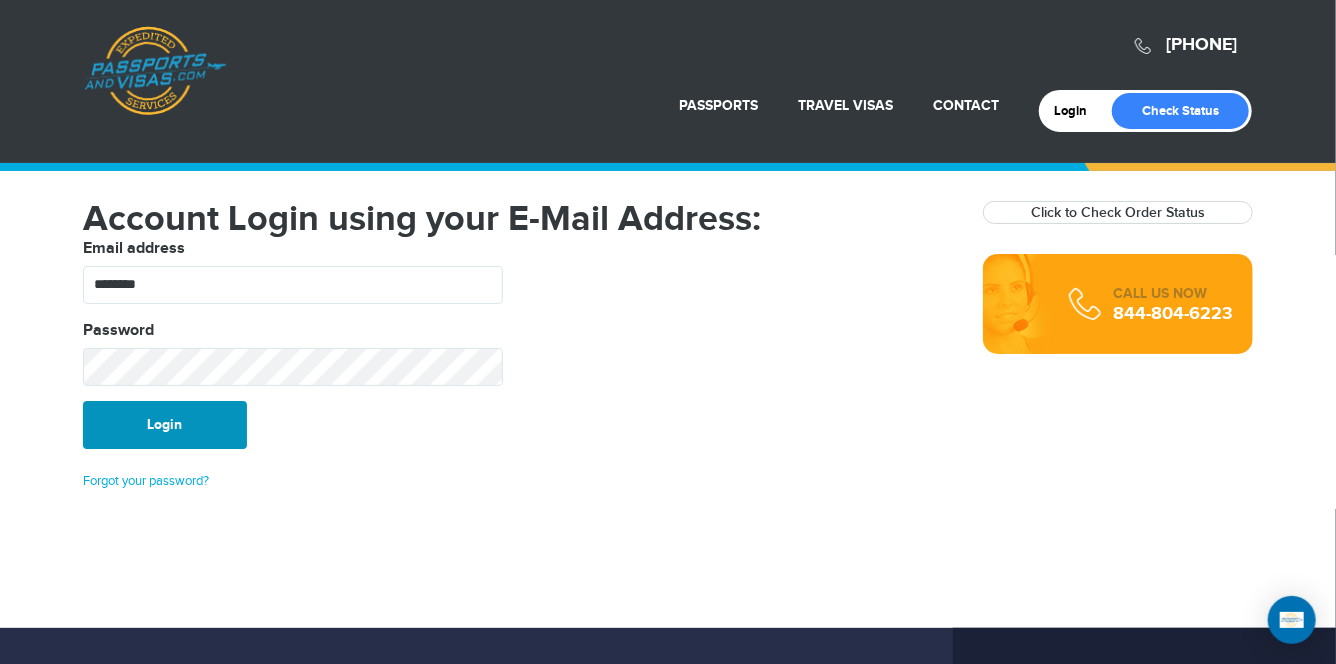 click on "Login" at bounding box center (165, 425) 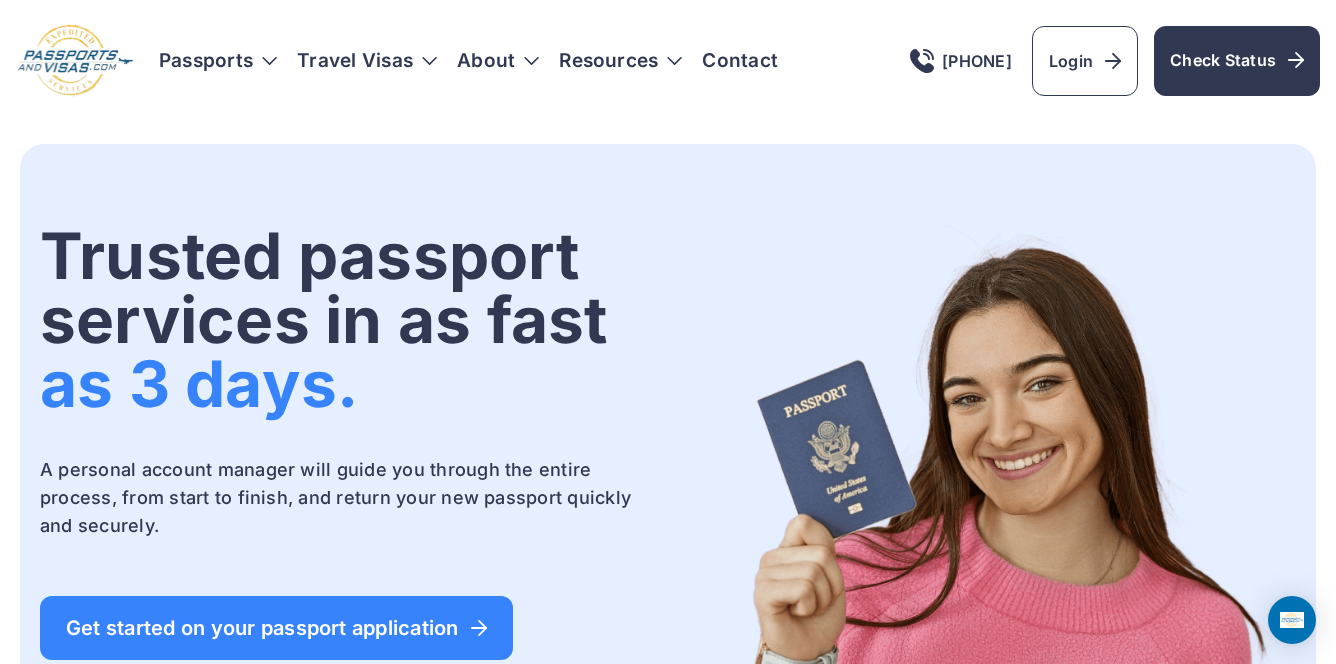 scroll, scrollTop: 0, scrollLeft: 0, axis: both 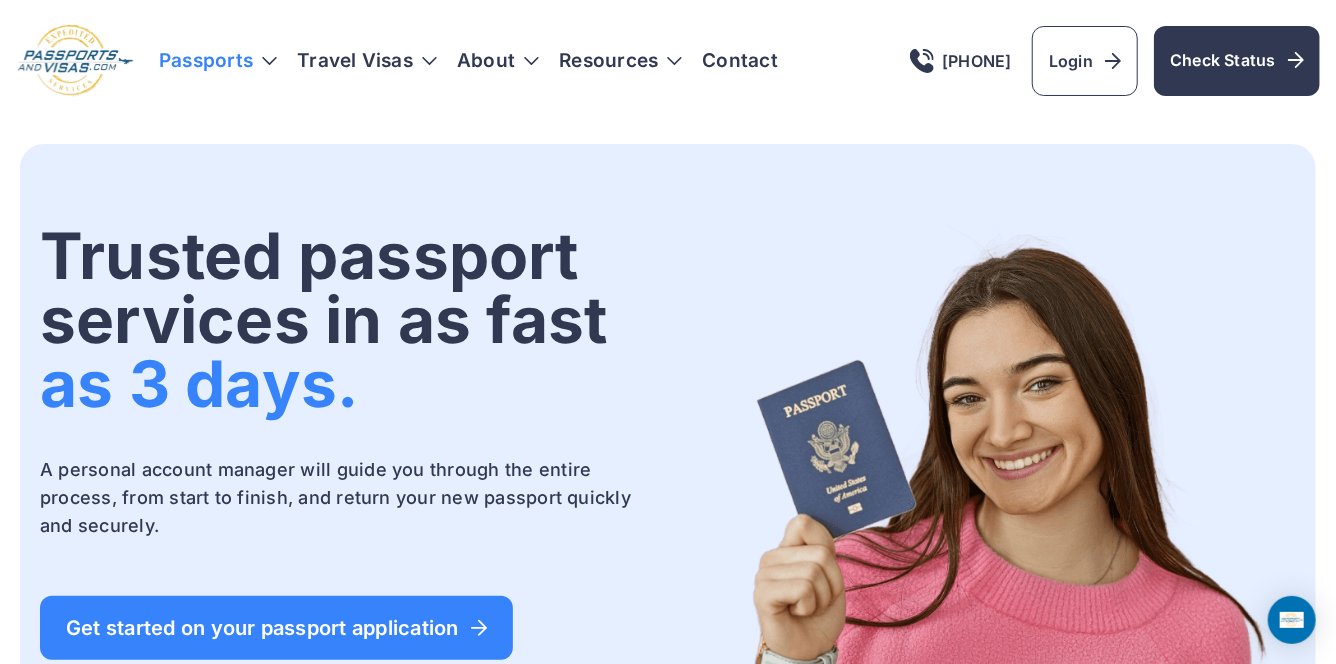 click on "Passports" at bounding box center [218, 61] 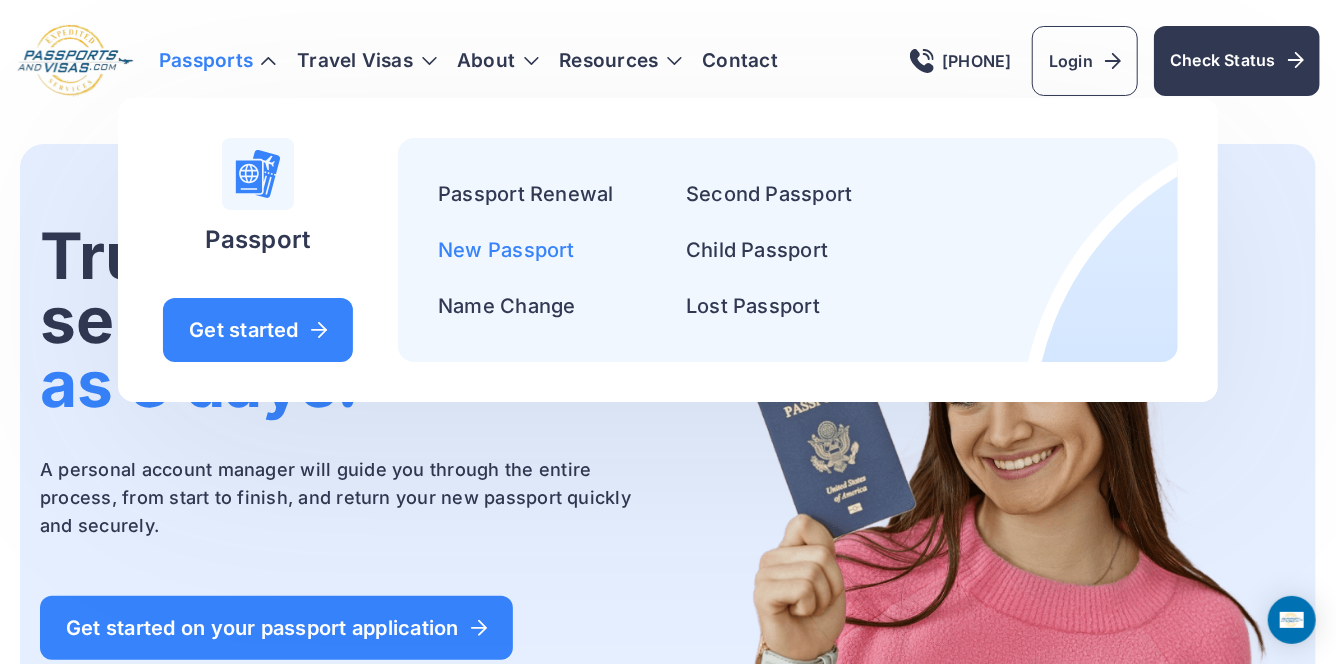 click on "New Passport" at bounding box center (506, 250) 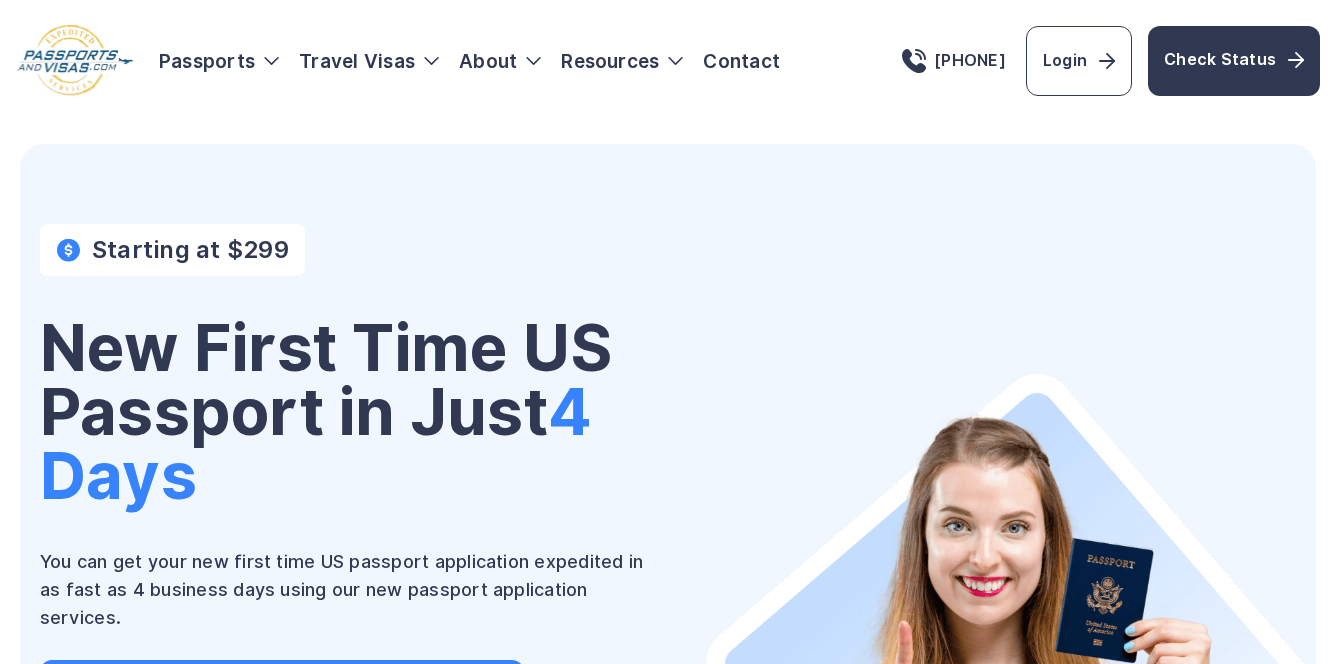 scroll, scrollTop: 0, scrollLeft: 0, axis: both 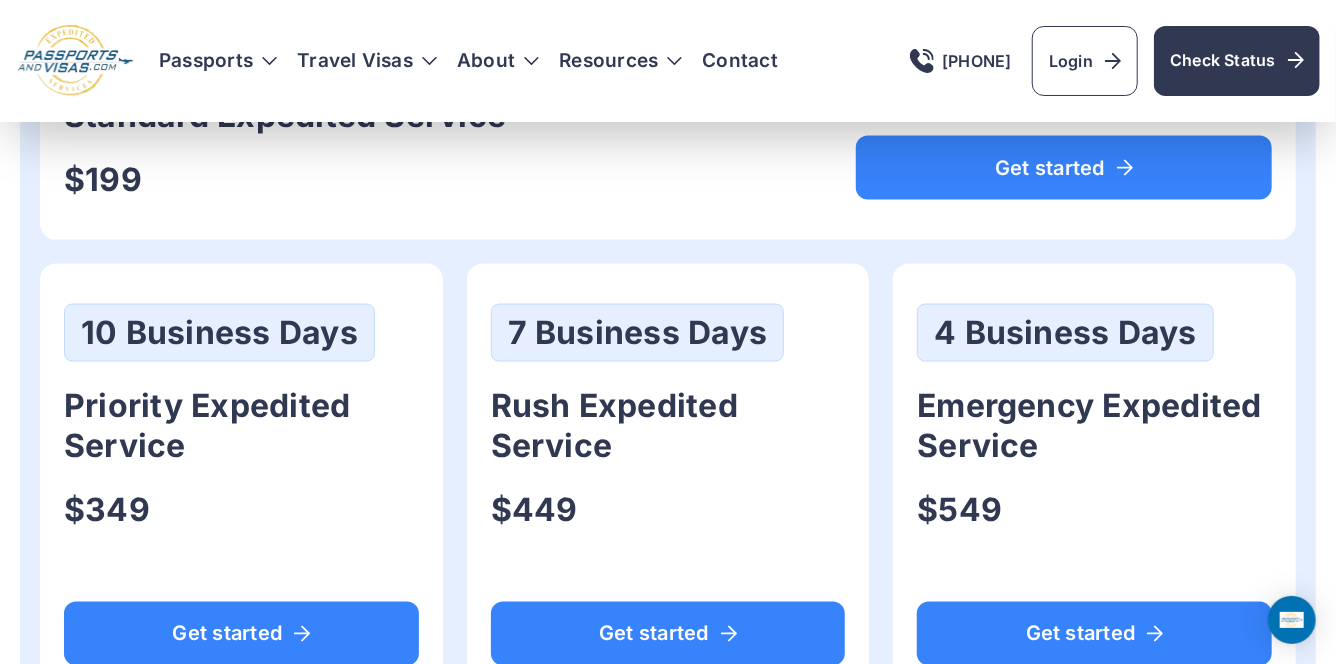click on "$349" at bounding box center [241, 510] 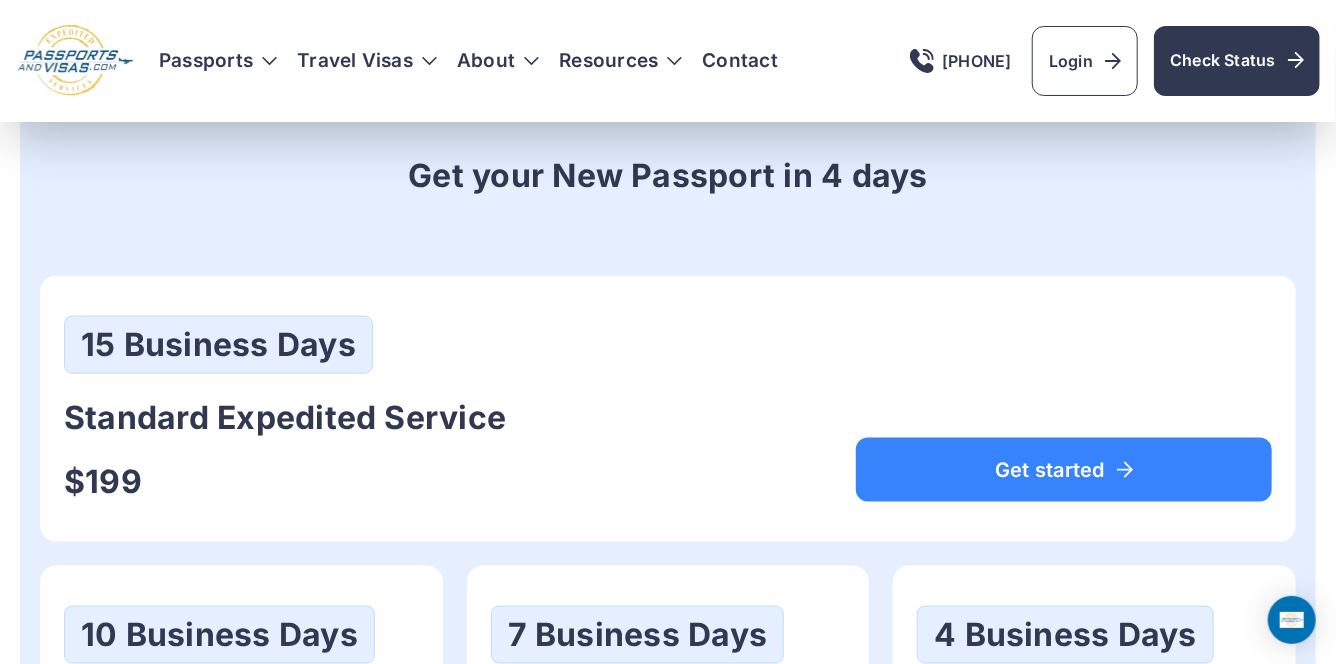 scroll, scrollTop: 995, scrollLeft: 0, axis: vertical 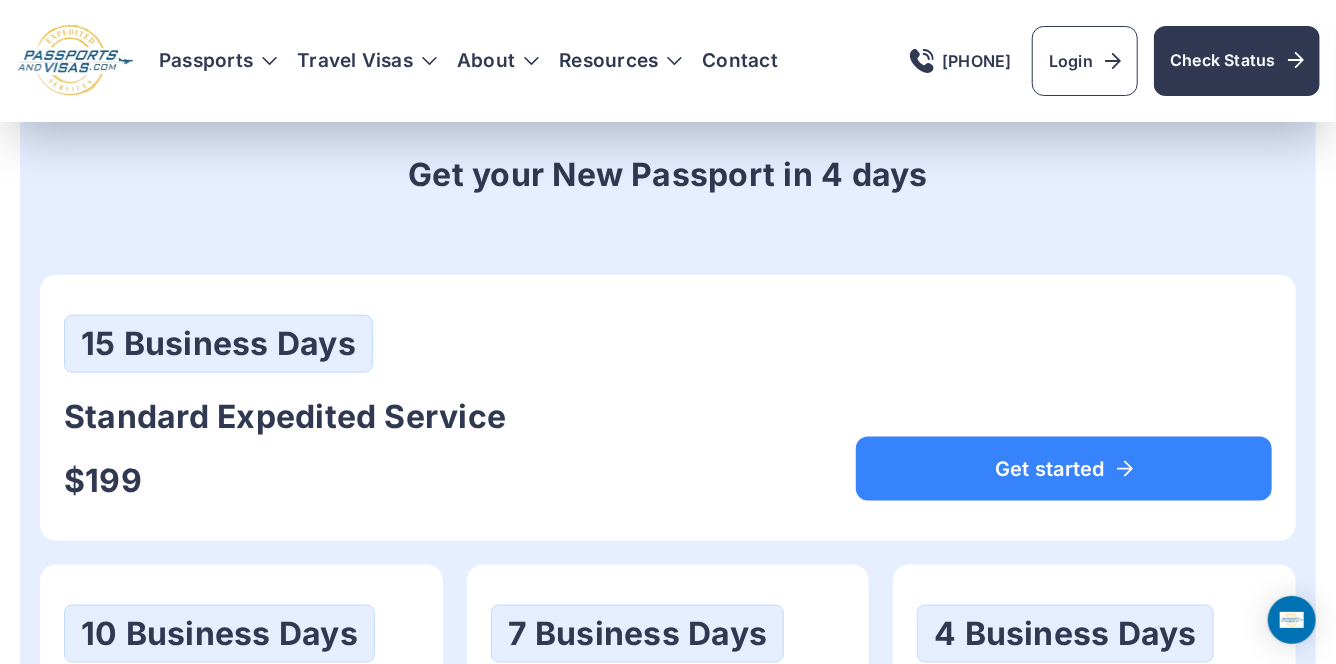 click at bounding box center (75, 61) 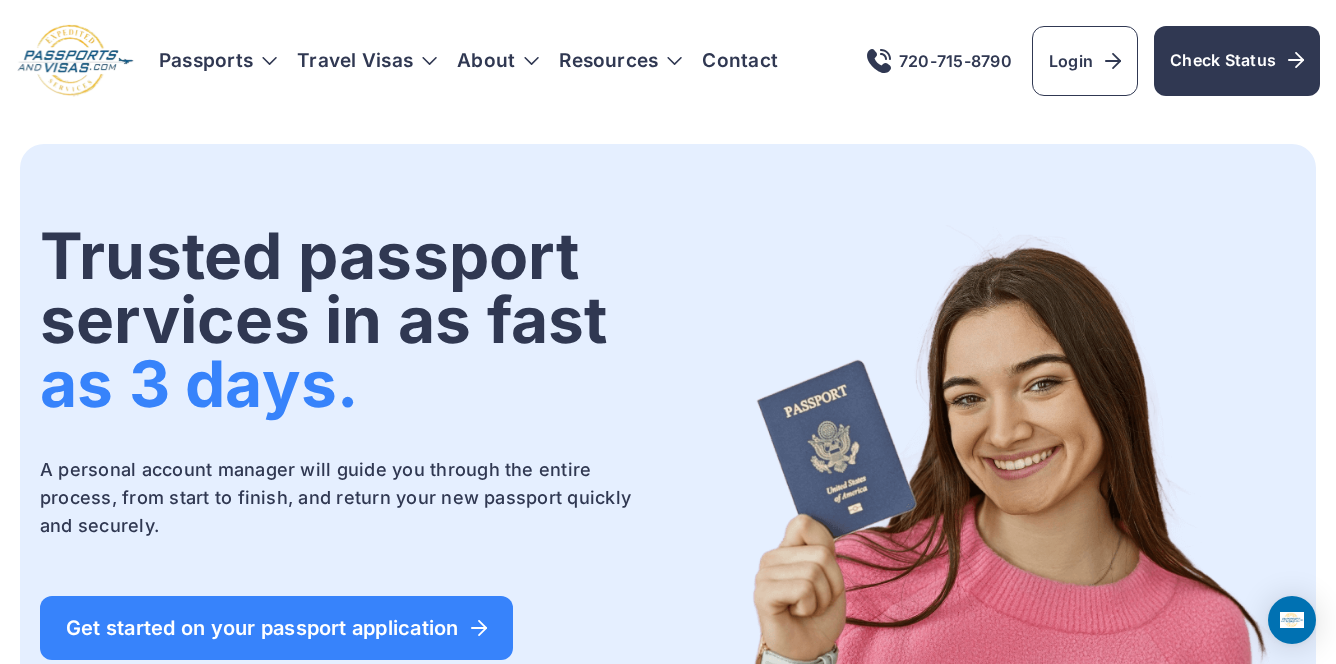 scroll, scrollTop: 0, scrollLeft: 0, axis: both 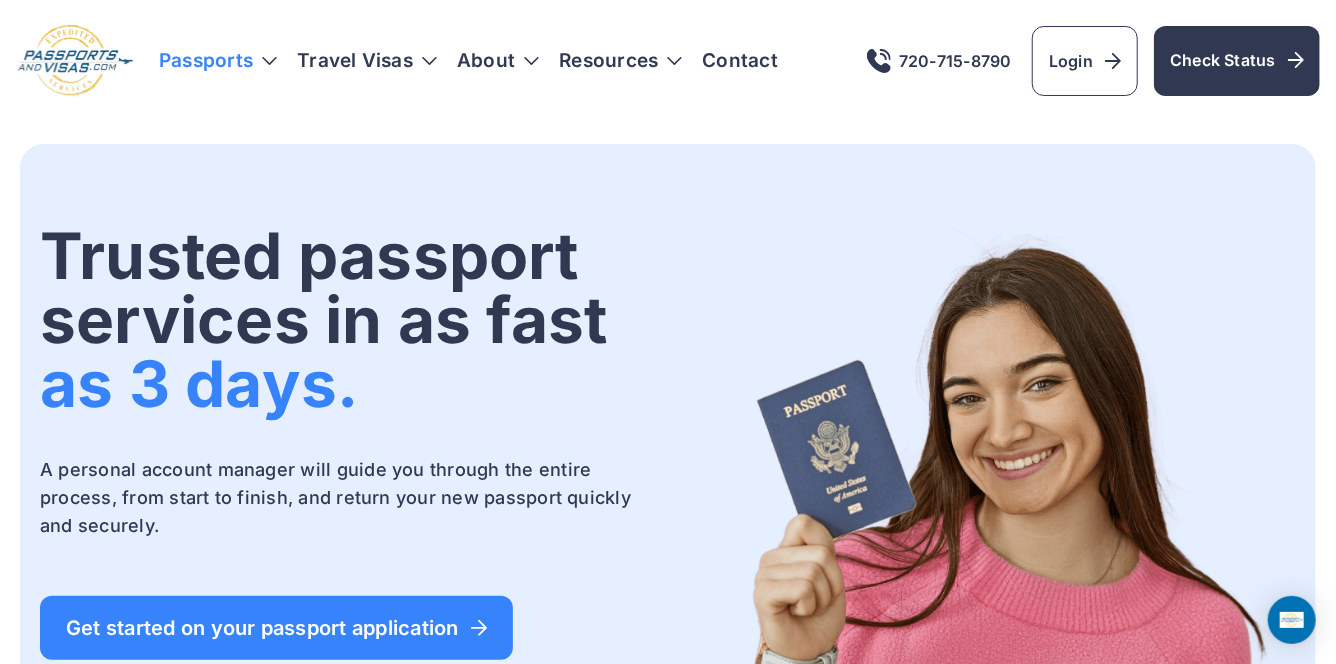 click on "Passports" at bounding box center [218, 61] 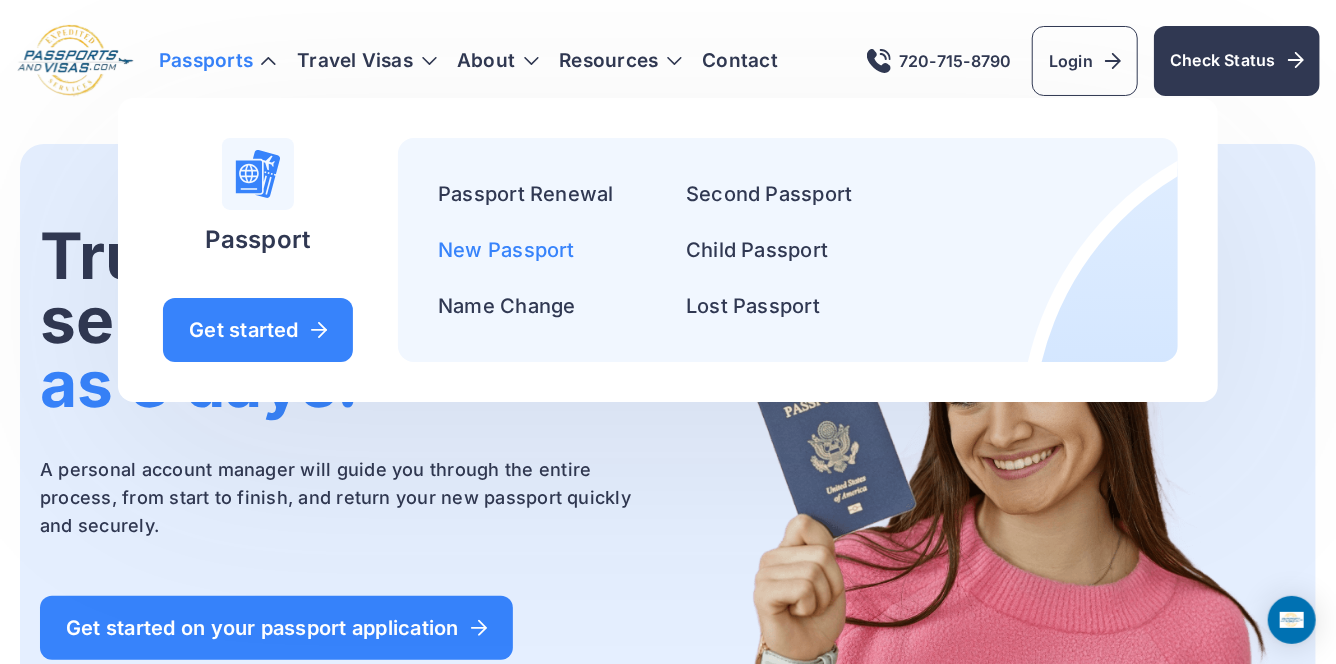 click on "New Passport" at bounding box center [506, 250] 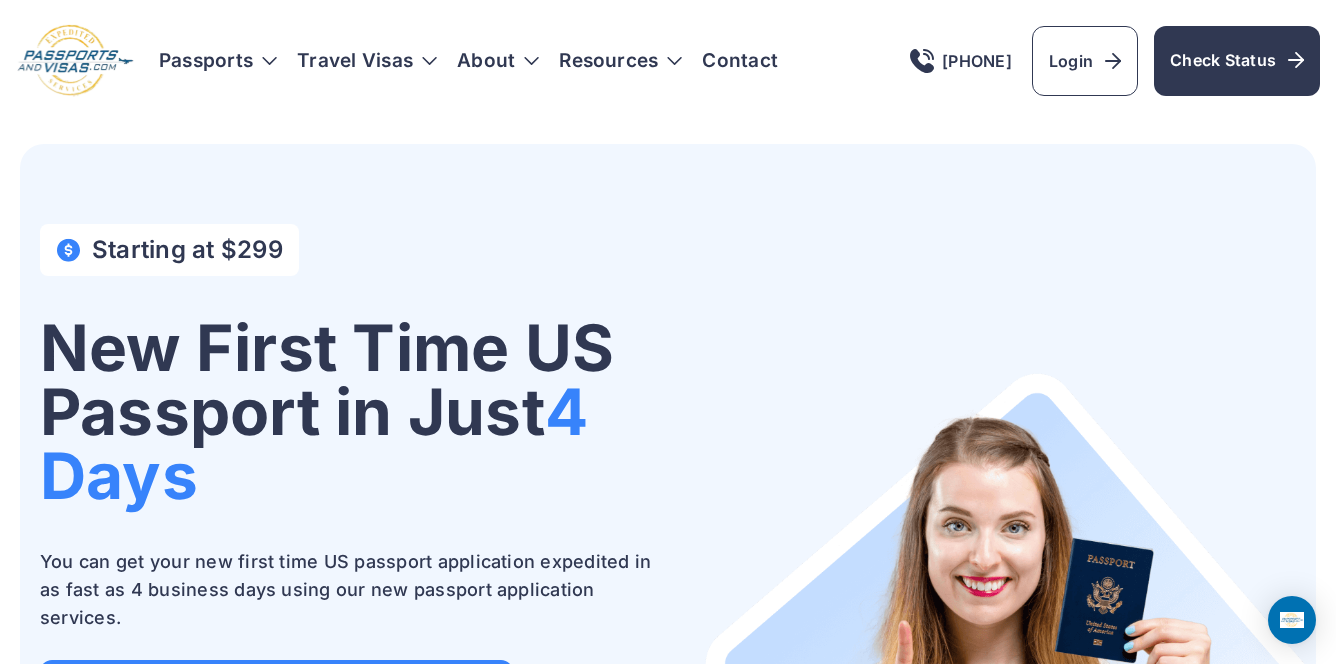 scroll, scrollTop: 0, scrollLeft: 0, axis: both 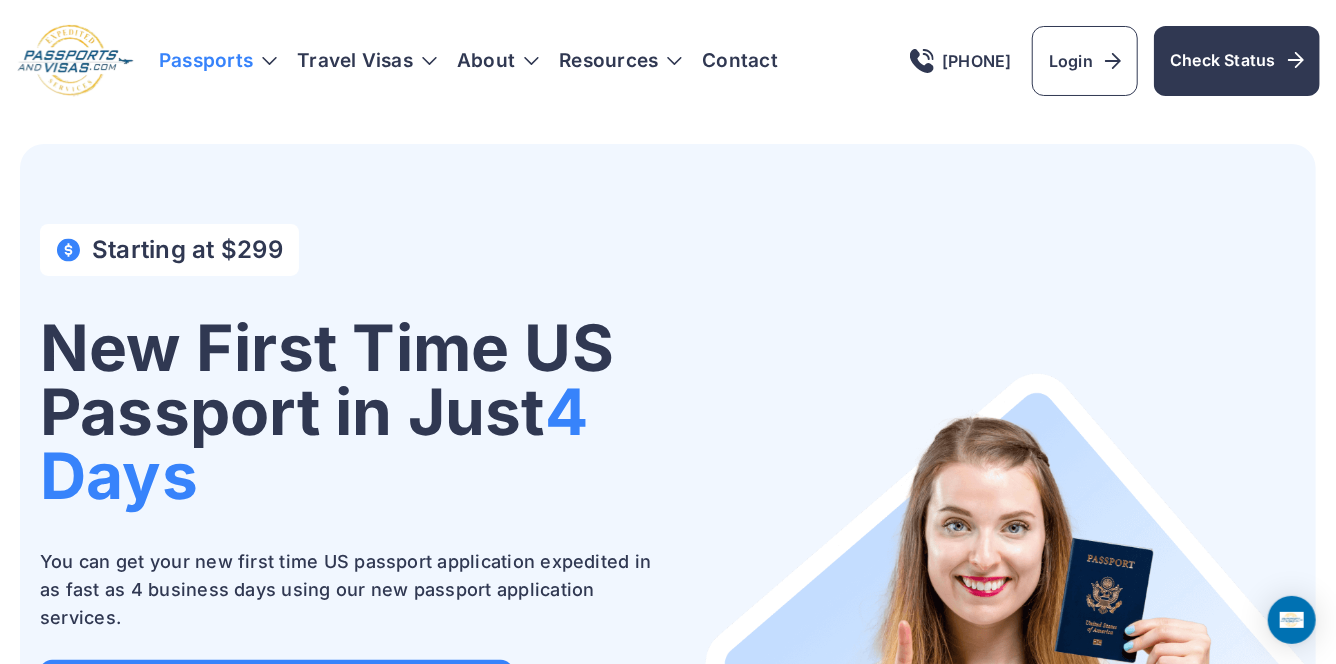 click on "Passports" at bounding box center (218, 61) 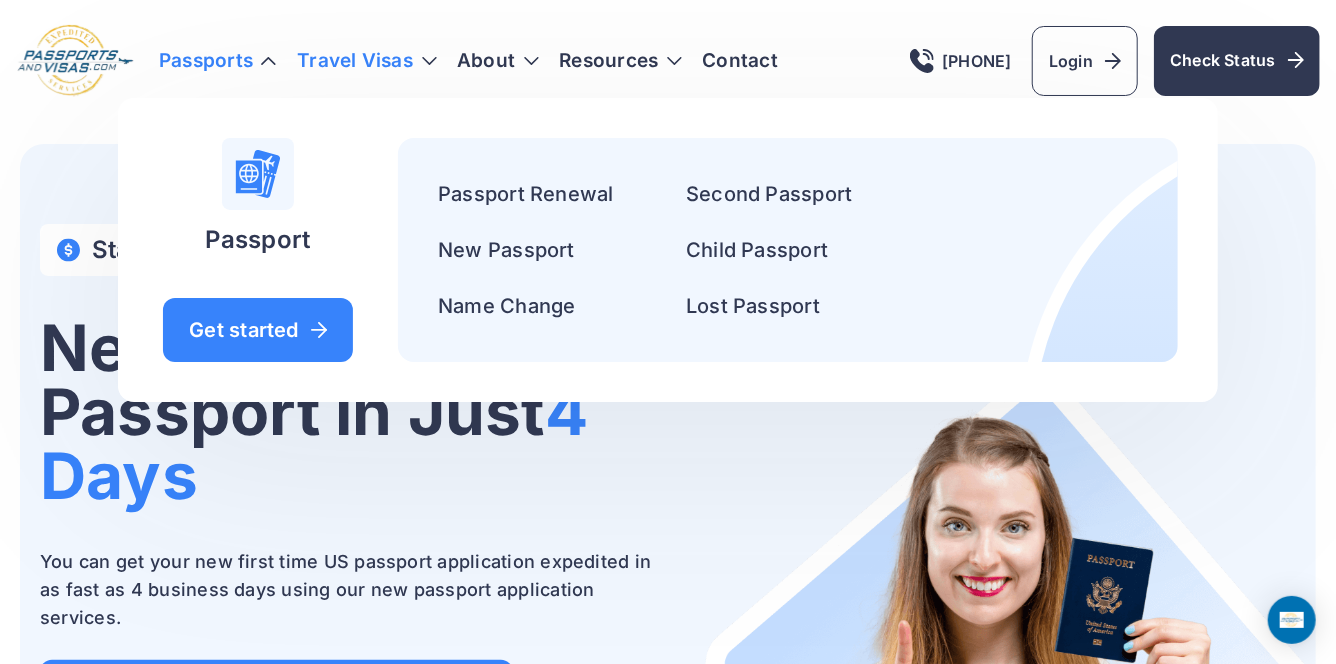 click on "Travel Visas" at bounding box center (367, 61) 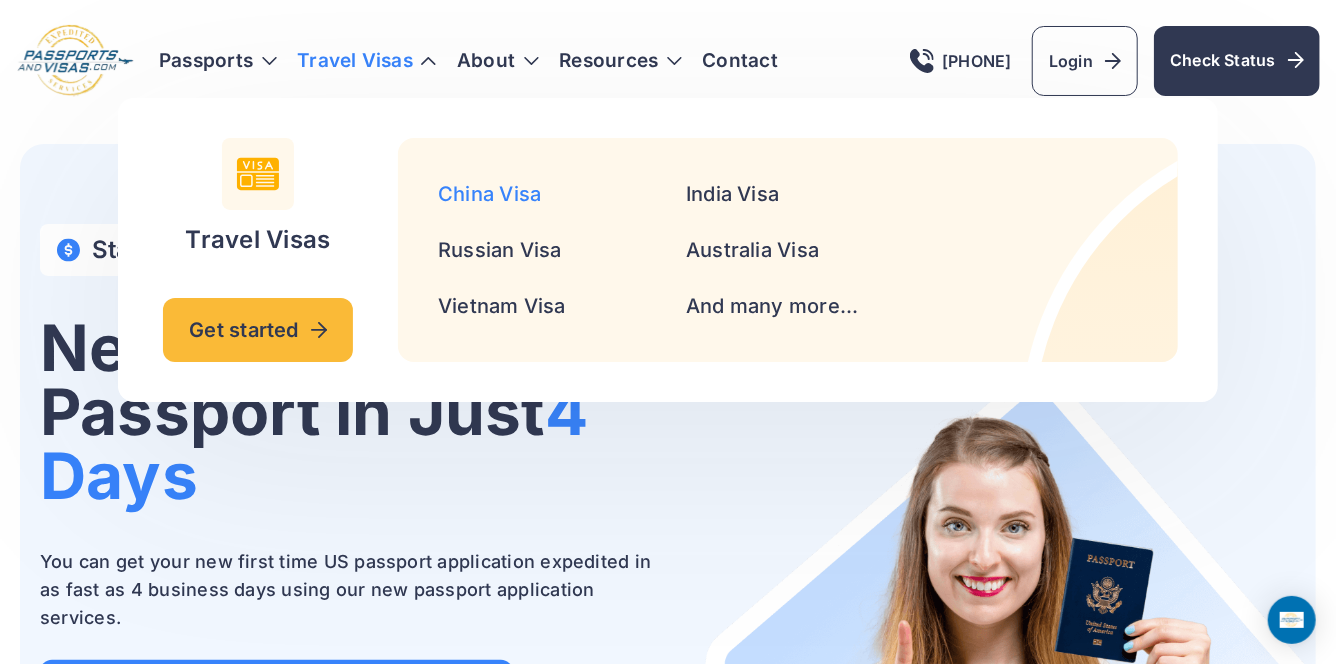 click on "China Visa" at bounding box center (489, 194) 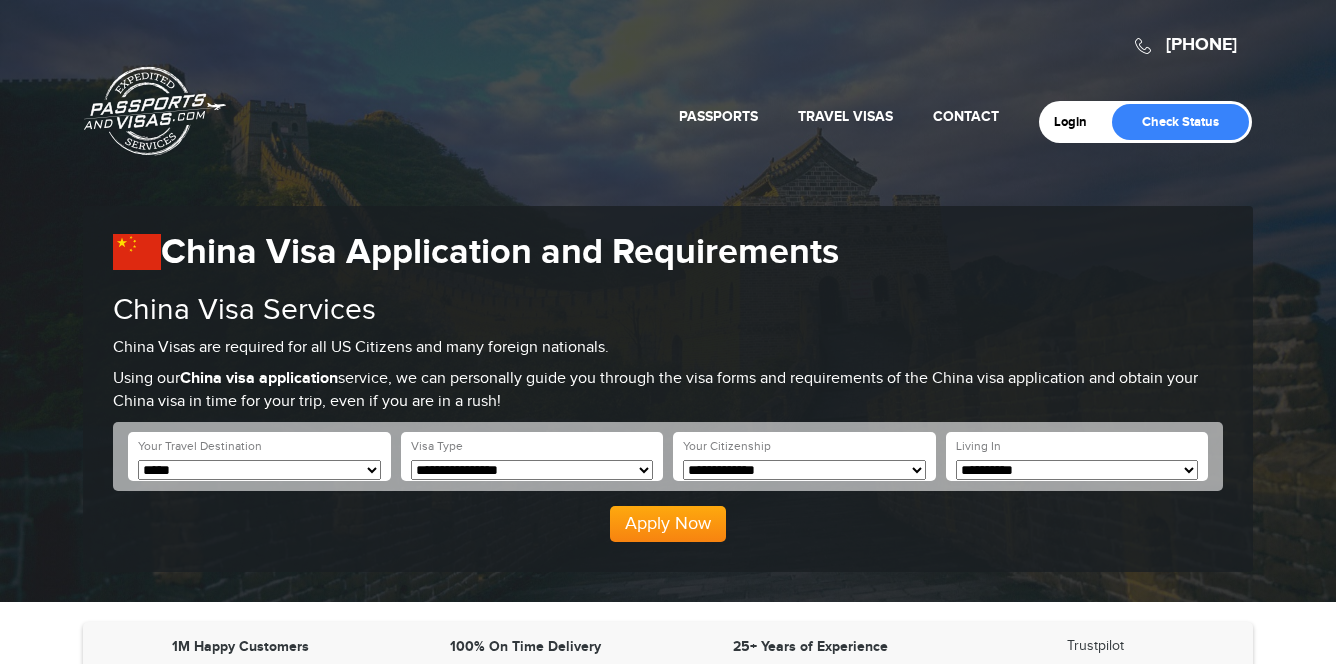 scroll, scrollTop: 36, scrollLeft: 0, axis: vertical 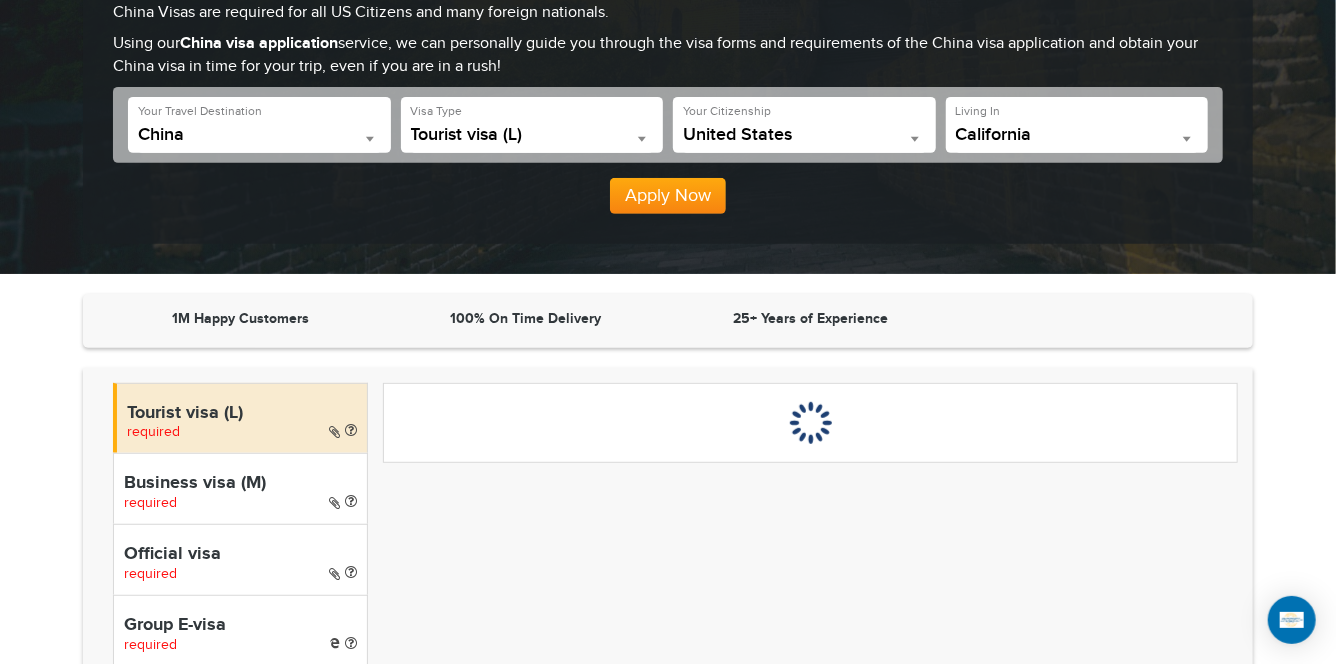 click on "United States" at bounding box center (804, 135) 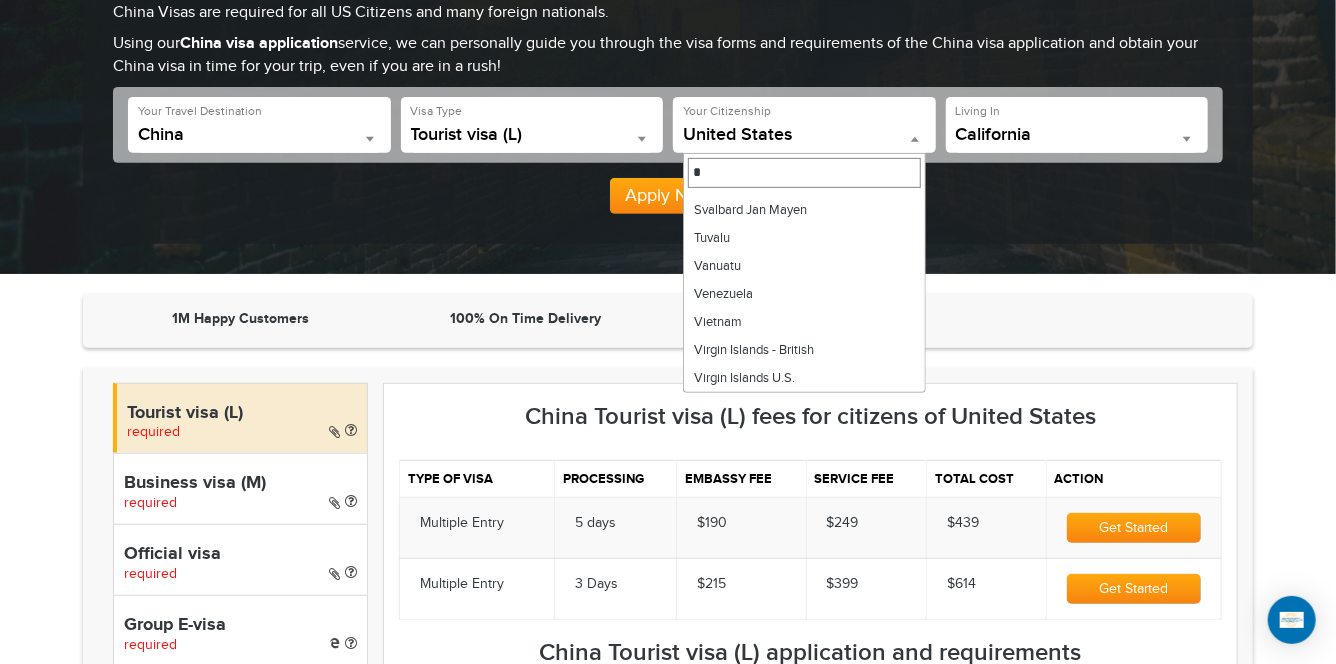 scroll, scrollTop: 0, scrollLeft: 0, axis: both 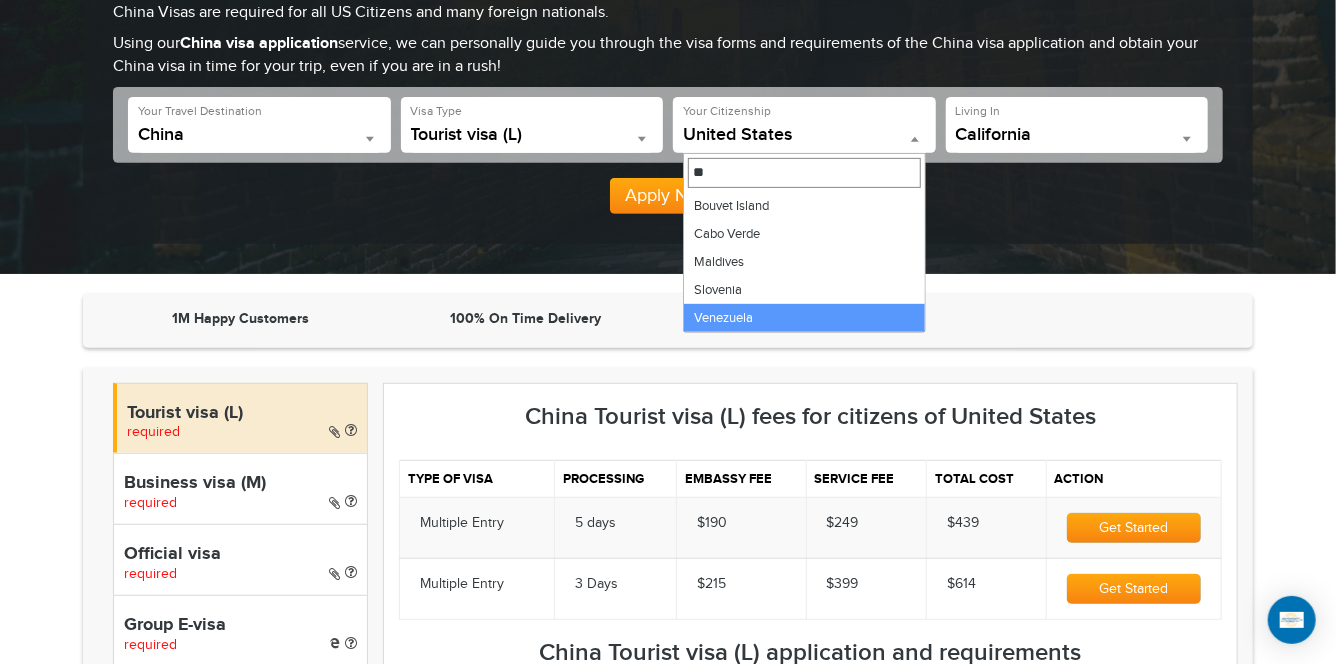 type on "**" 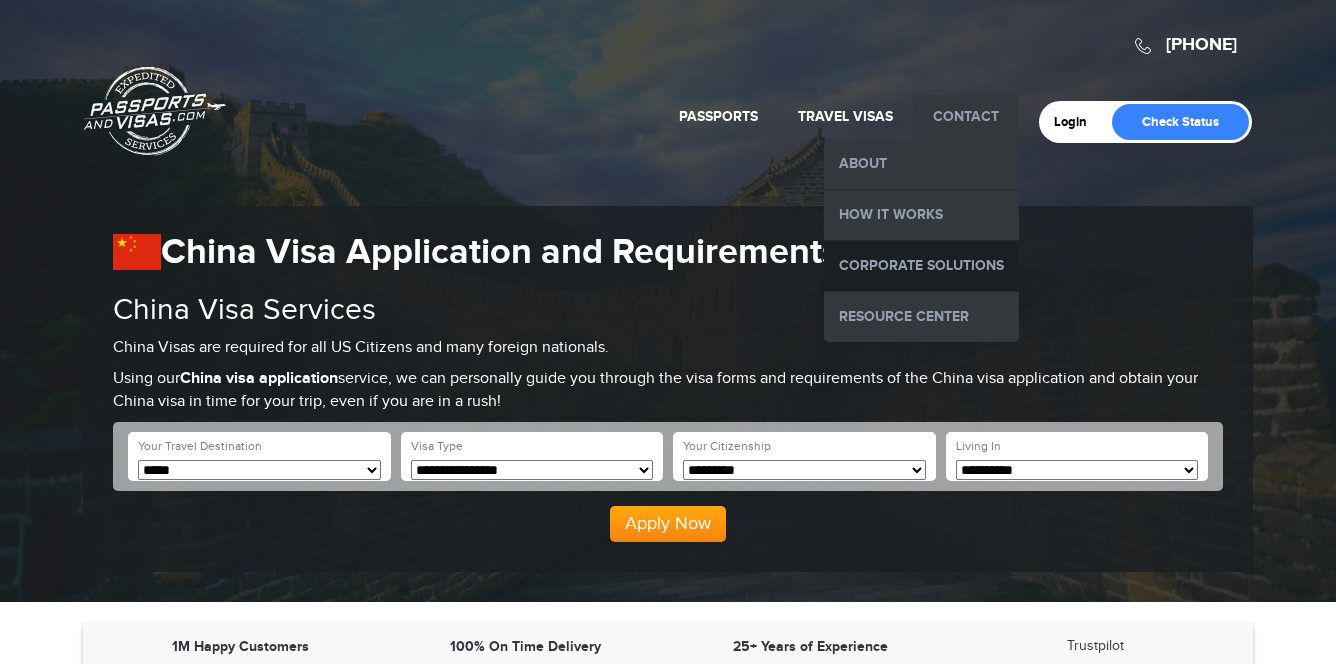 scroll, scrollTop: 0, scrollLeft: 0, axis: both 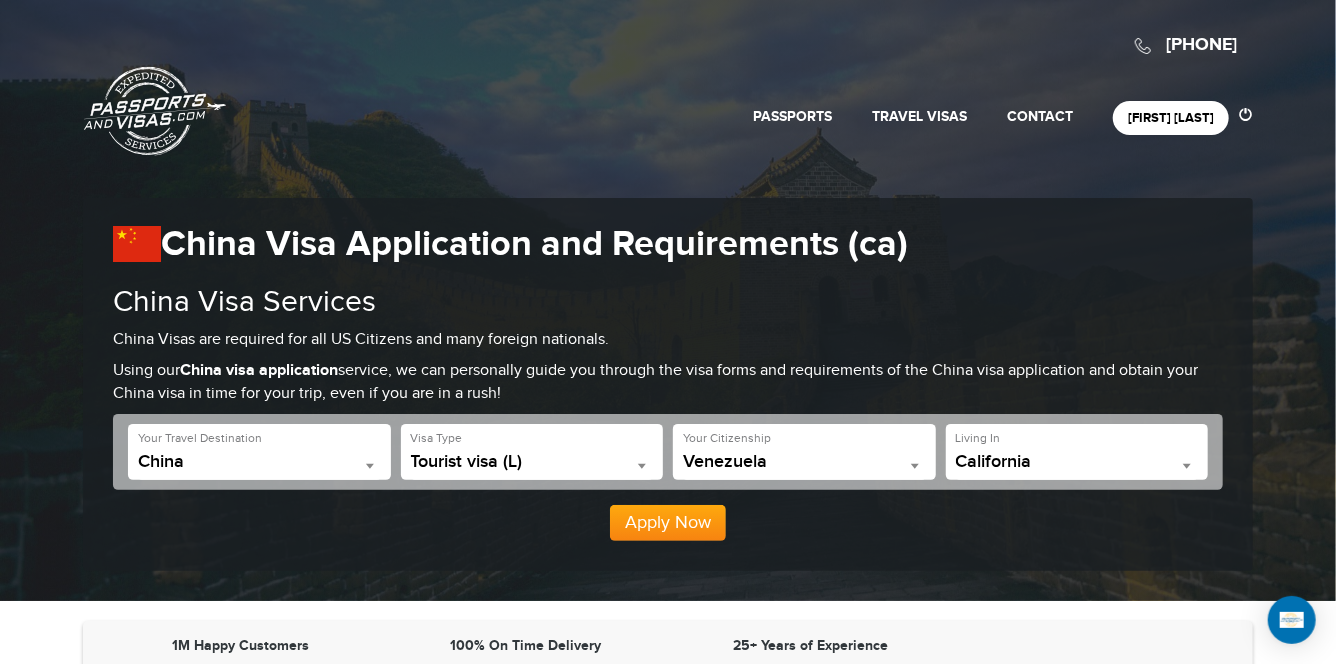click on "720-679-7148
Passports & Visas.com
Hello, Lourisha Nottage
Passports
Passport Renewal
New Passport
Second Passport
Passport Name Change
Lost Passport
Child Passport
Travel Visas" at bounding box center (668, 300) 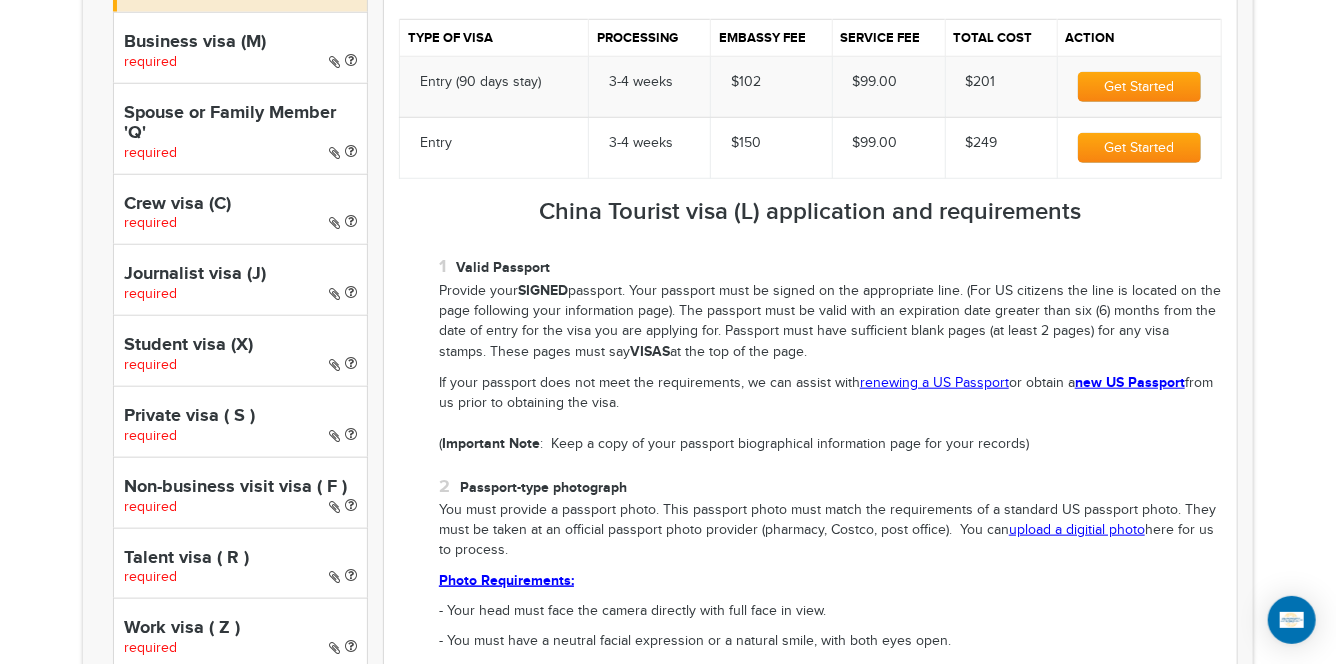 scroll, scrollTop: 0, scrollLeft: 0, axis: both 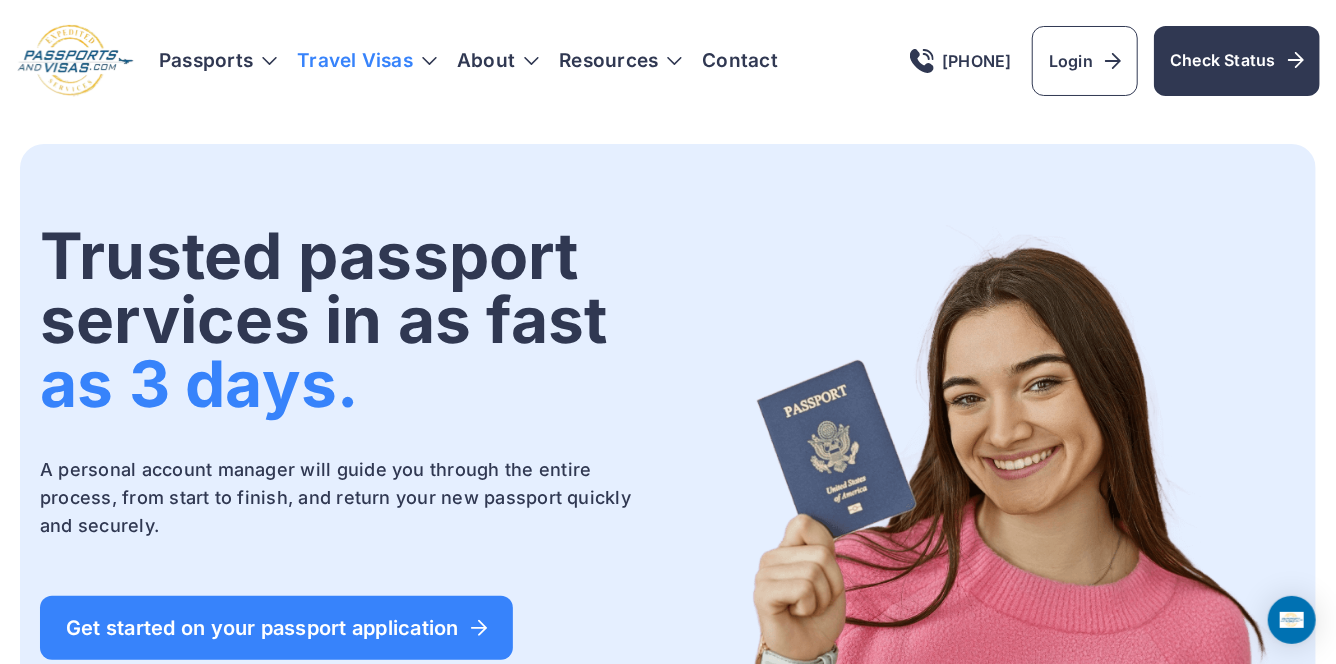 click on "Travel Visas" at bounding box center [367, 61] 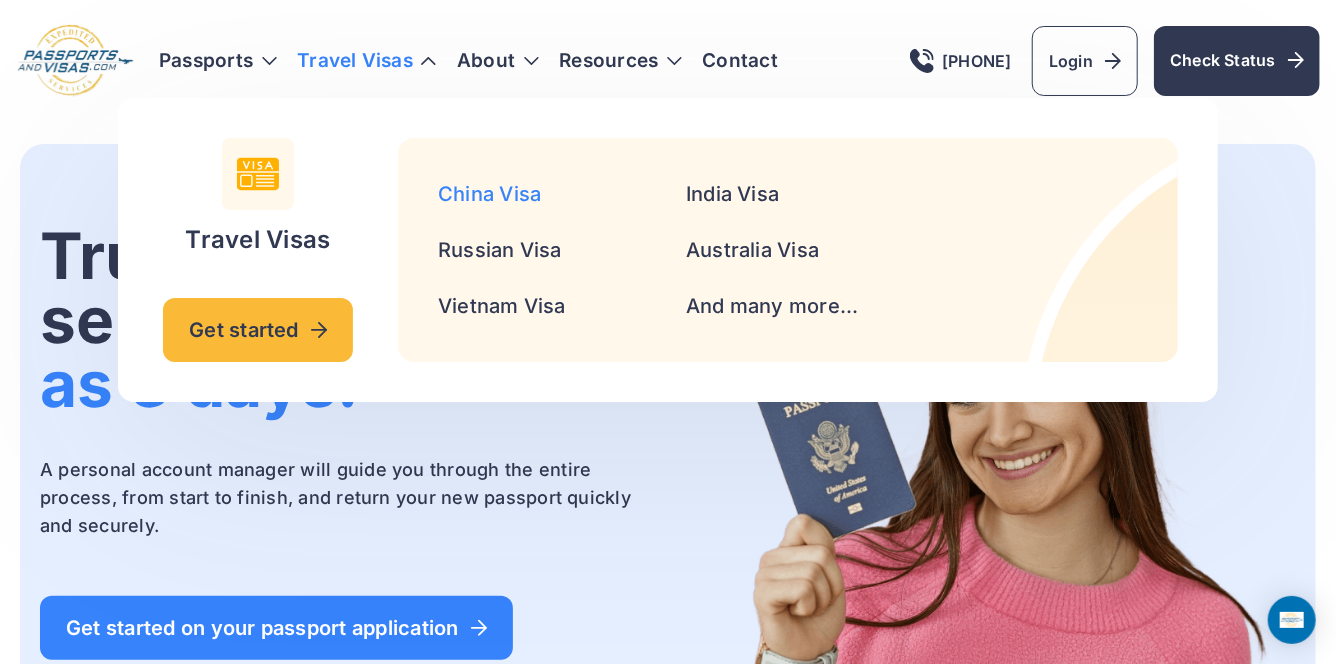 click on "China Visa" at bounding box center (489, 194) 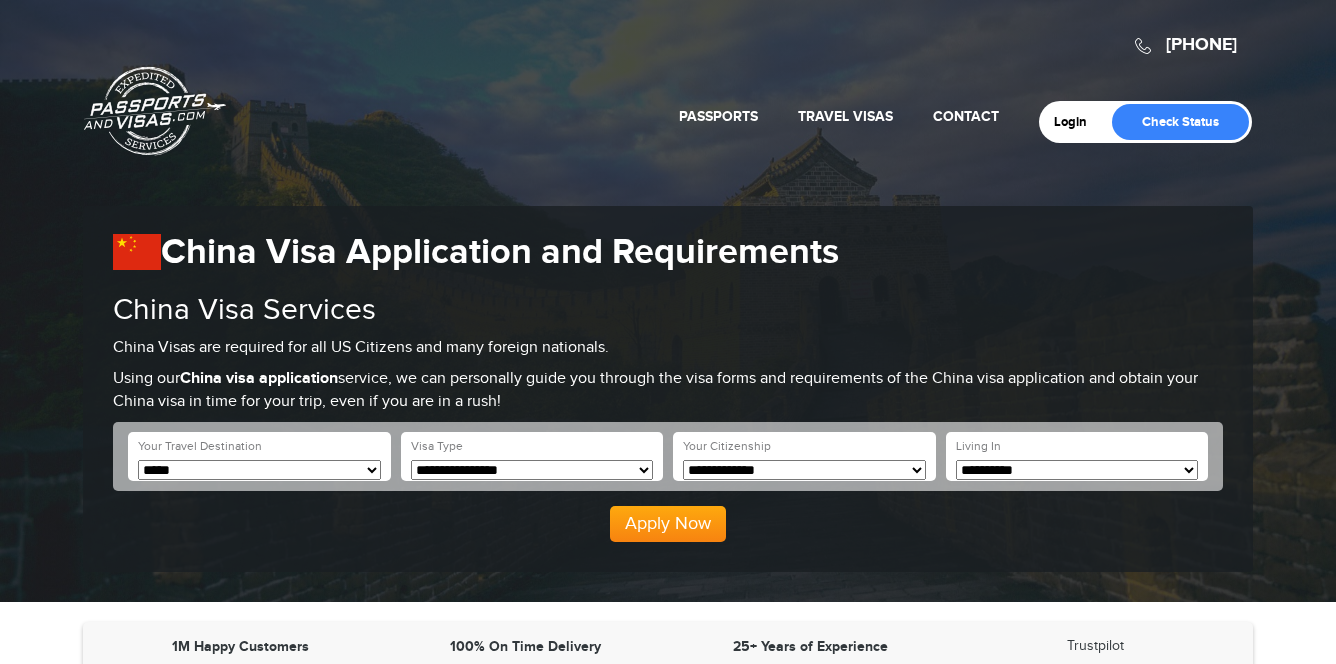 scroll, scrollTop: 0, scrollLeft: 0, axis: both 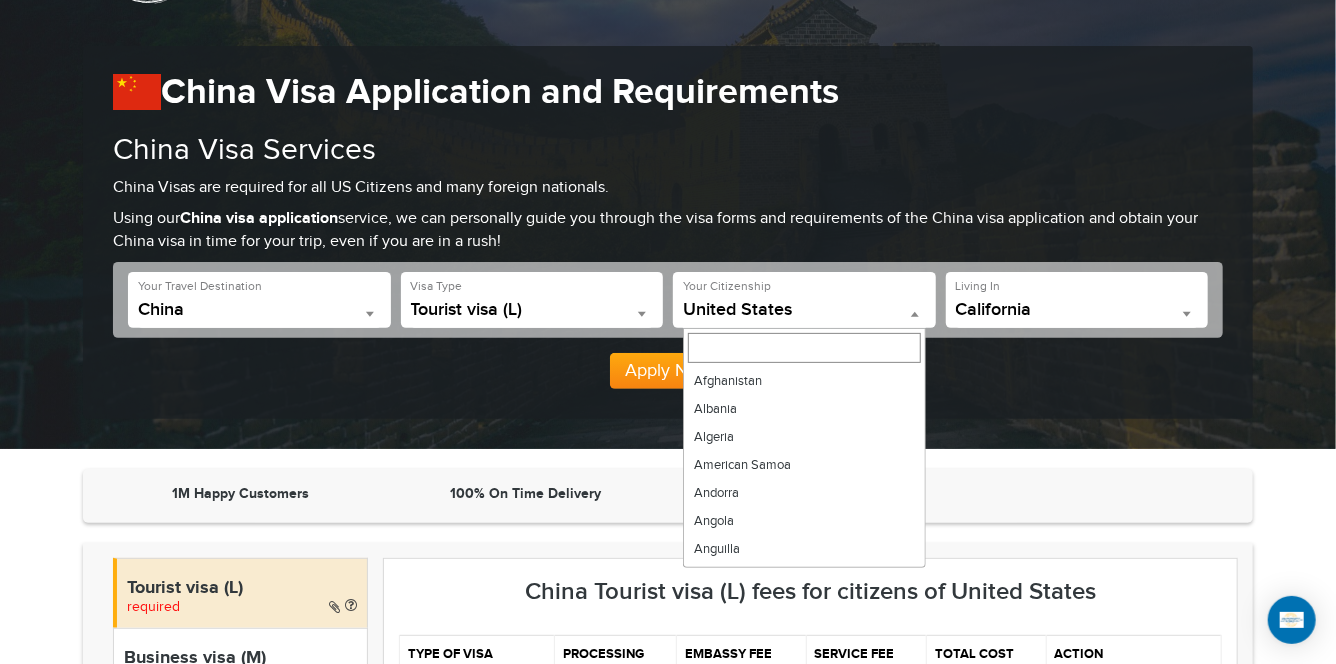 click on "United States" at bounding box center (804, 314) 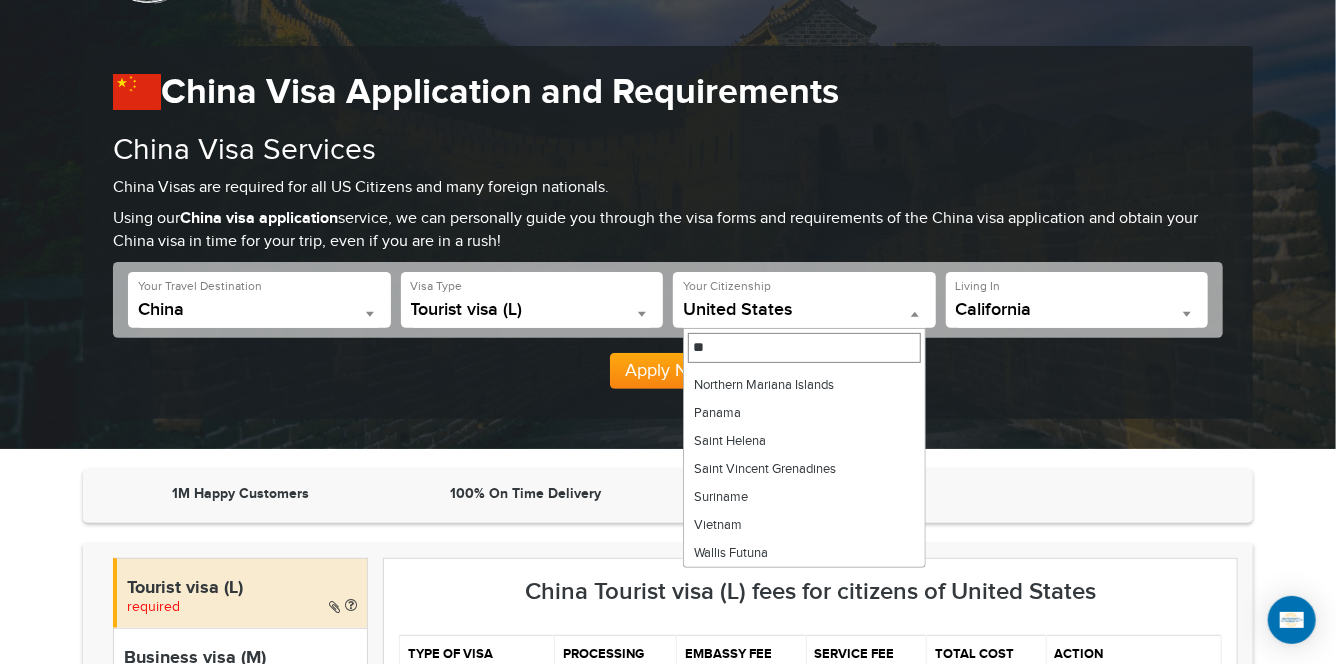 scroll, scrollTop: 0, scrollLeft: 0, axis: both 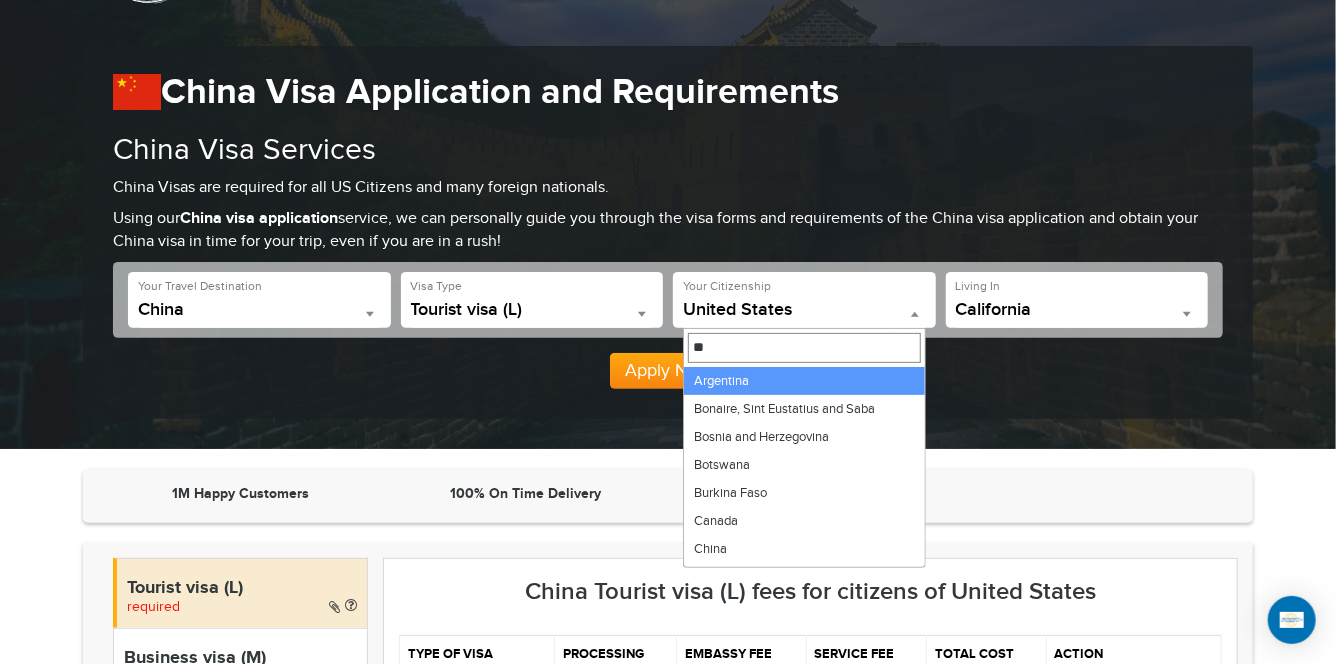 type on "*" 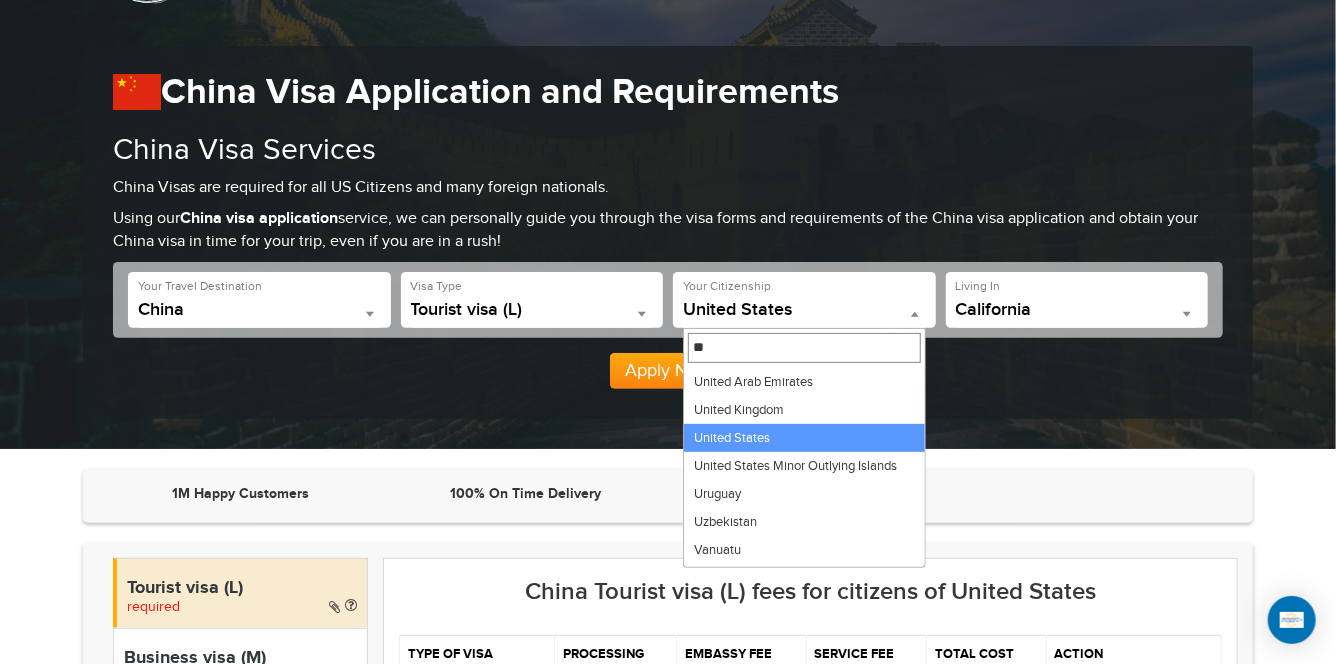 scroll, scrollTop: 0, scrollLeft: 0, axis: both 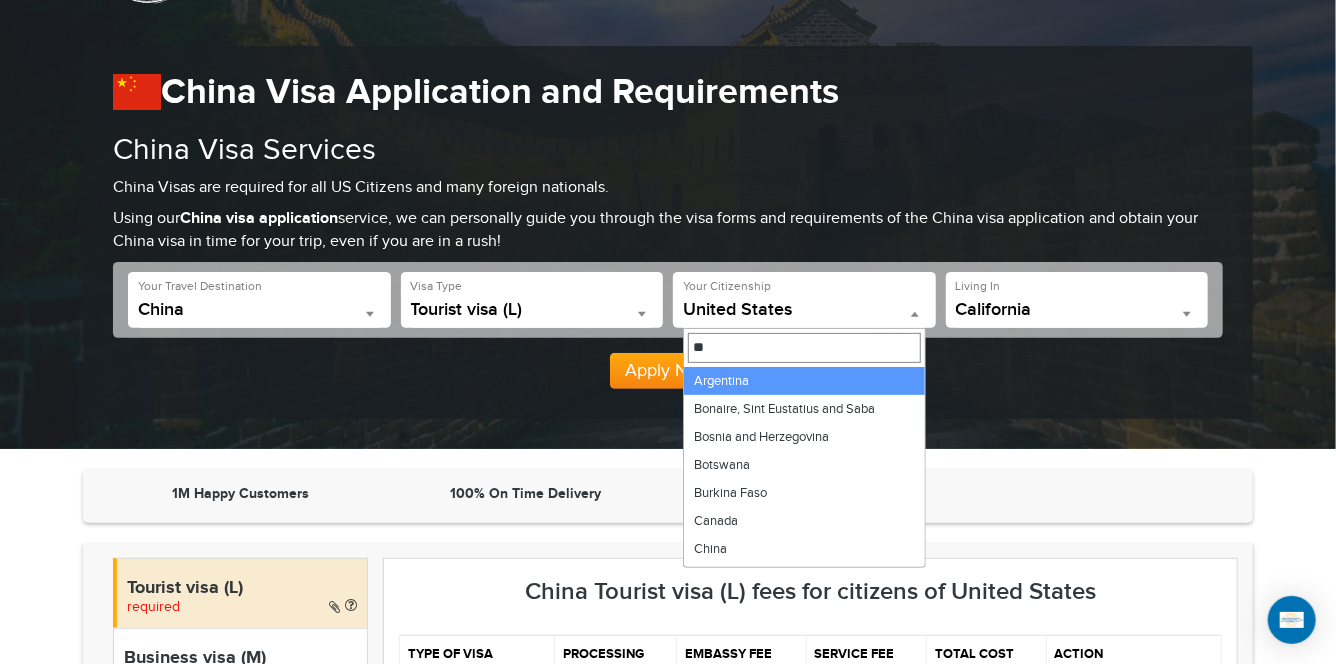type on "*" 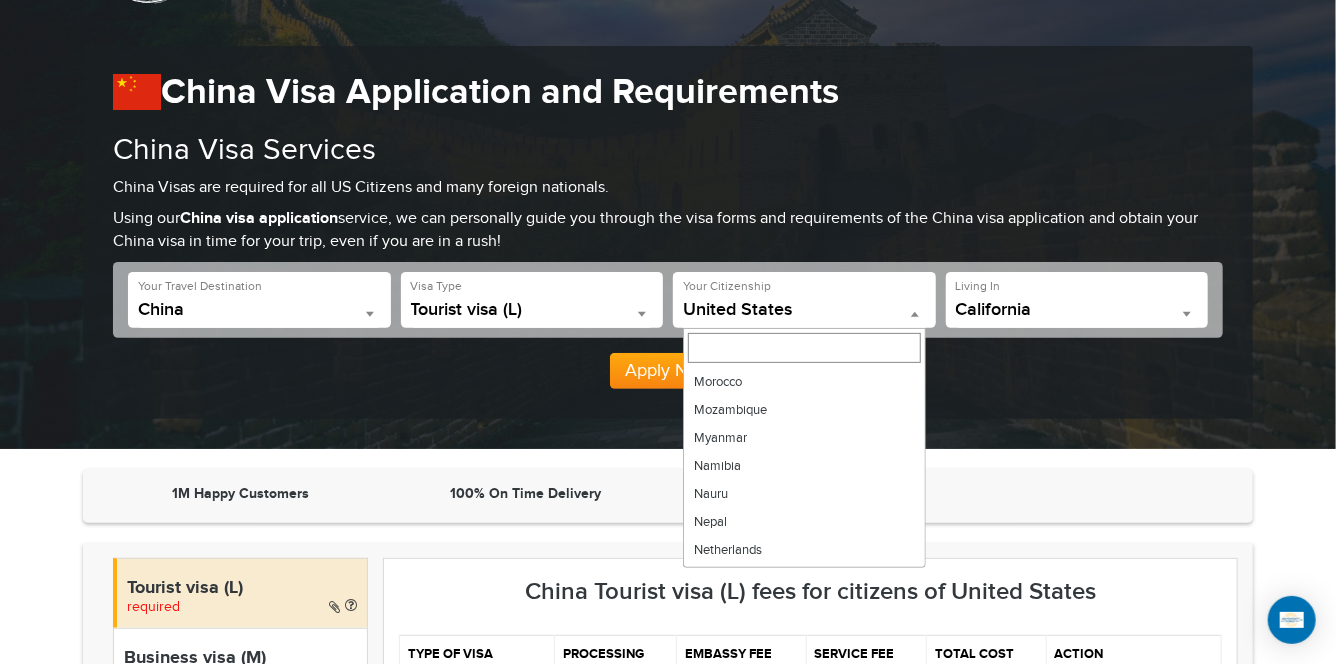 scroll, scrollTop: 6663, scrollLeft: 0, axis: vertical 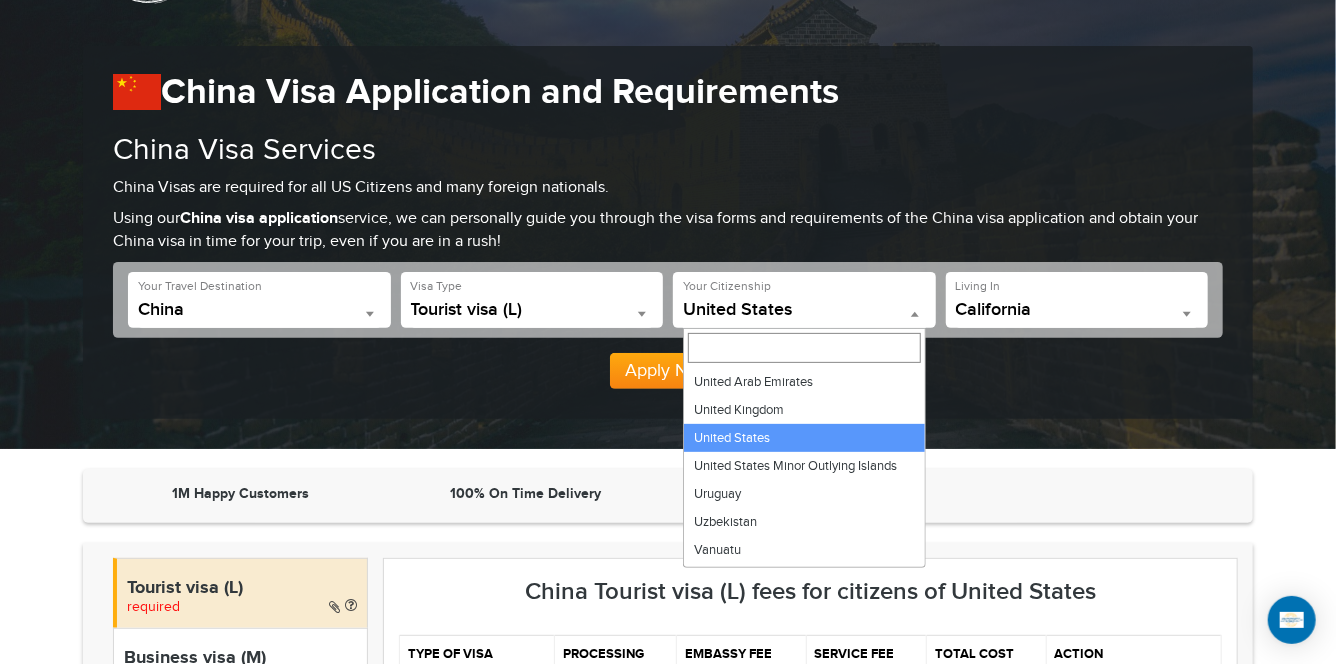 click at bounding box center (804, 348) 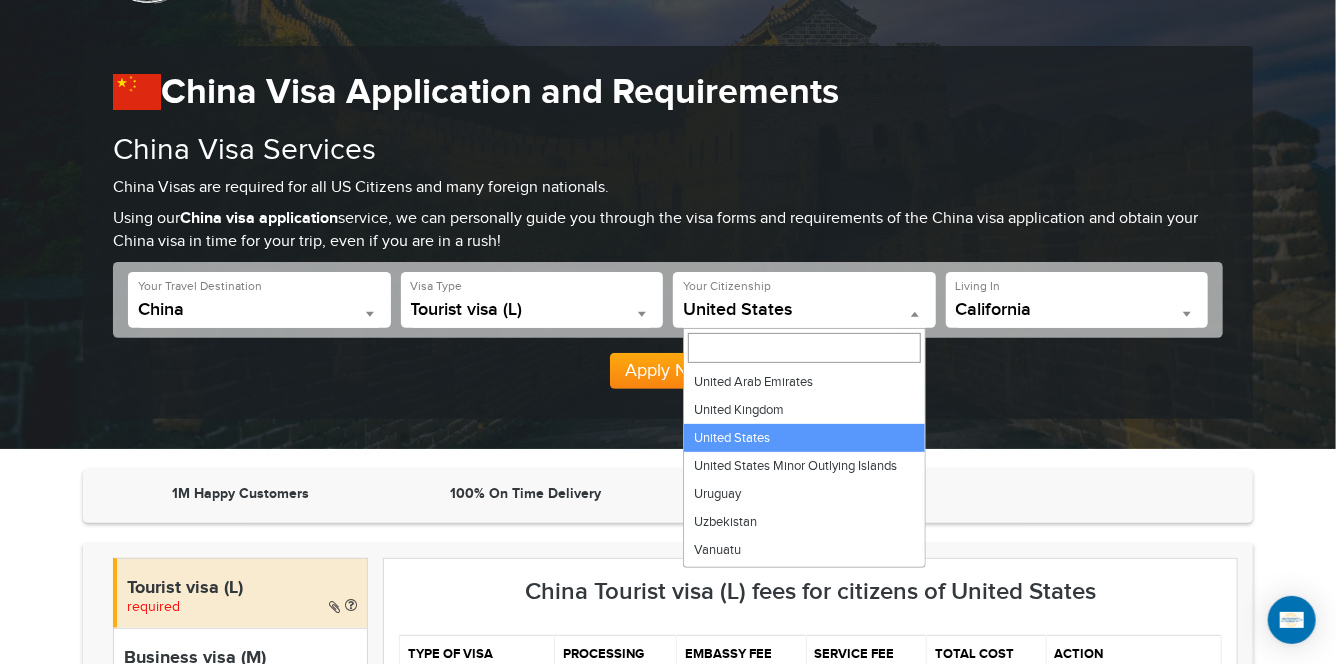 click at bounding box center [804, 348] 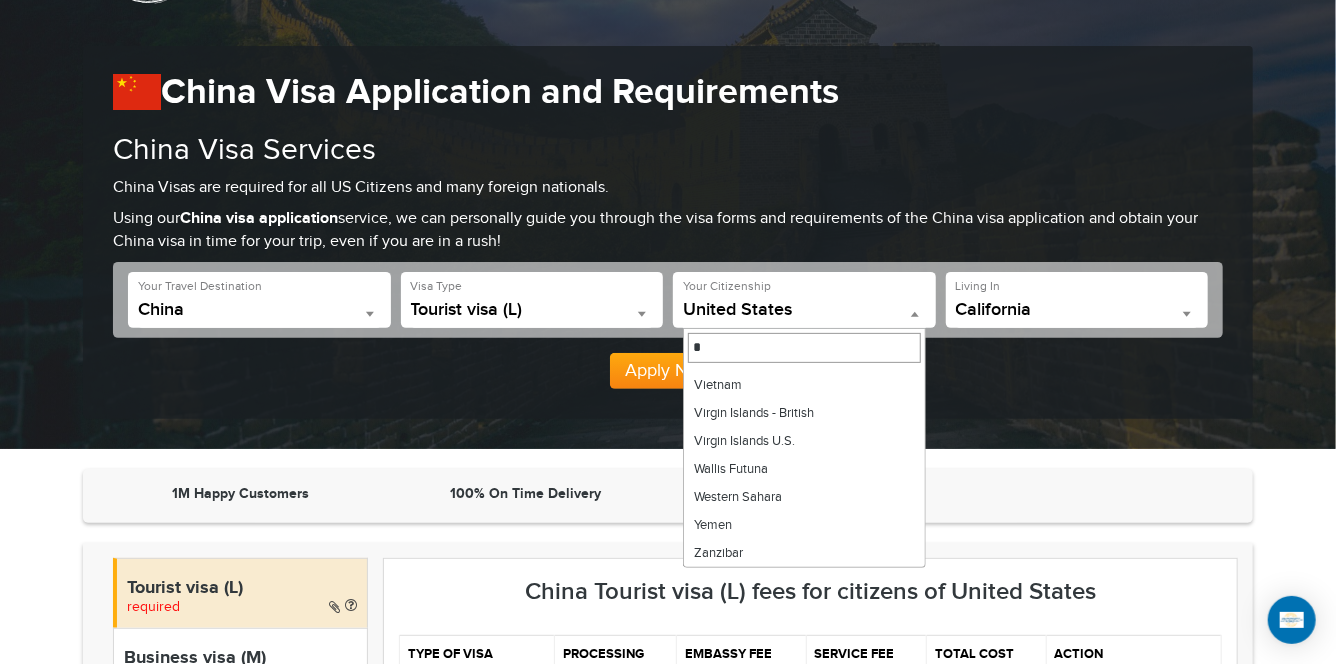 scroll, scrollTop: 0, scrollLeft: 0, axis: both 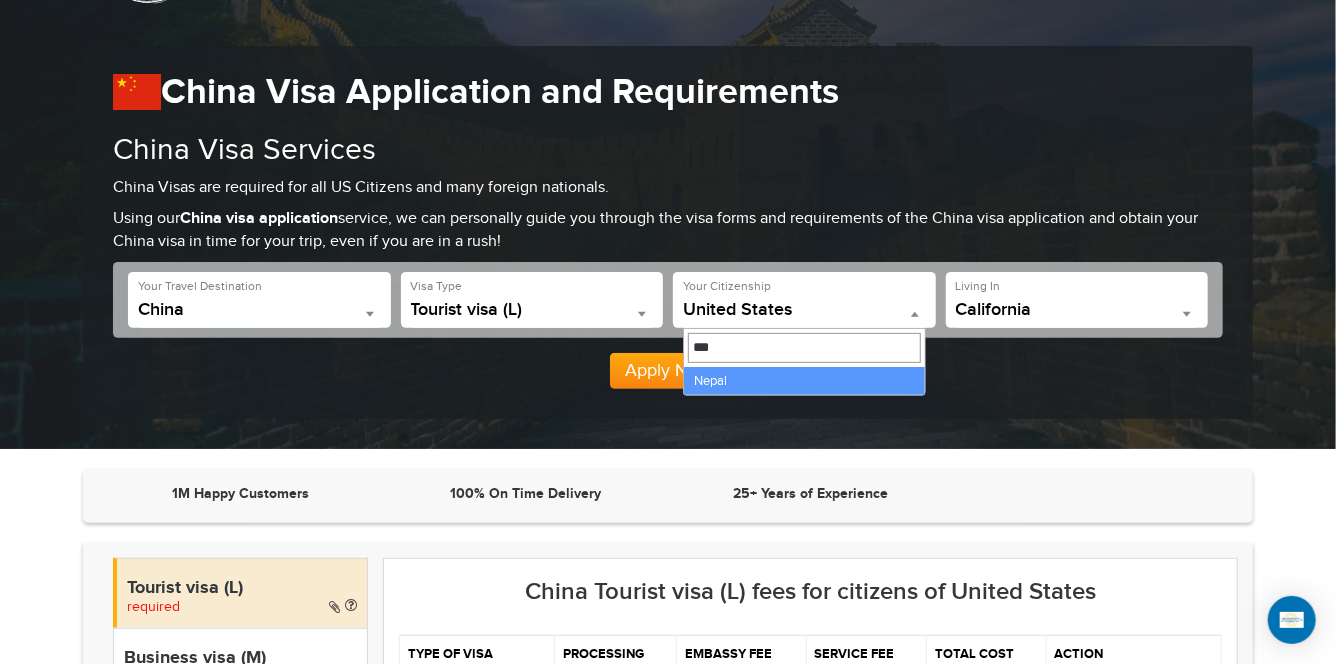 type on "***" 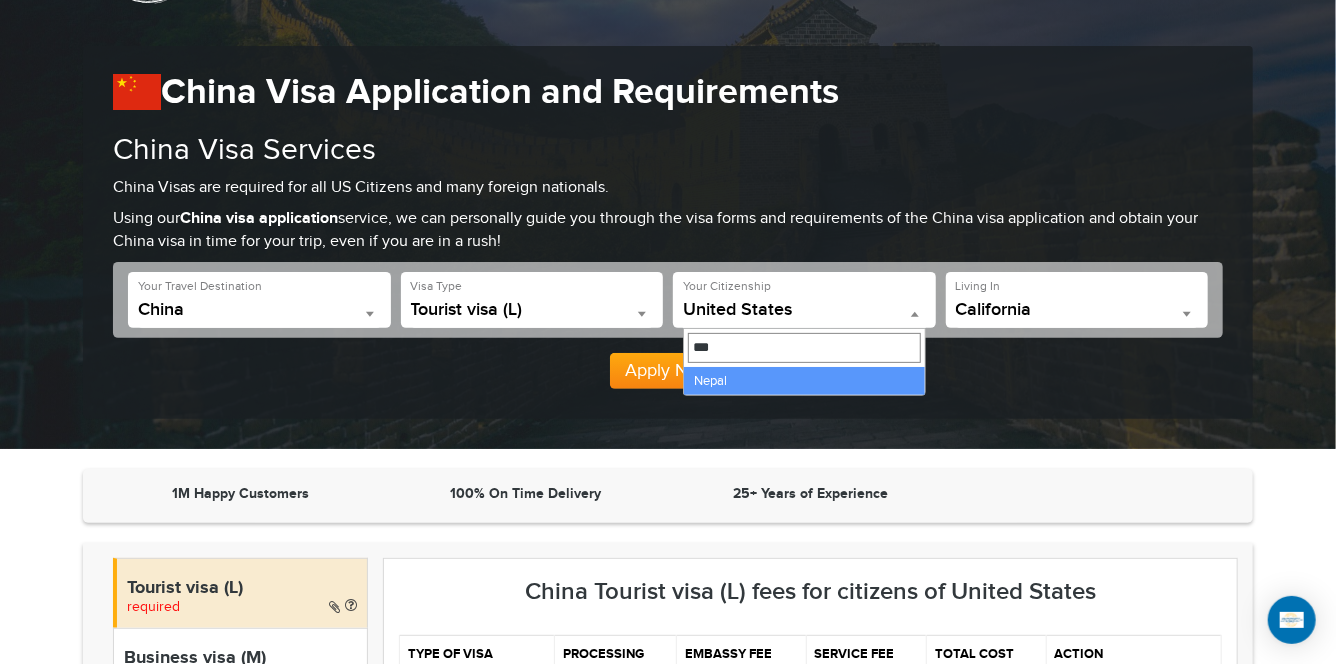 select on "*****" 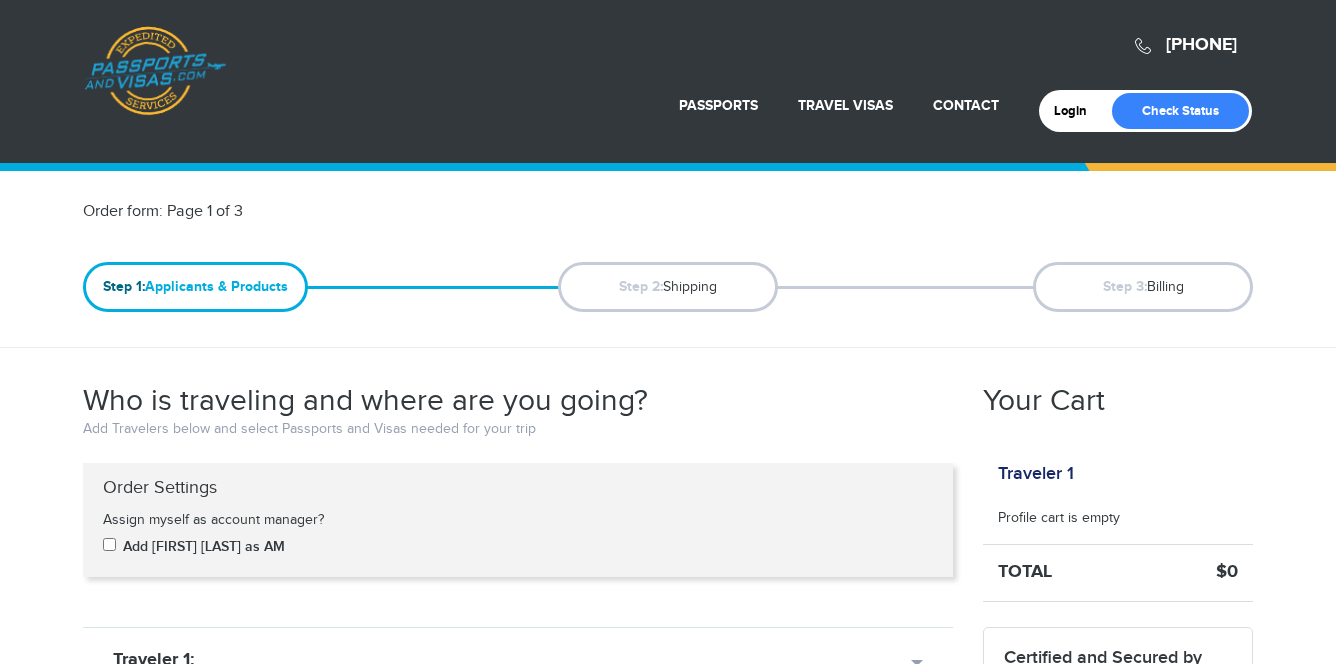 scroll, scrollTop: 0, scrollLeft: 0, axis: both 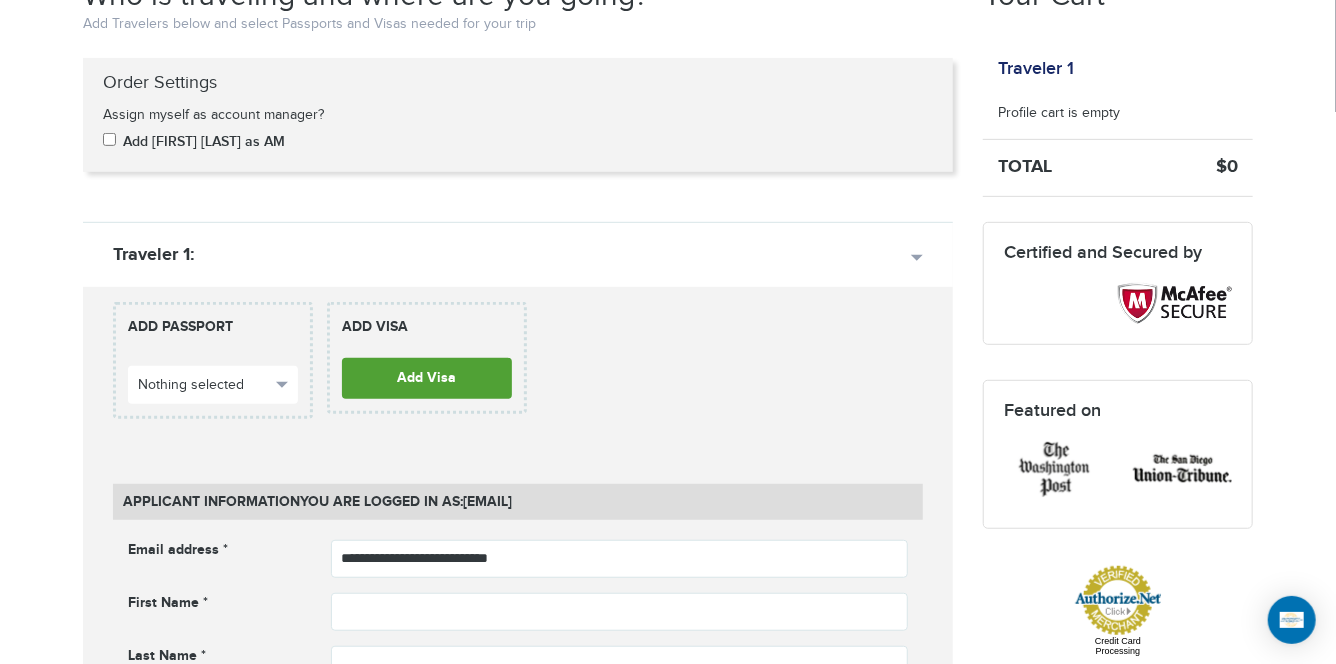 click on "Add Visa" at bounding box center [427, 378] 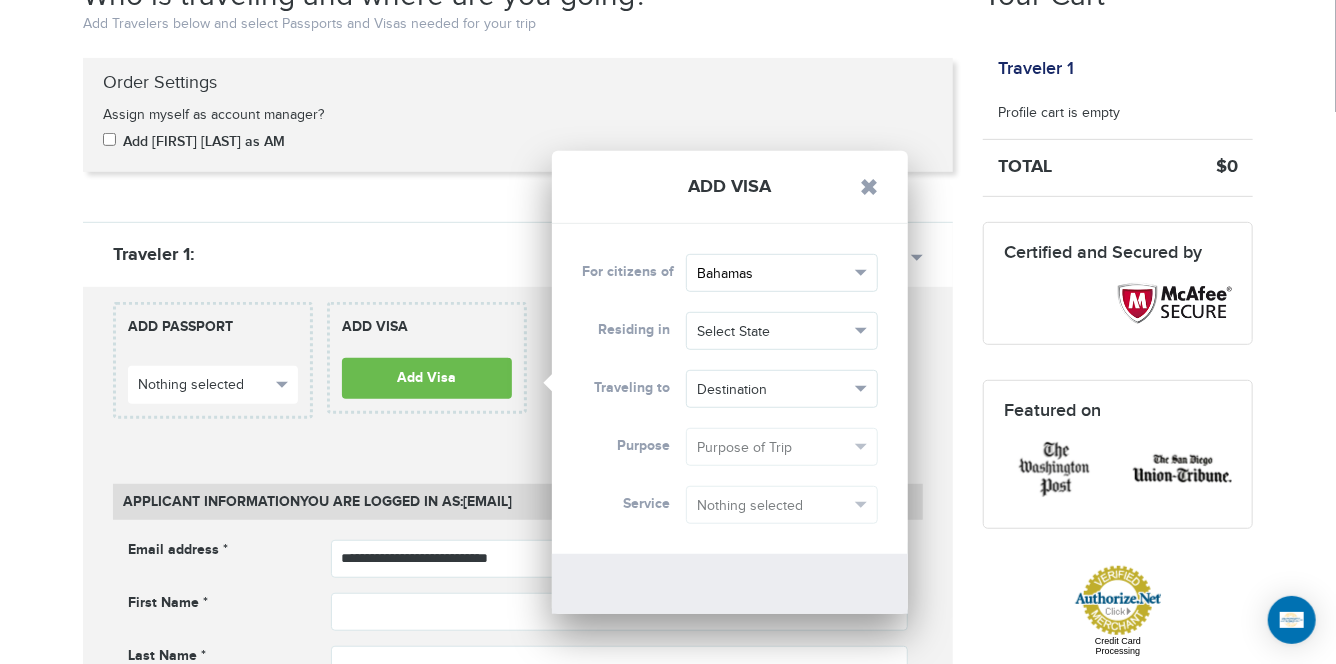 click on "Bahamas" at bounding box center [773, 274] 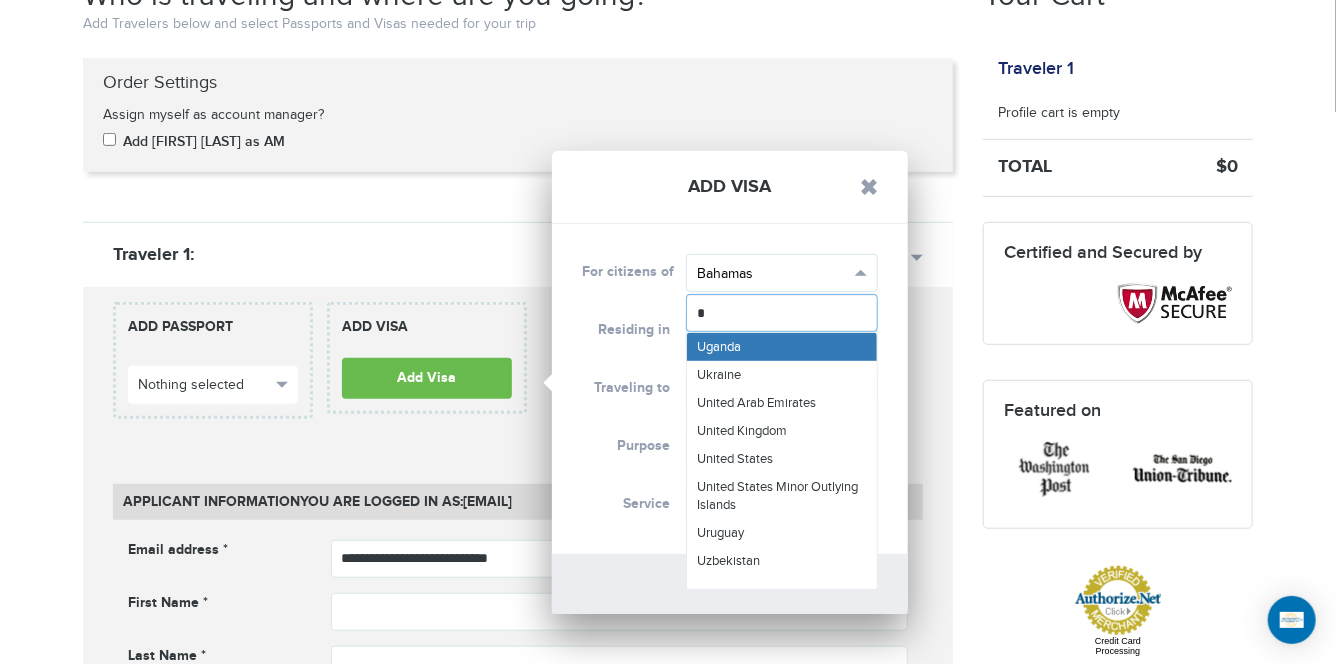 type on "**" 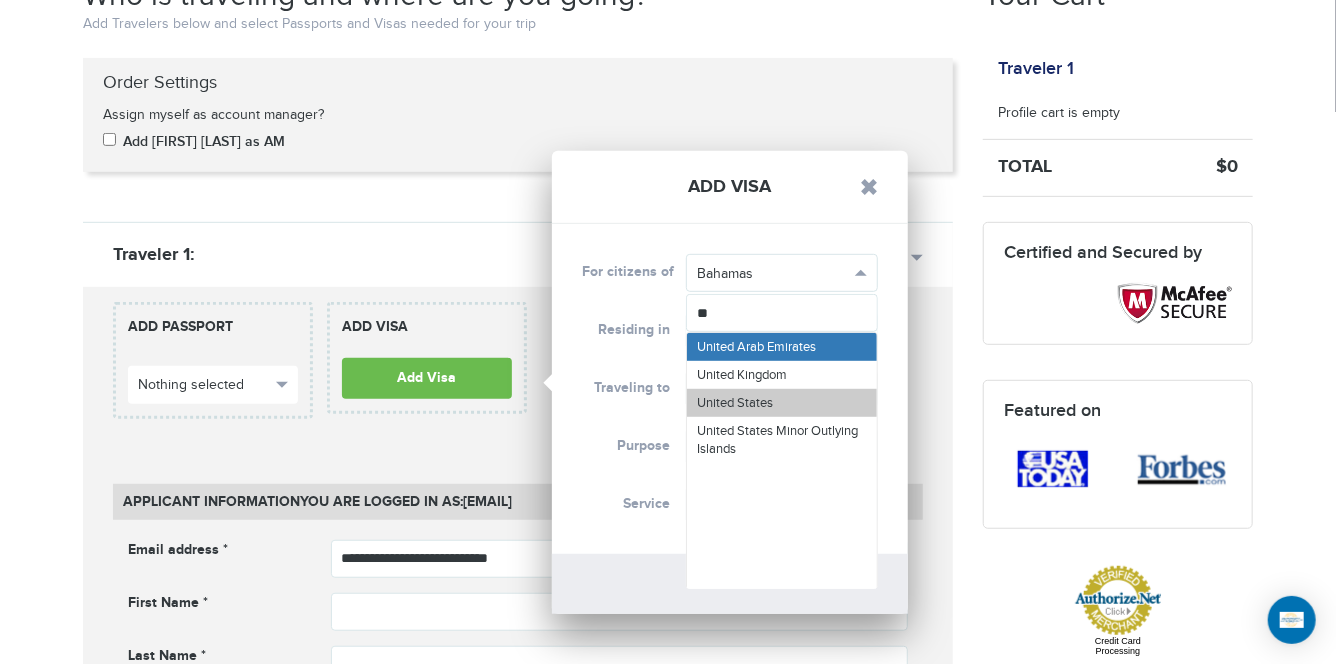 click on "United States" at bounding box center (782, 403) 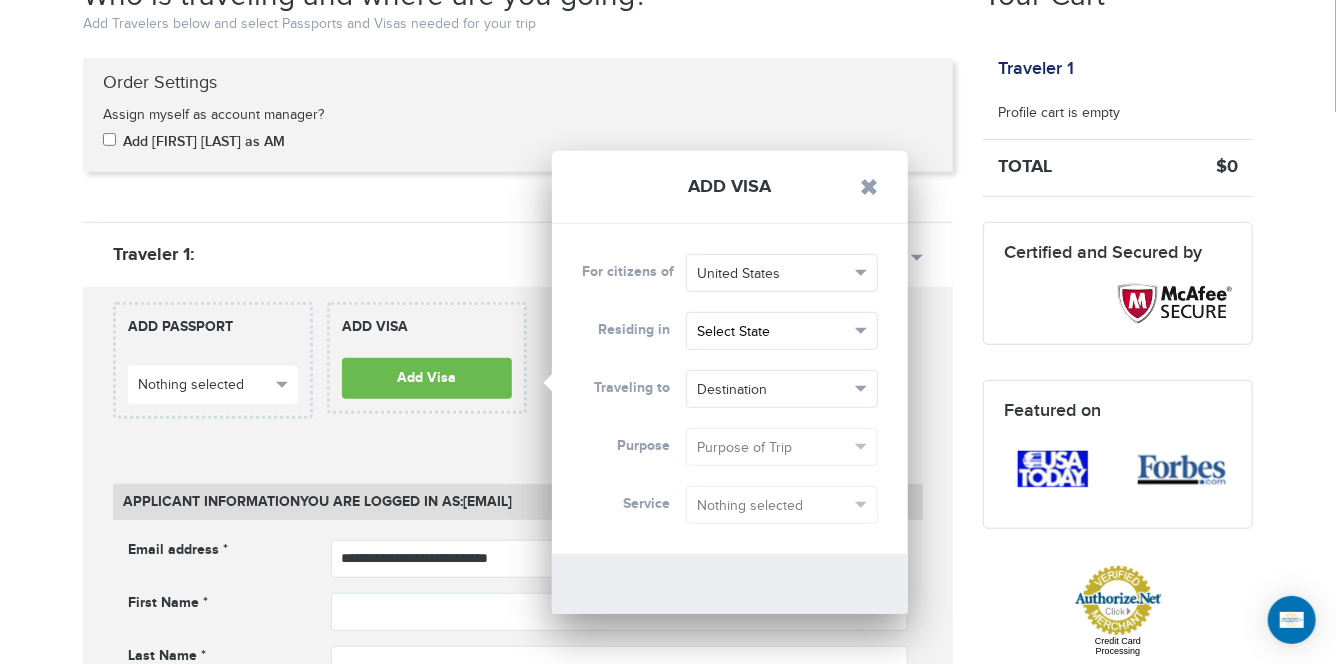 click on "Select State" at bounding box center (773, 332) 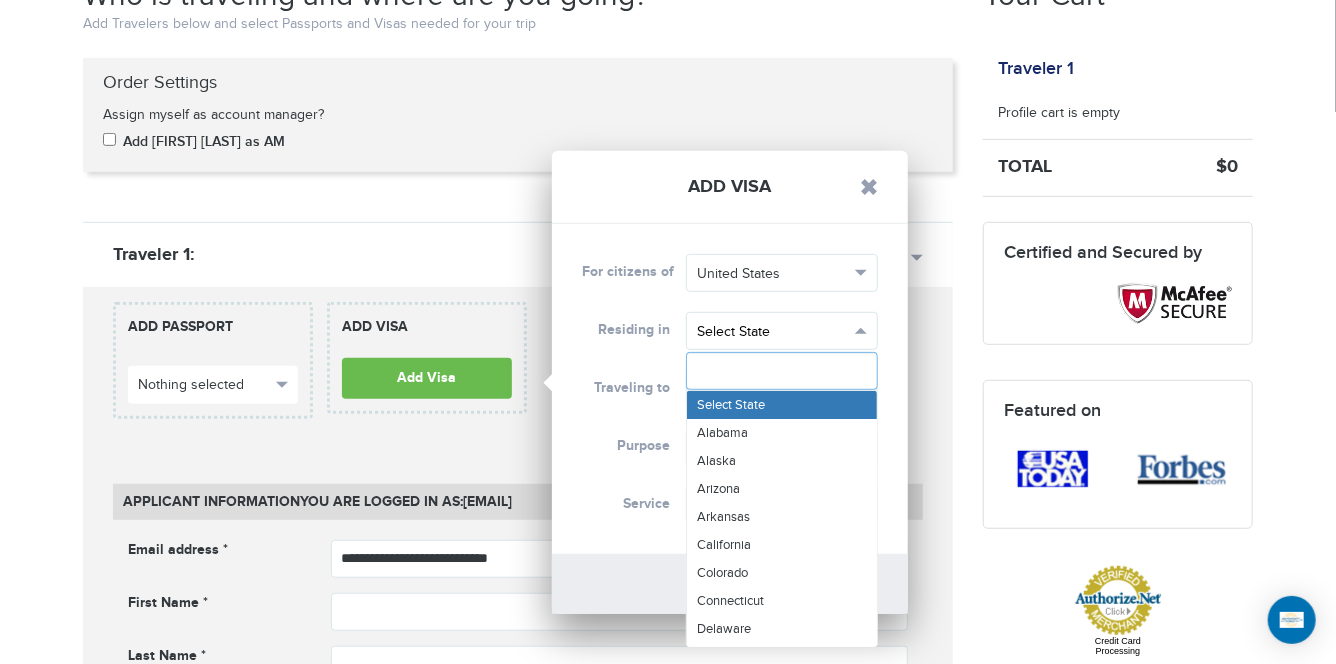 type on "*" 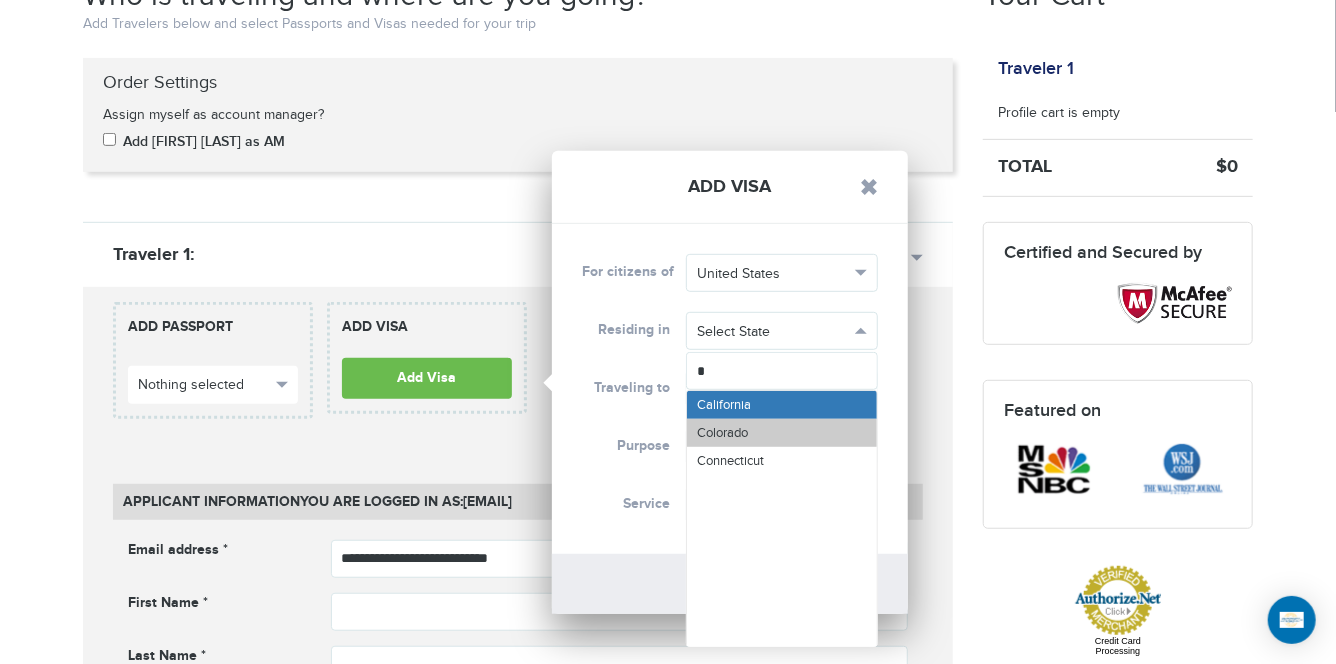 click on "Colorado" at bounding box center (782, 433) 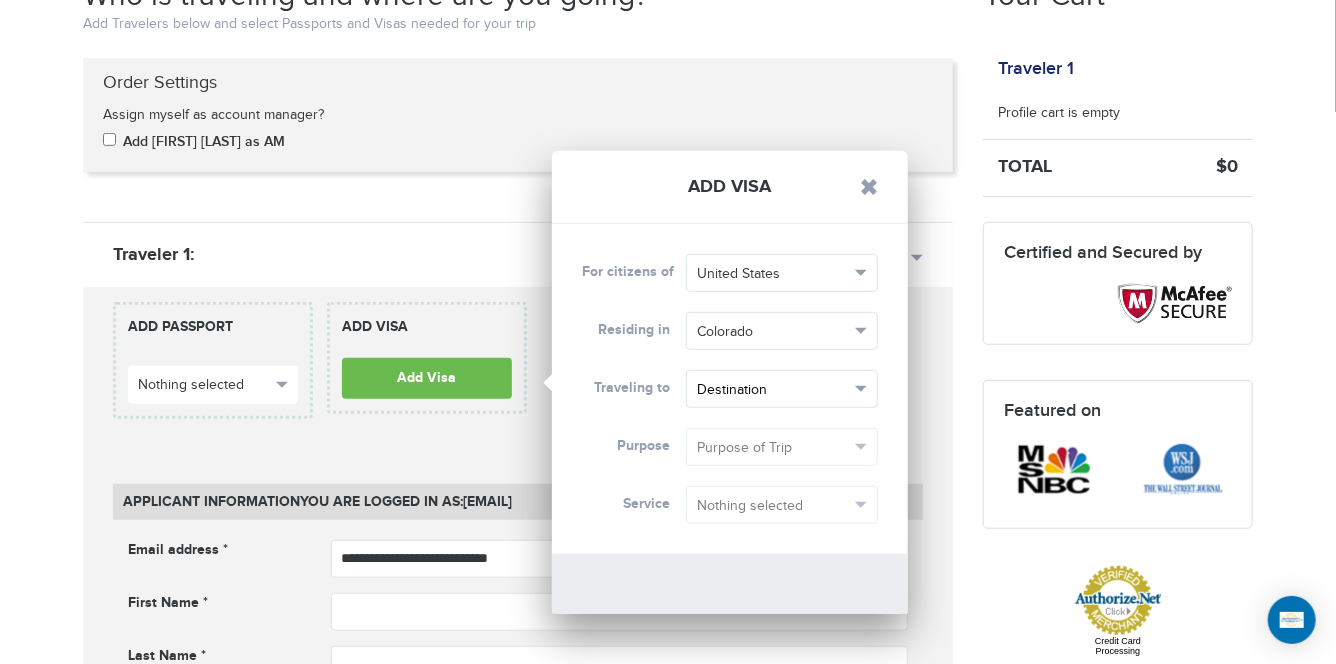 click on "Destination" at bounding box center (773, 390) 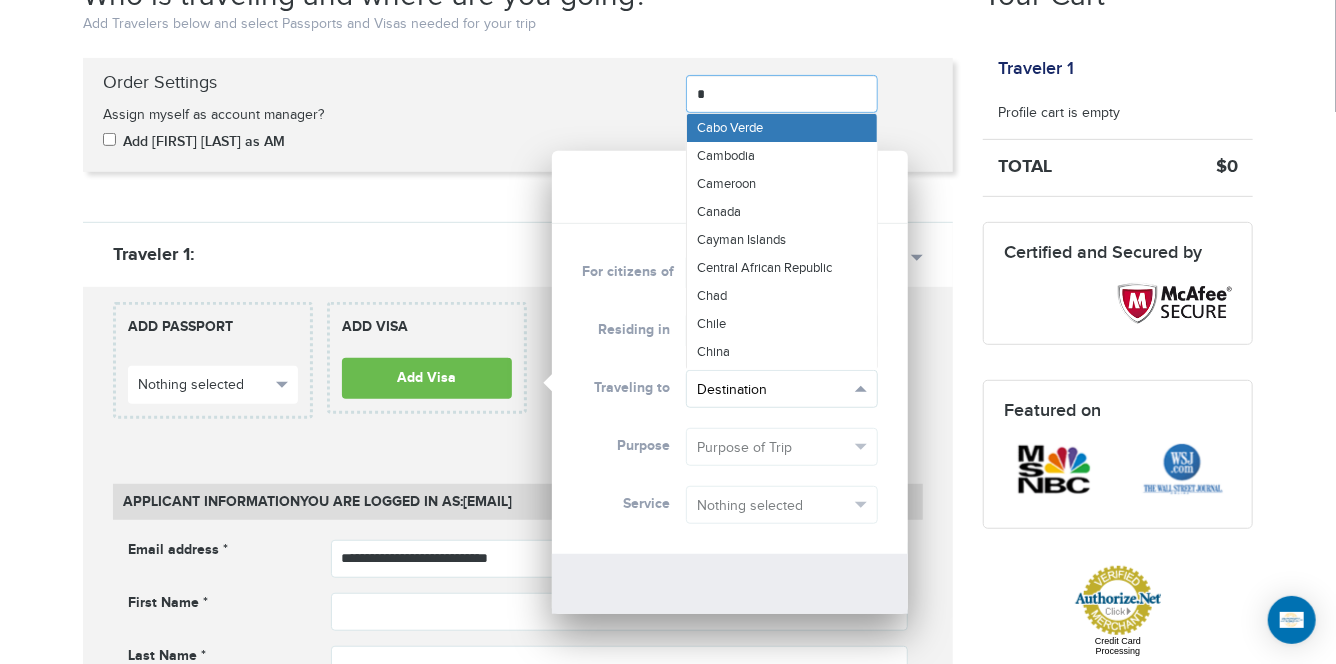 type on "**" 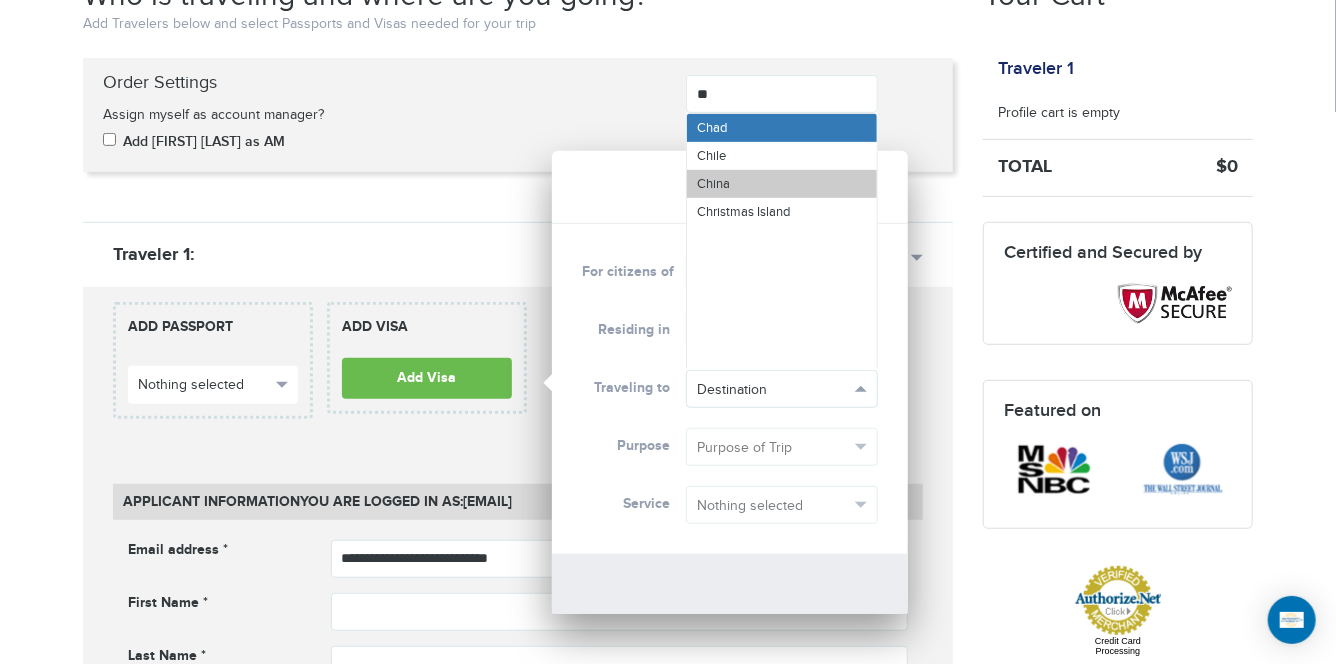 click on "China" at bounding box center [782, 184] 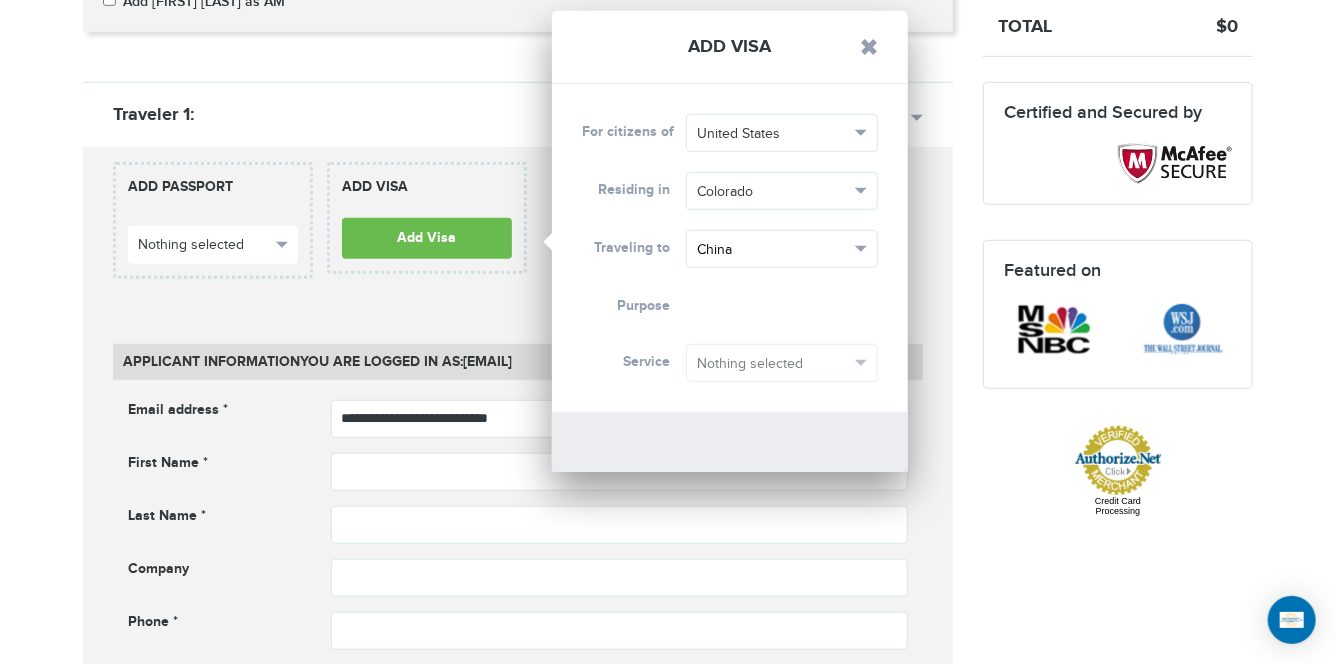 scroll, scrollTop: 560, scrollLeft: 0, axis: vertical 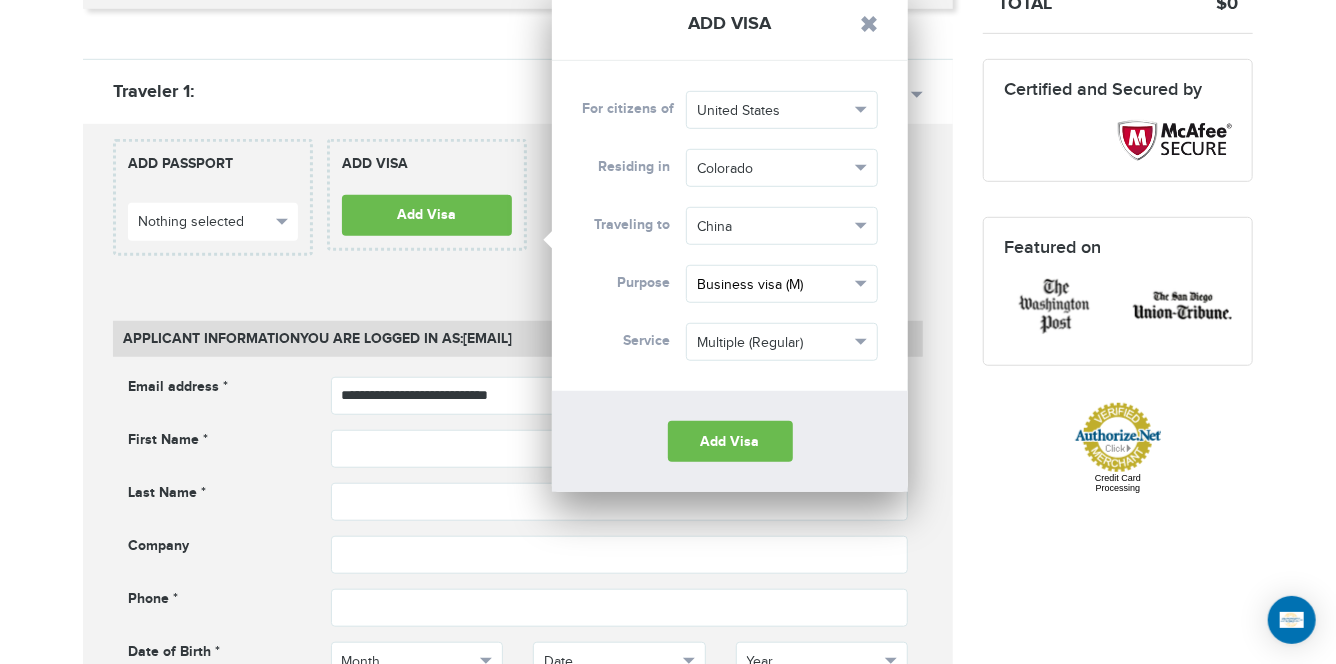 click on "Business visa (M)" at bounding box center (773, 285) 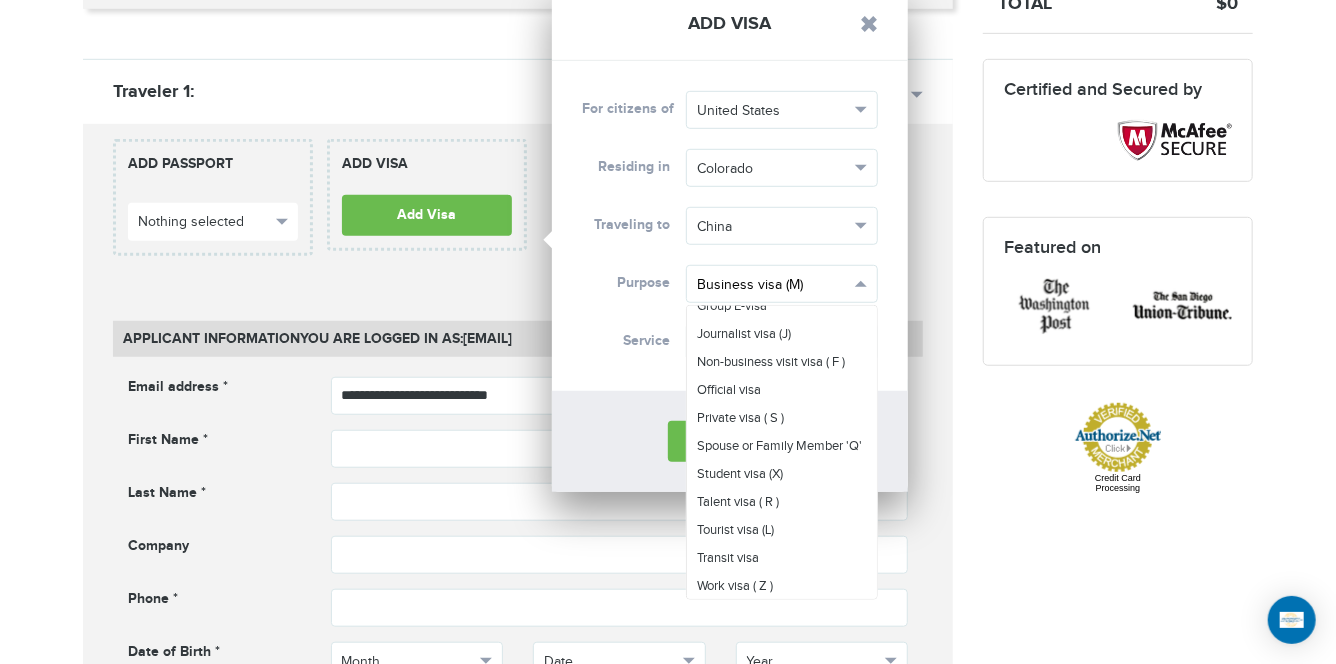 scroll, scrollTop: 116, scrollLeft: 0, axis: vertical 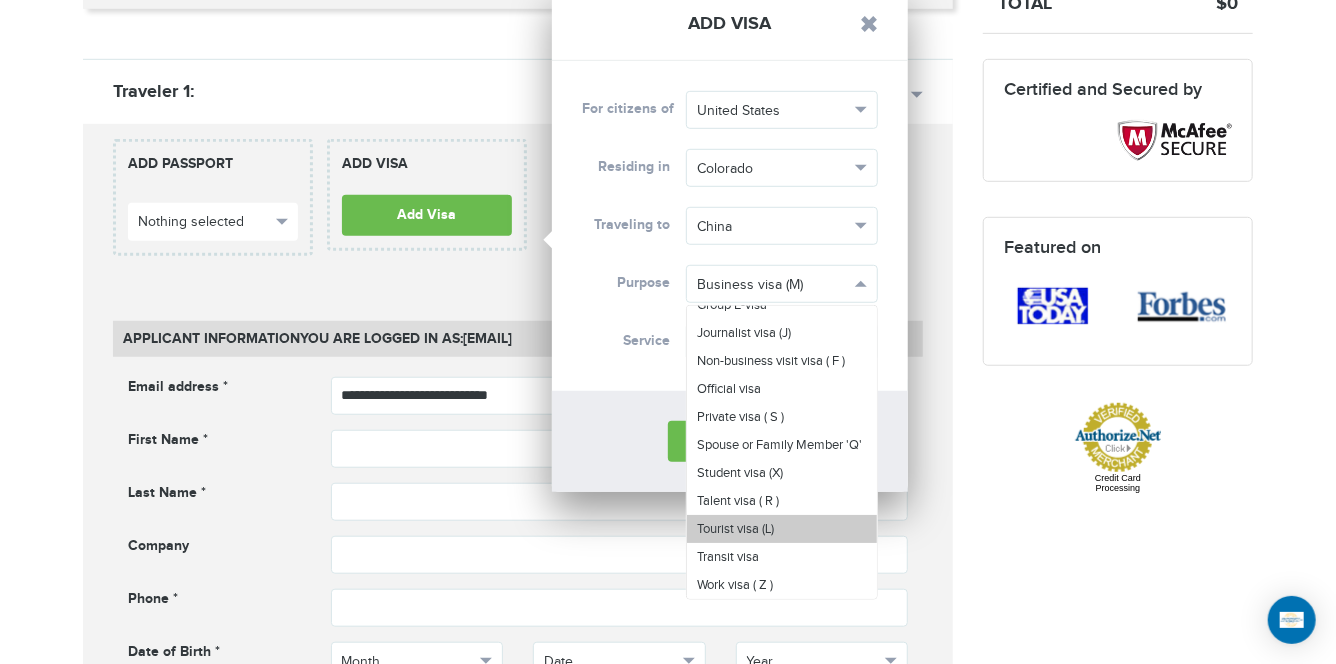 click on "Tourist visa (L)" at bounding box center (782, 529) 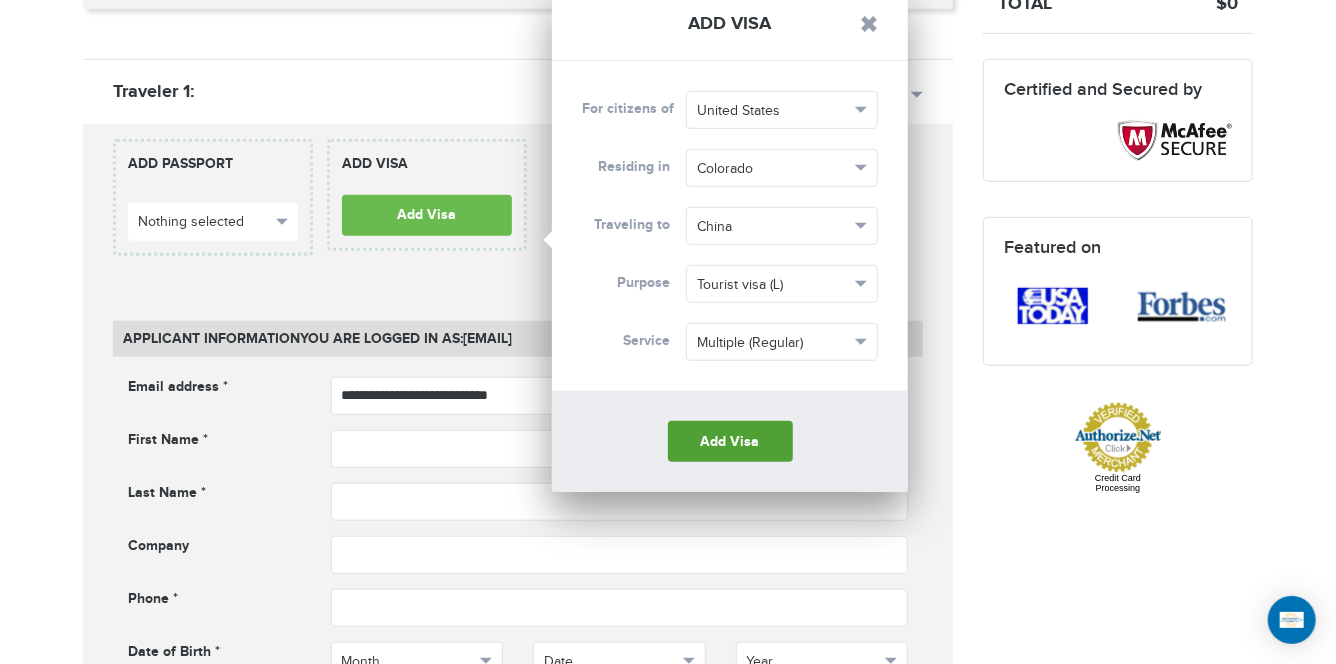 click on "Add Visa" at bounding box center [730, 441] 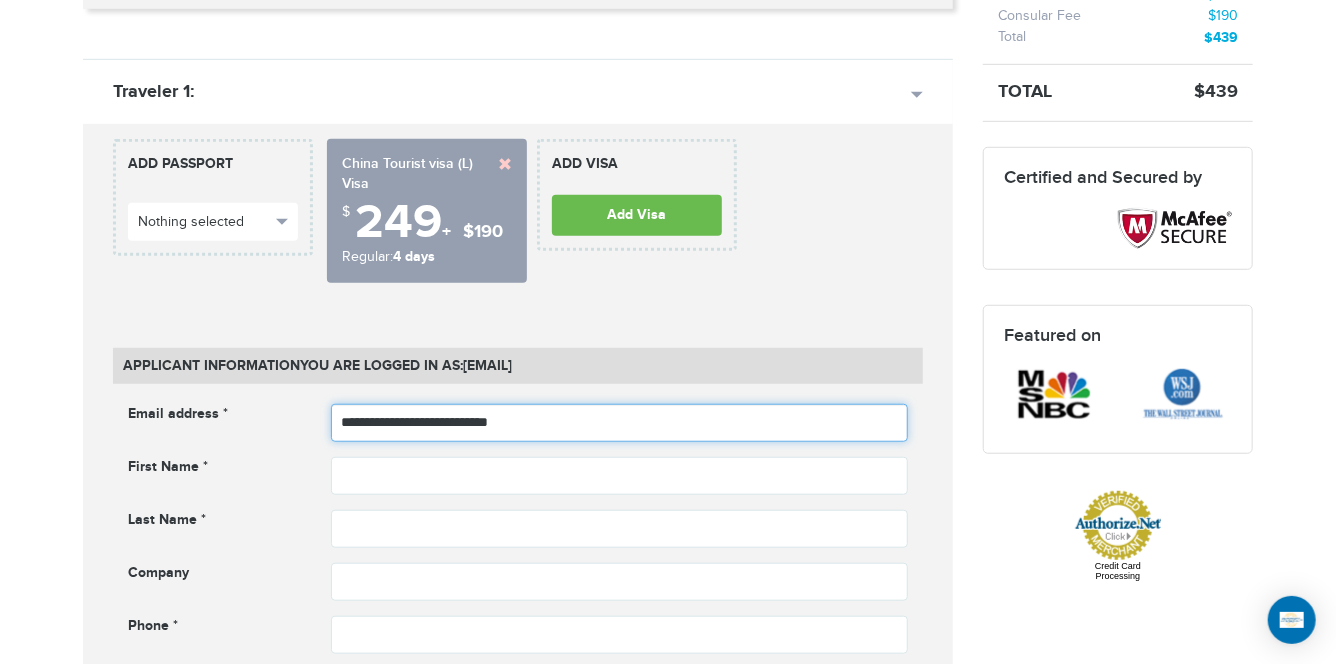click on "**********" at bounding box center [620, 423] 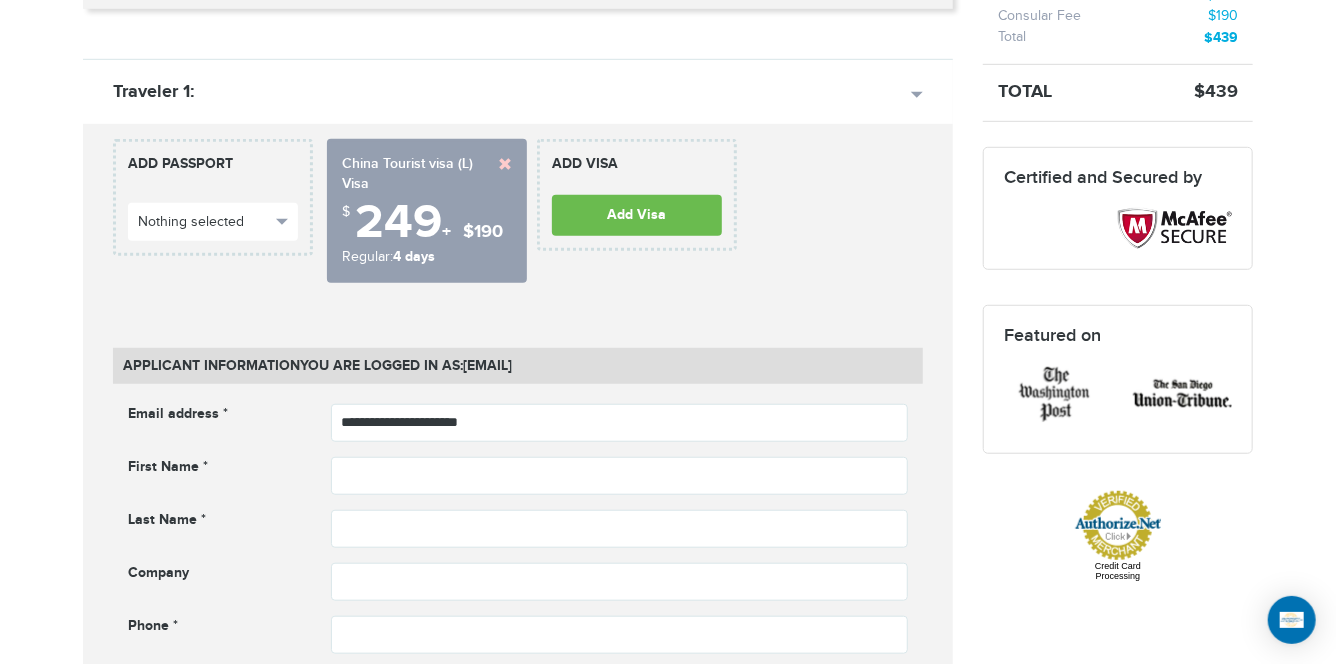 click on "**********" at bounding box center [518, 1266] 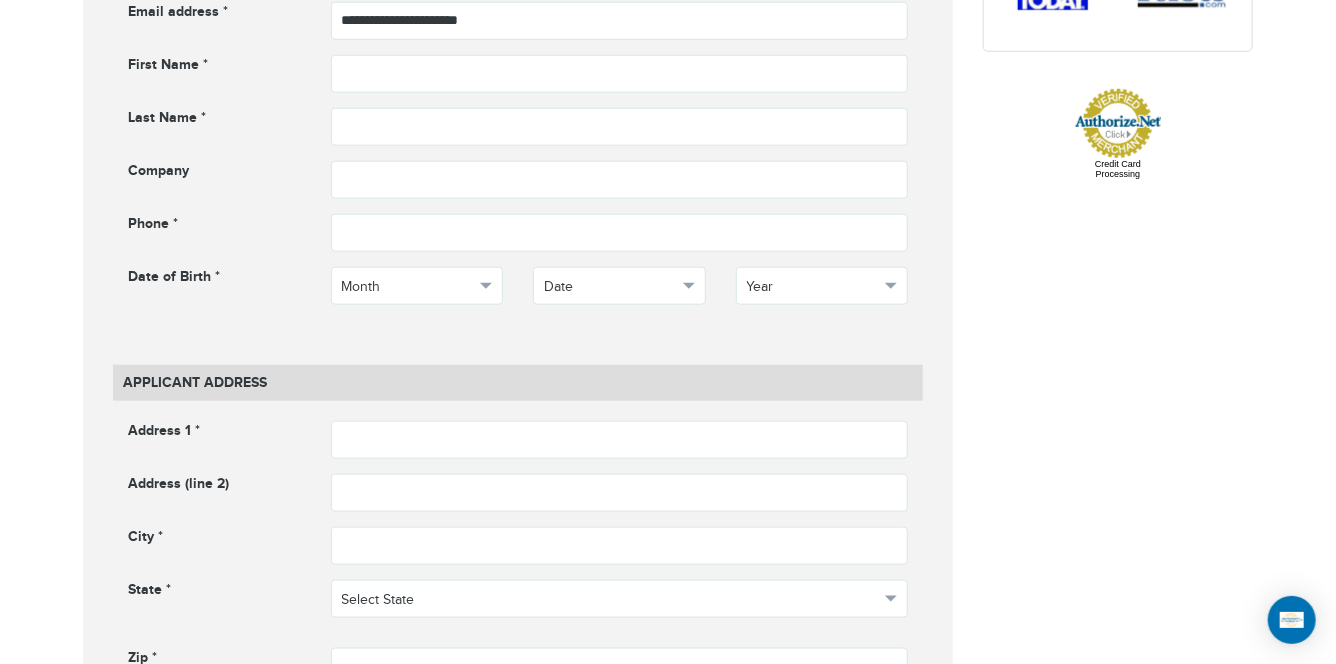 scroll, scrollTop: 965, scrollLeft: 0, axis: vertical 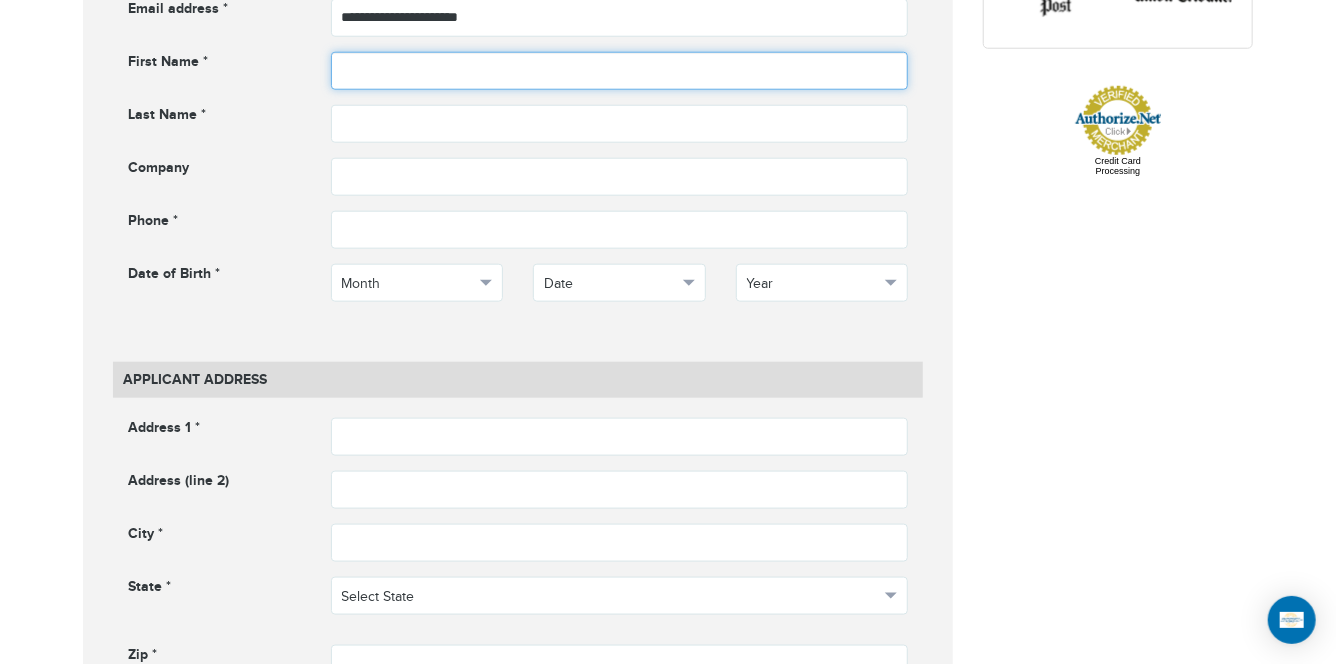 click at bounding box center [620, 71] 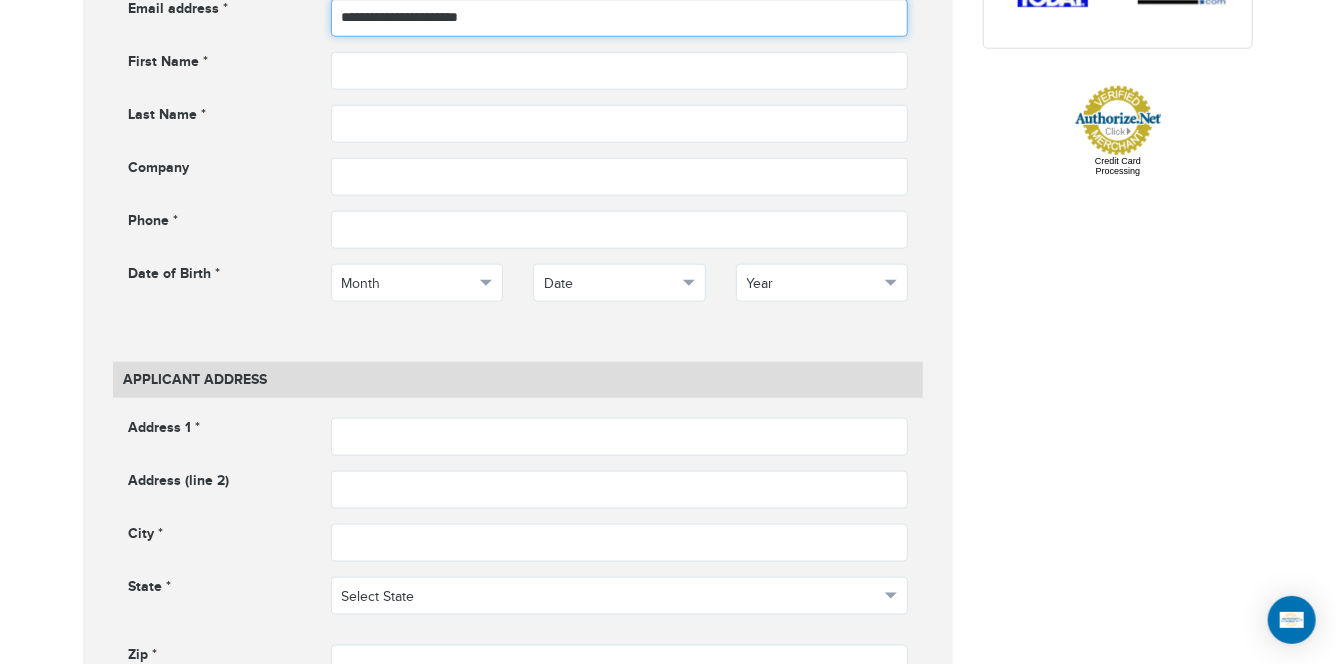 click on "**********" at bounding box center [620, 18] 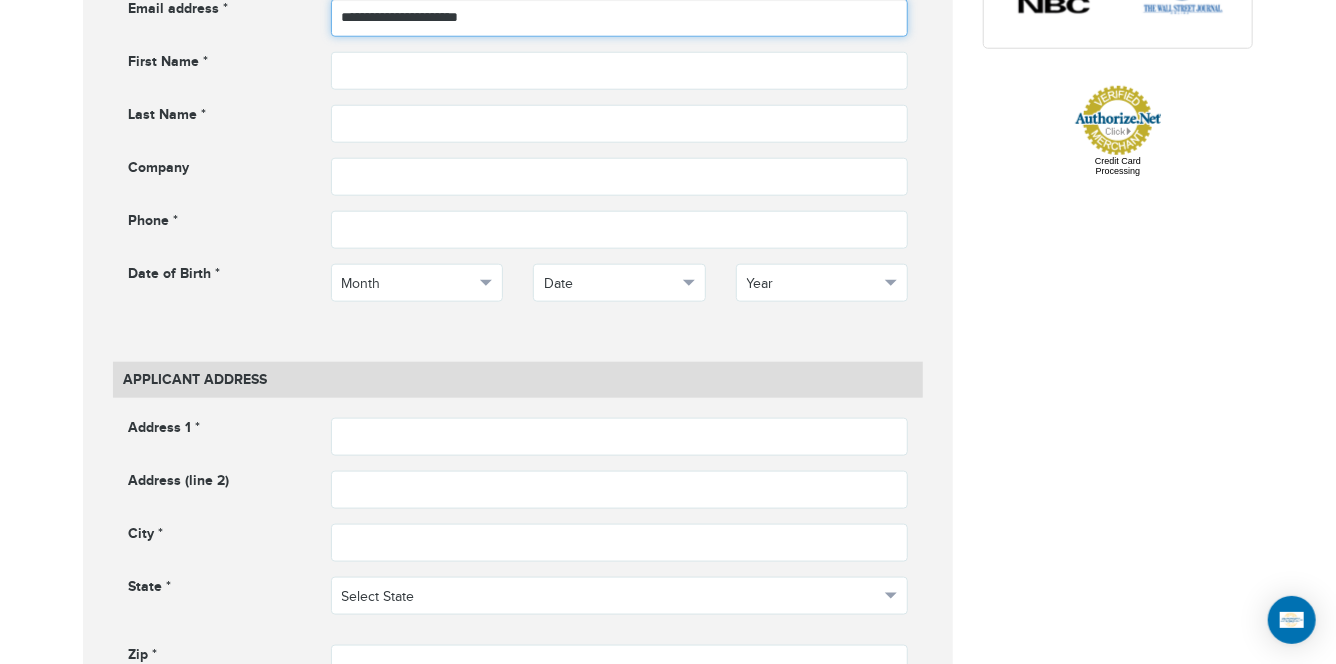 type on "**********" 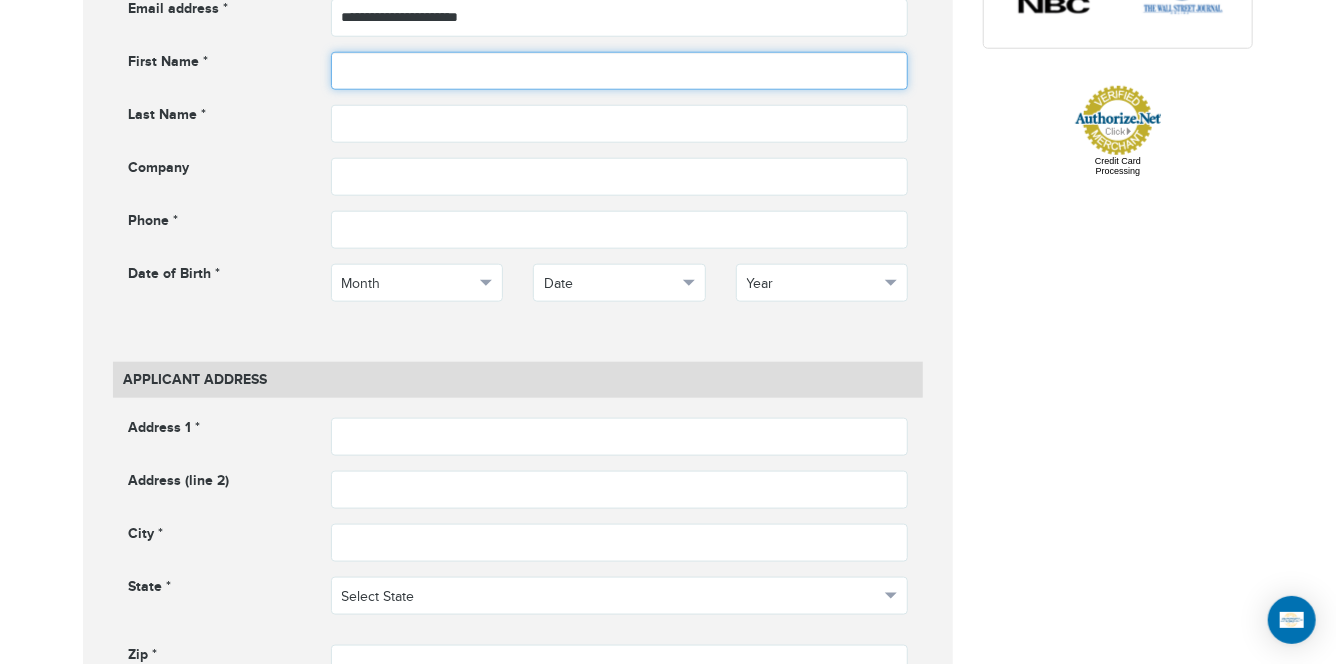 click at bounding box center [620, 71] 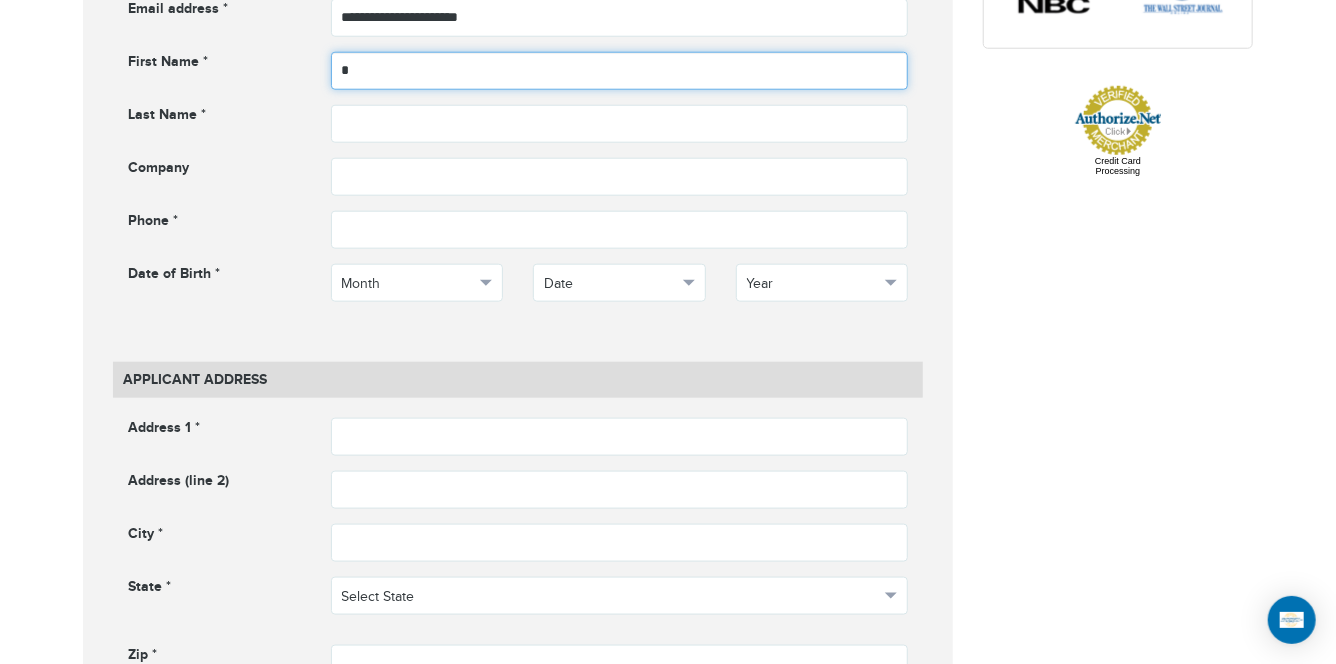 type on "*" 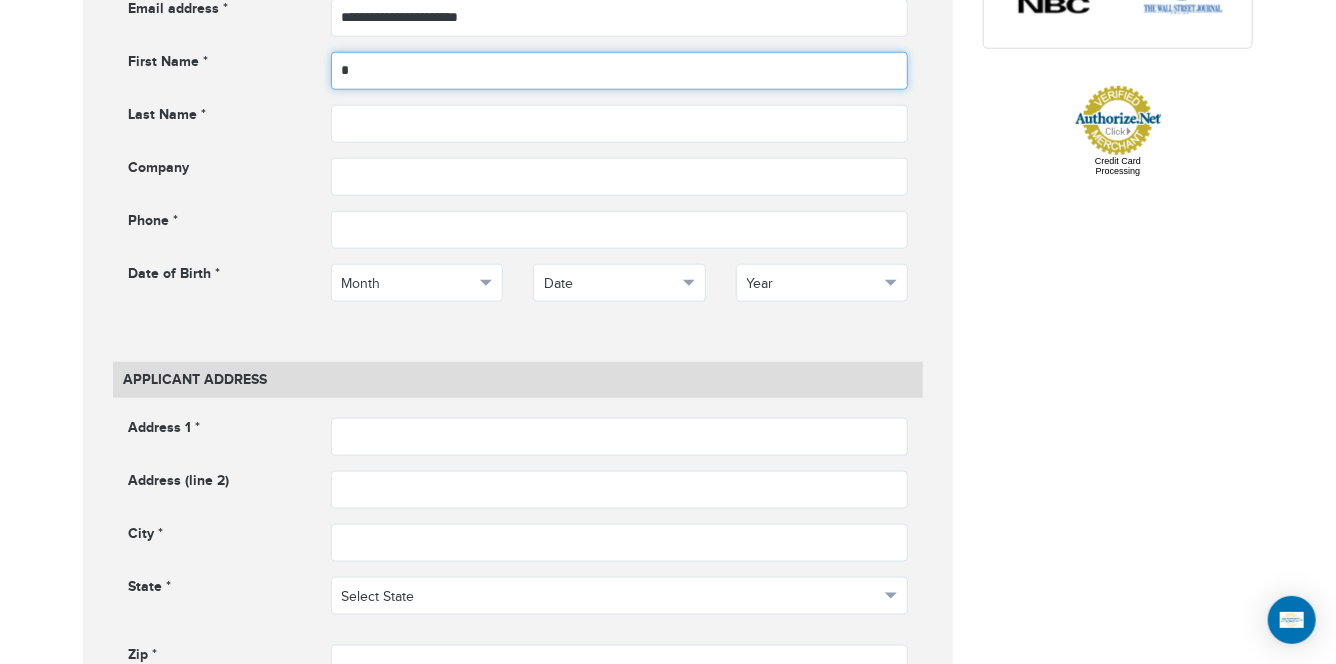 click on "*" at bounding box center [620, 71] 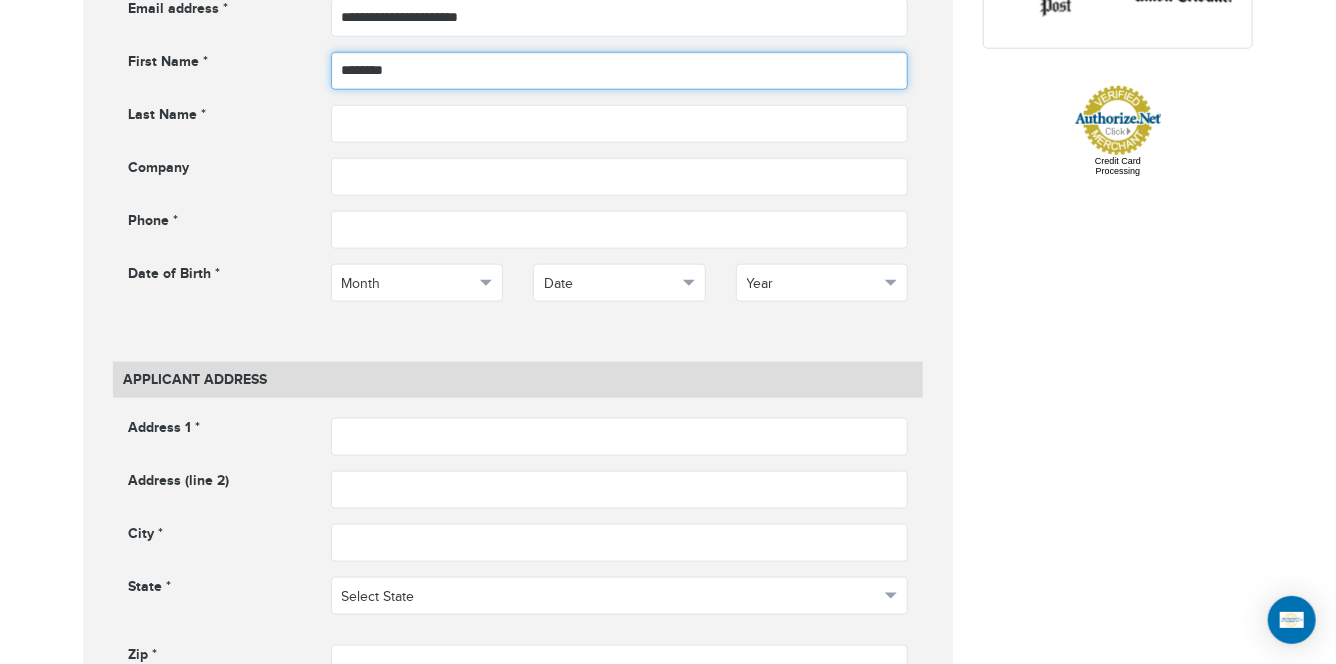 click on "********" at bounding box center [620, 71] 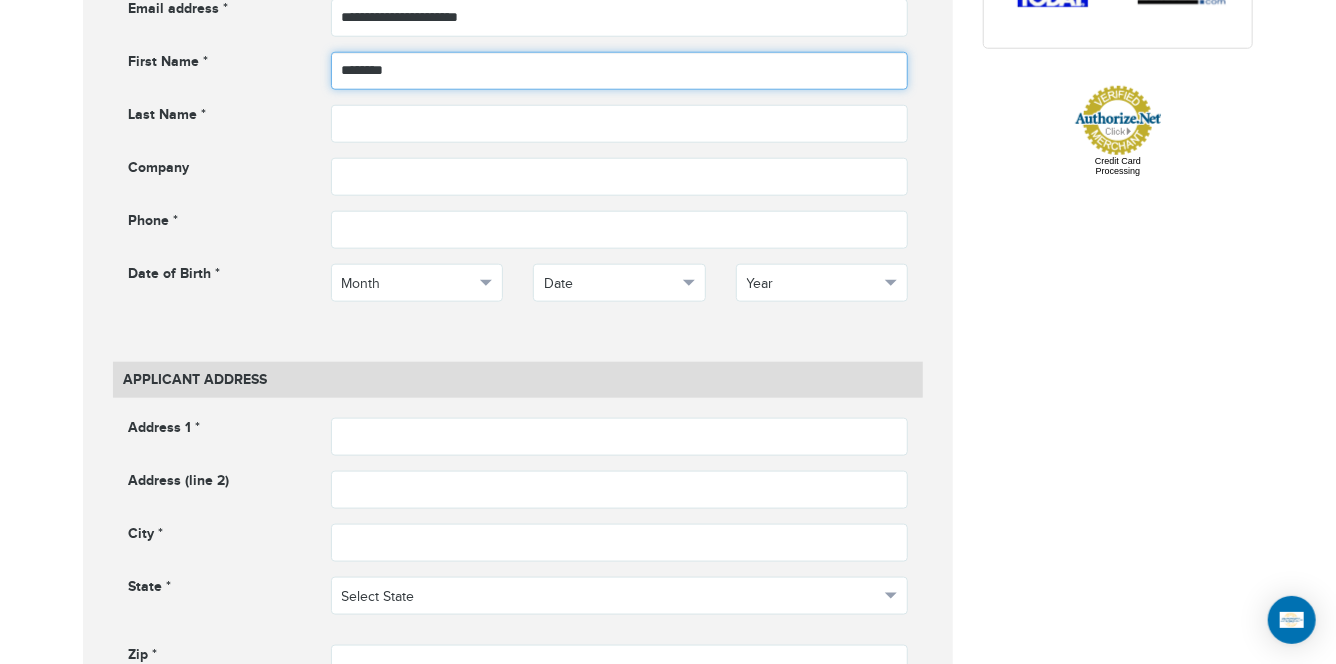 click on "********" at bounding box center [620, 71] 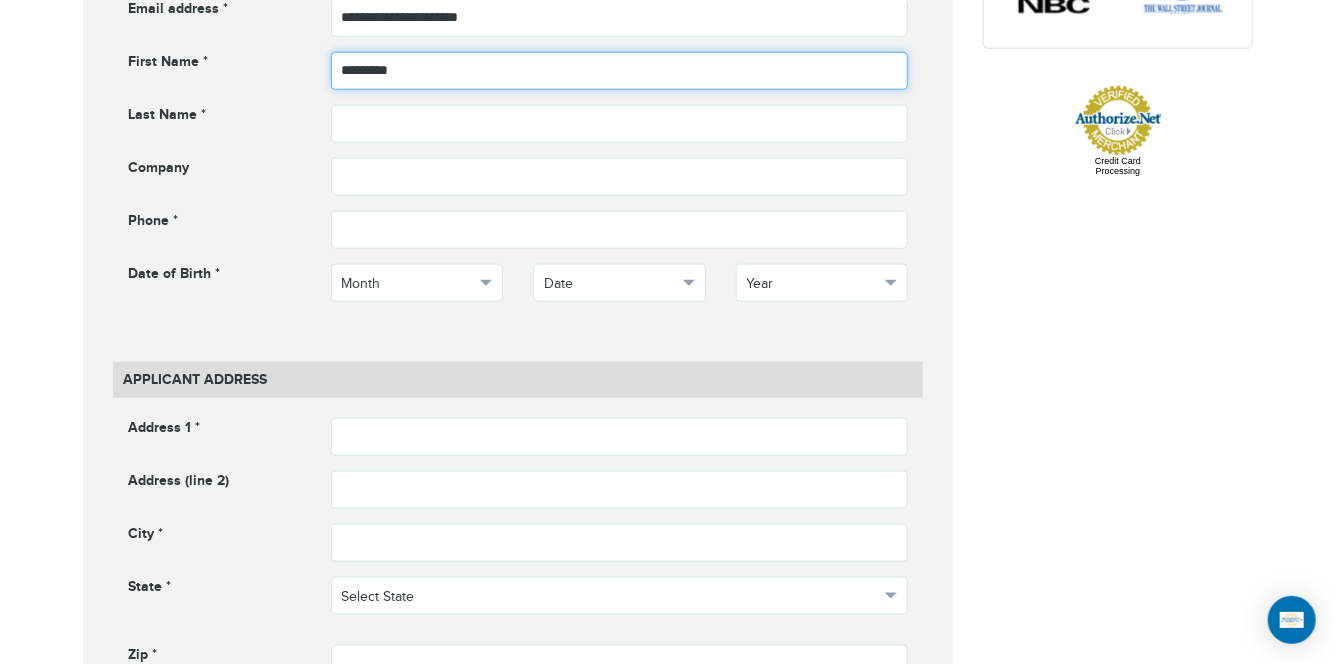 type on "********" 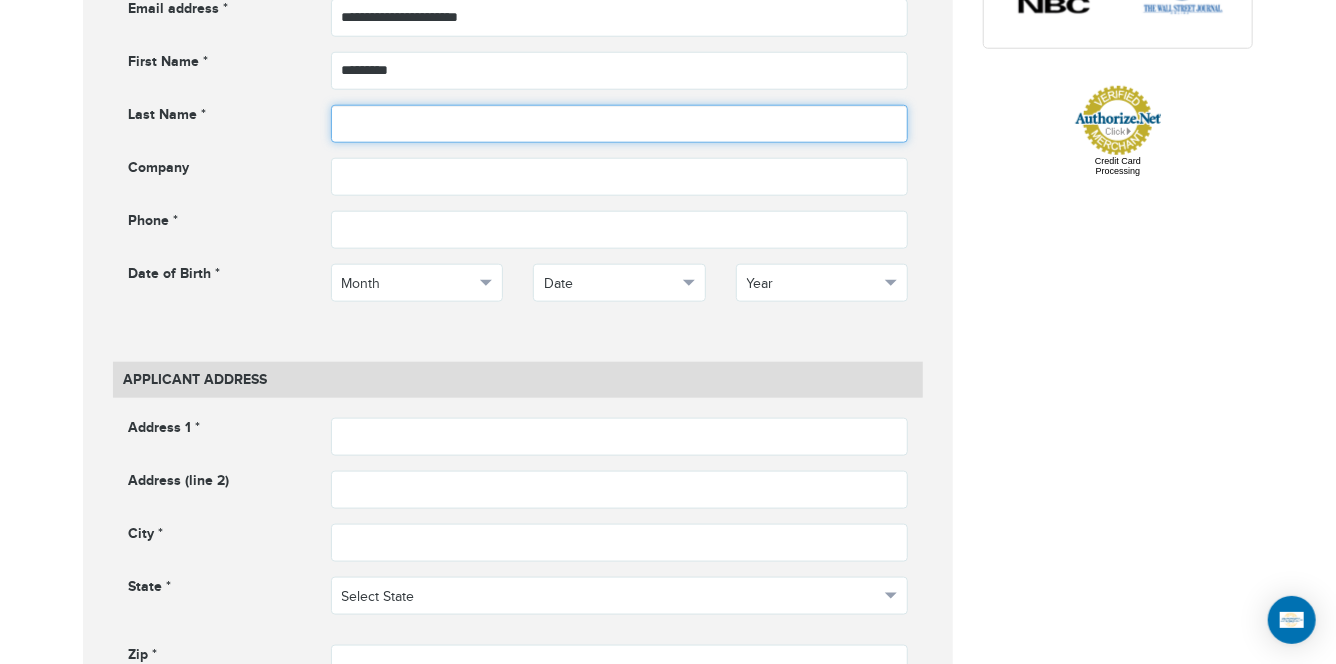 click at bounding box center (620, 124) 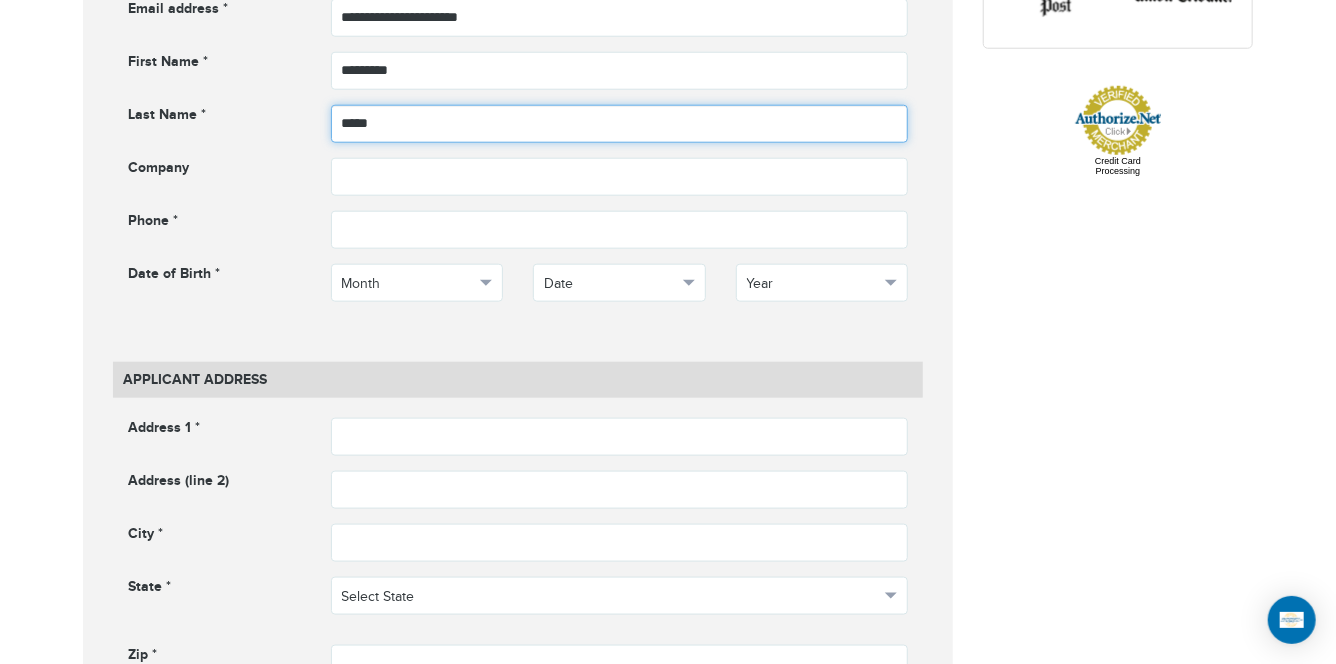 type on "*****" 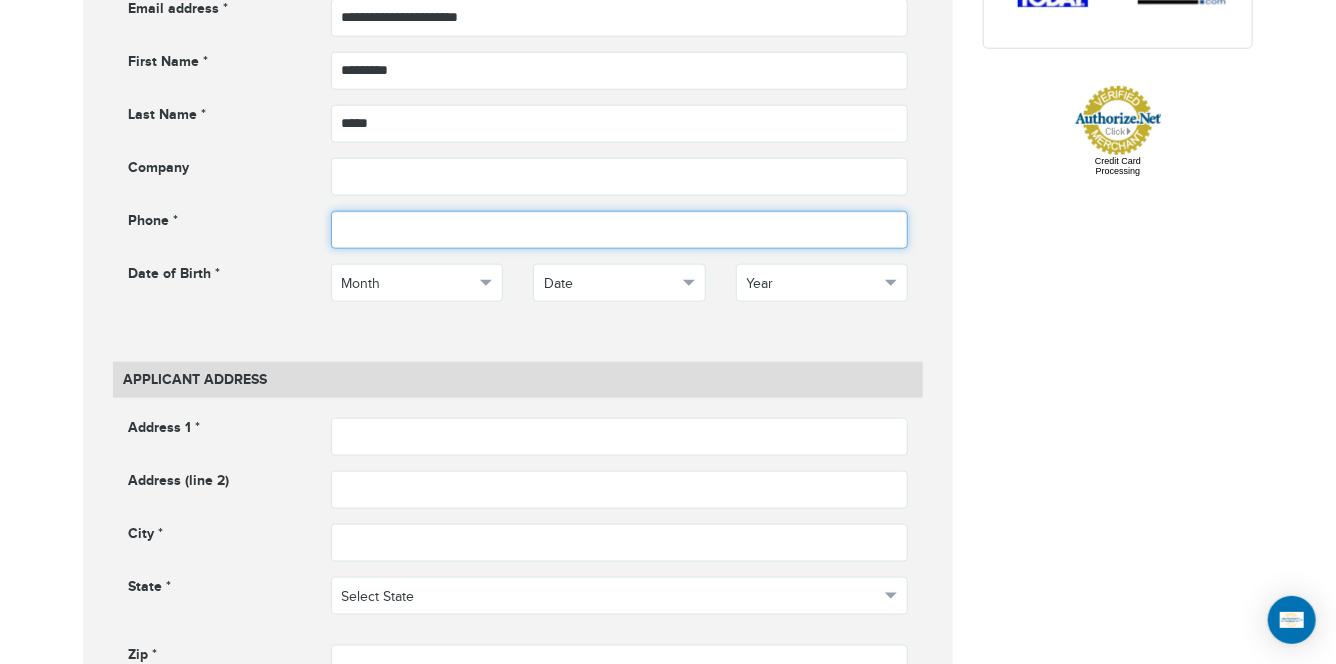 paste on "**********" 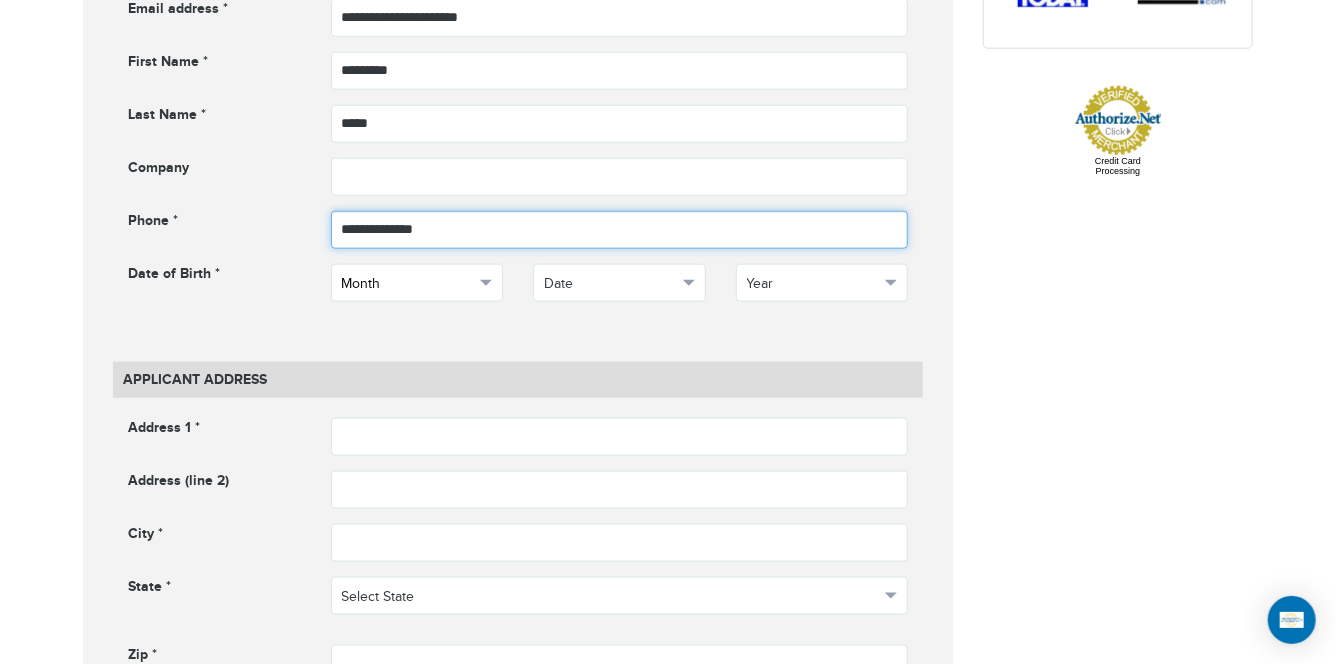 type on "**********" 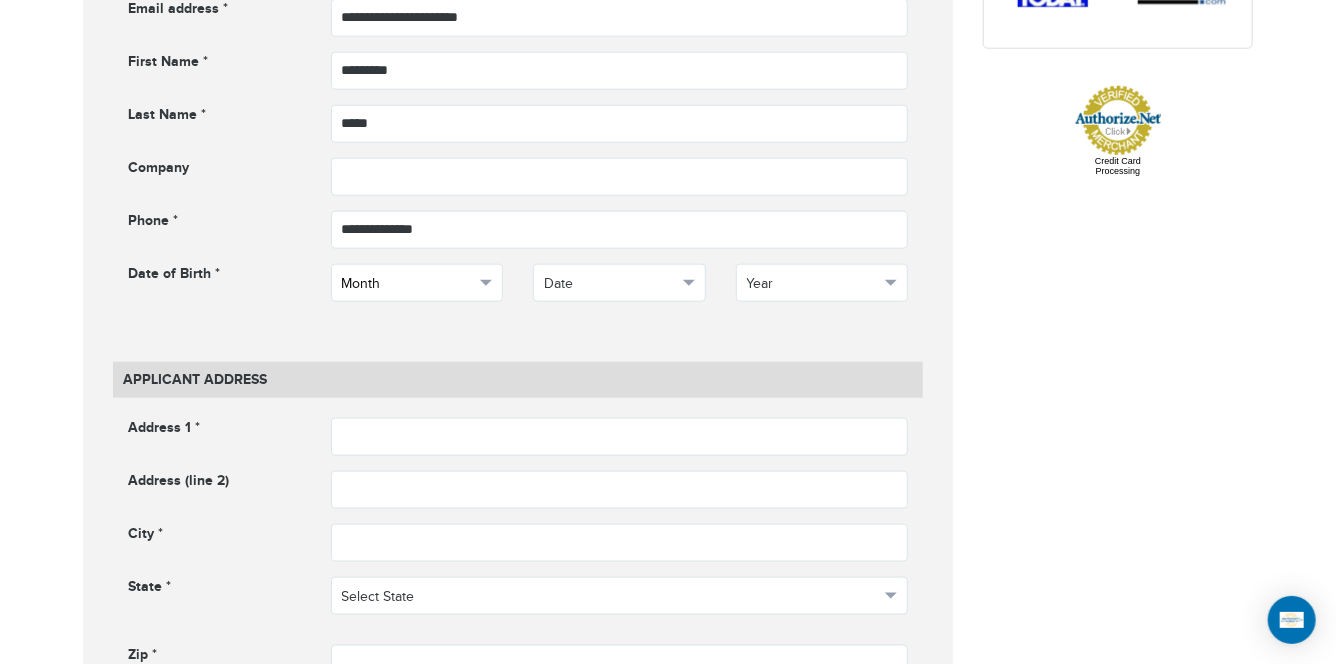 click on "Month" at bounding box center [417, 283] 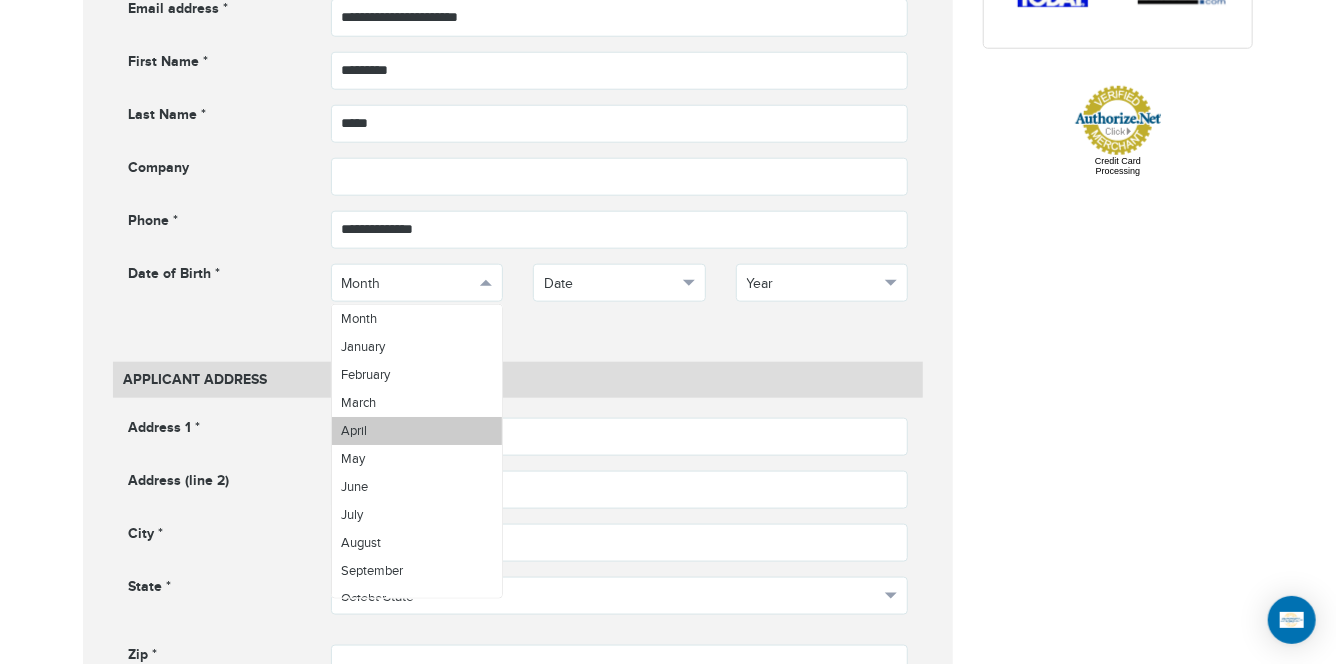 click on "April" at bounding box center (417, 431) 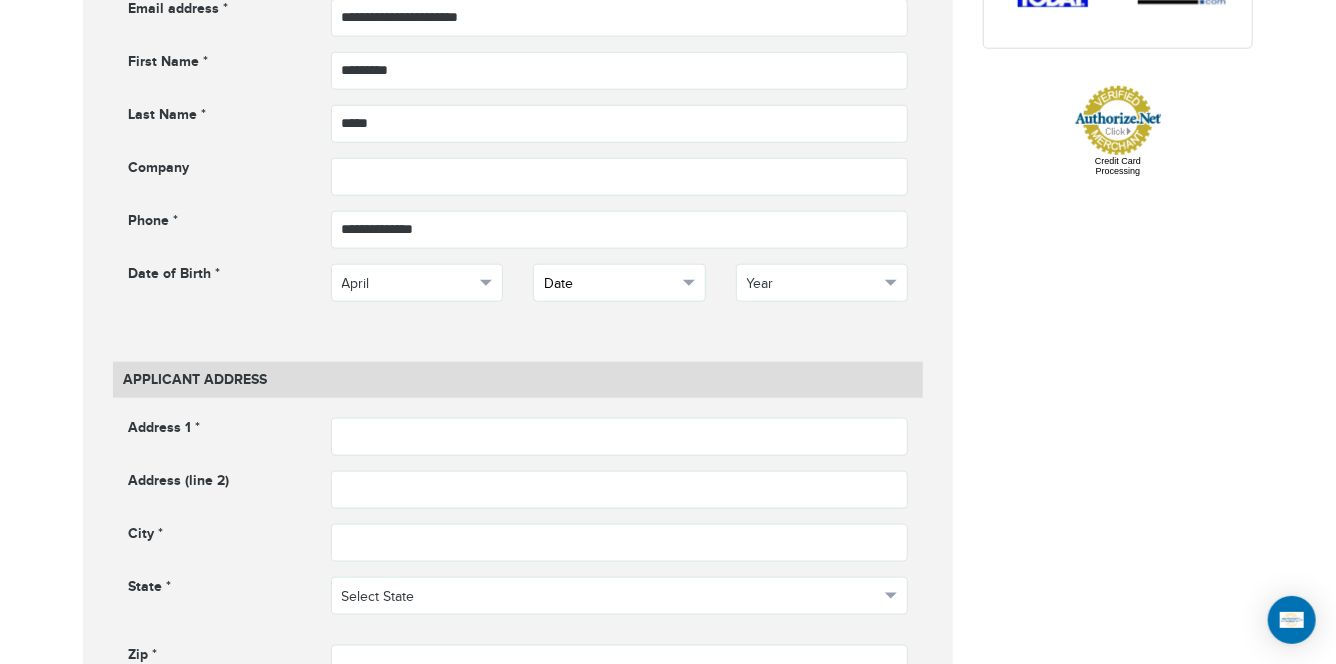 click on "Date" at bounding box center [610, 284] 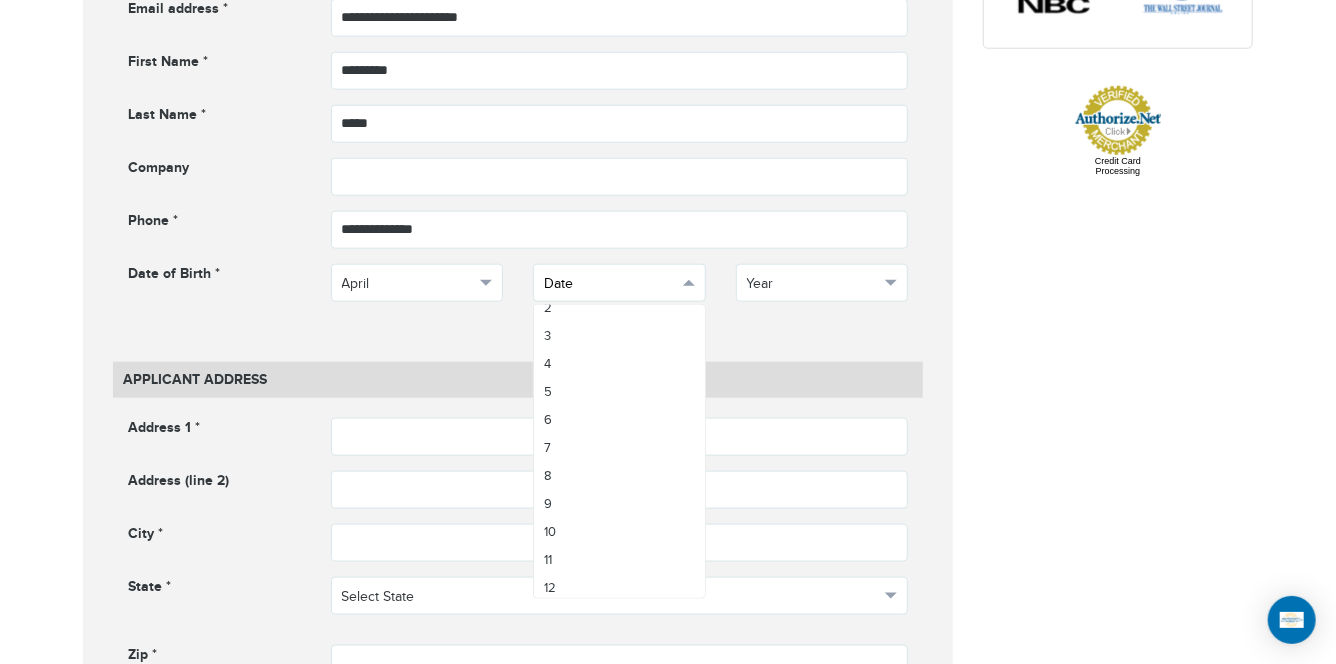 scroll, scrollTop: 73, scrollLeft: 0, axis: vertical 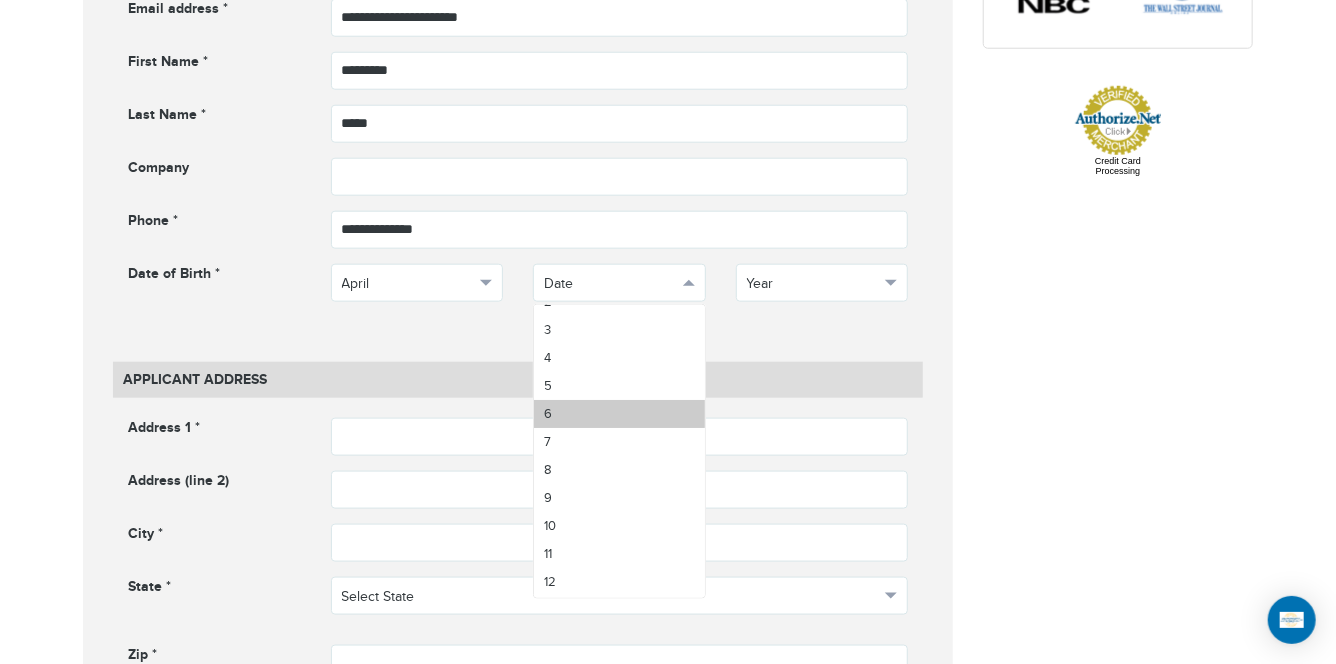 click on "6" at bounding box center [619, 414] 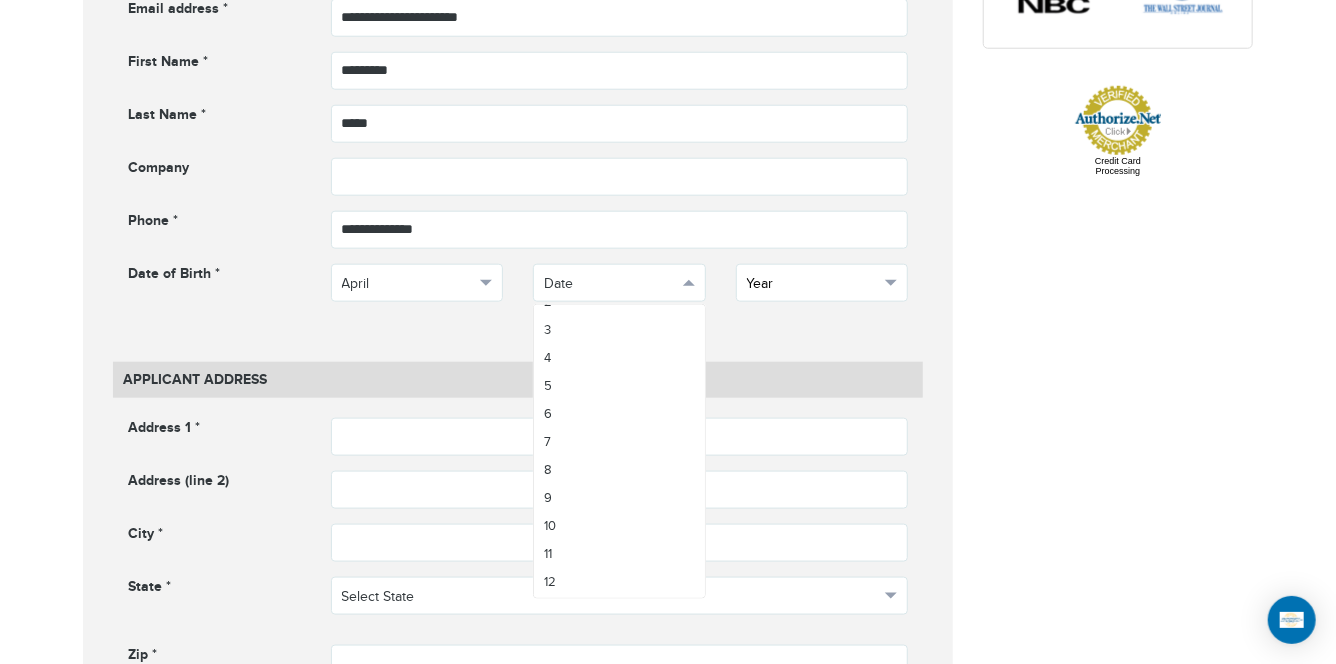 click on "Year" at bounding box center (813, 284) 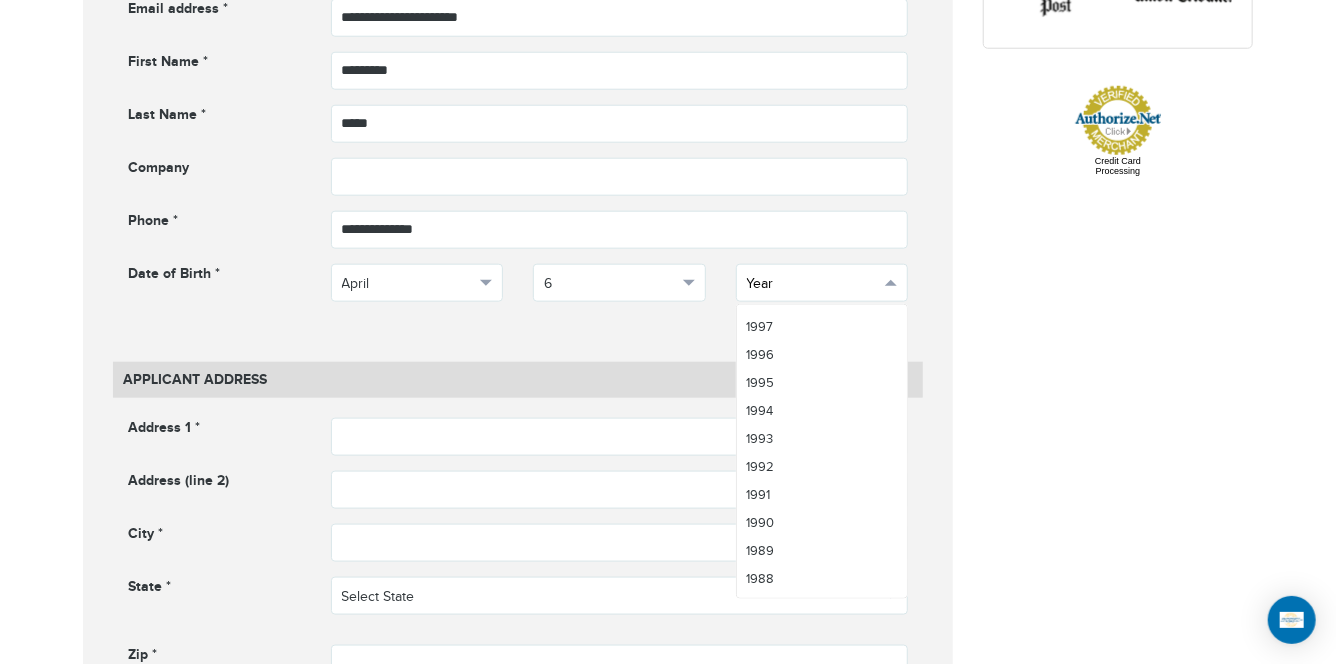 scroll, scrollTop: 802, scrollLeft: 0, axis: vertical 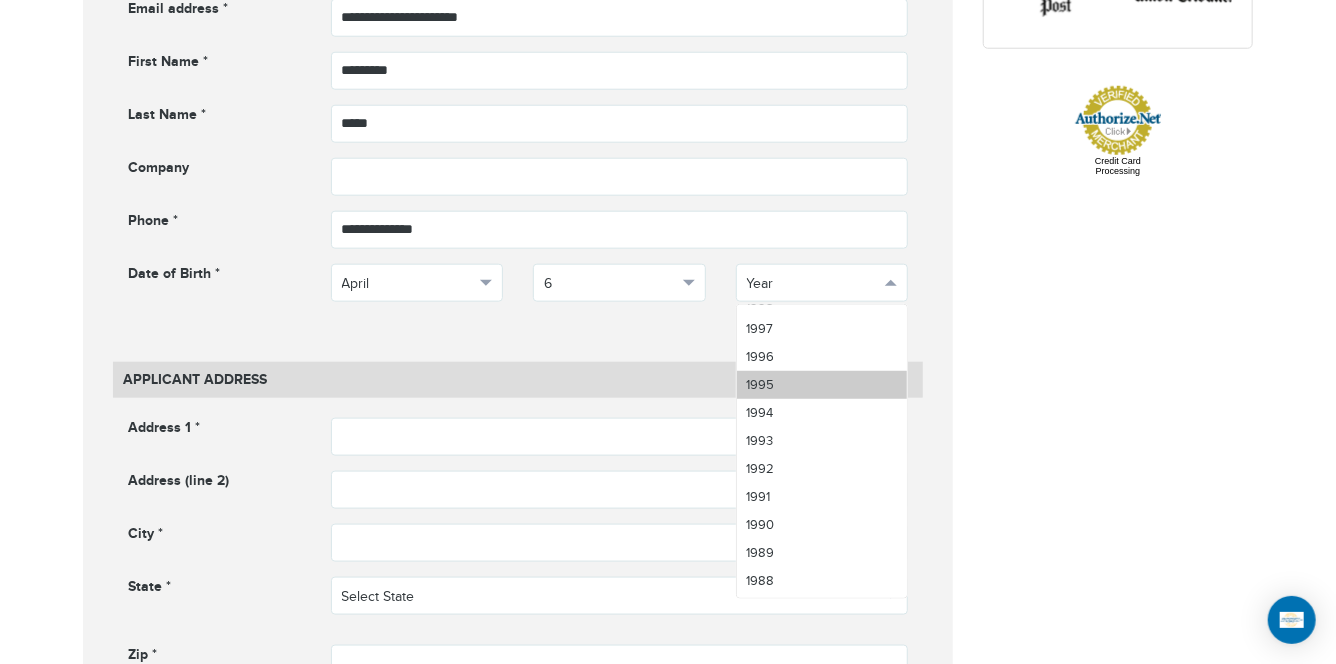 click on "1995" at bounding box center (822, 385) 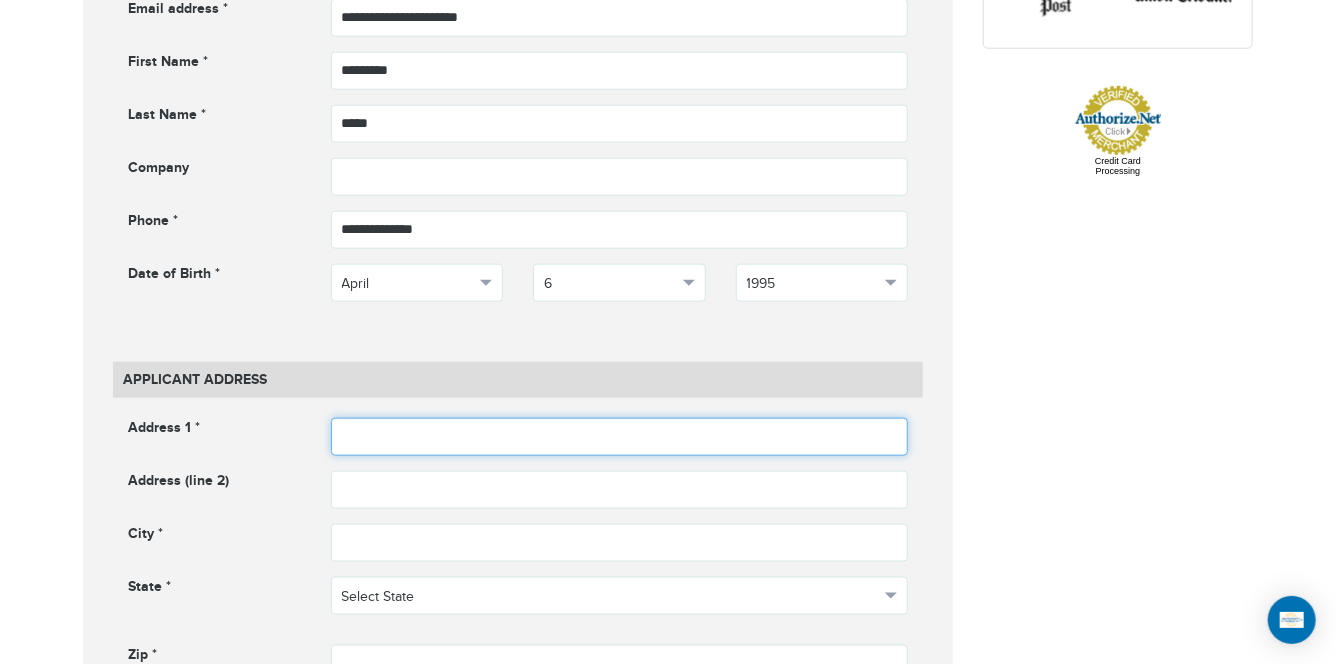 click at bounding box center [620, 437] 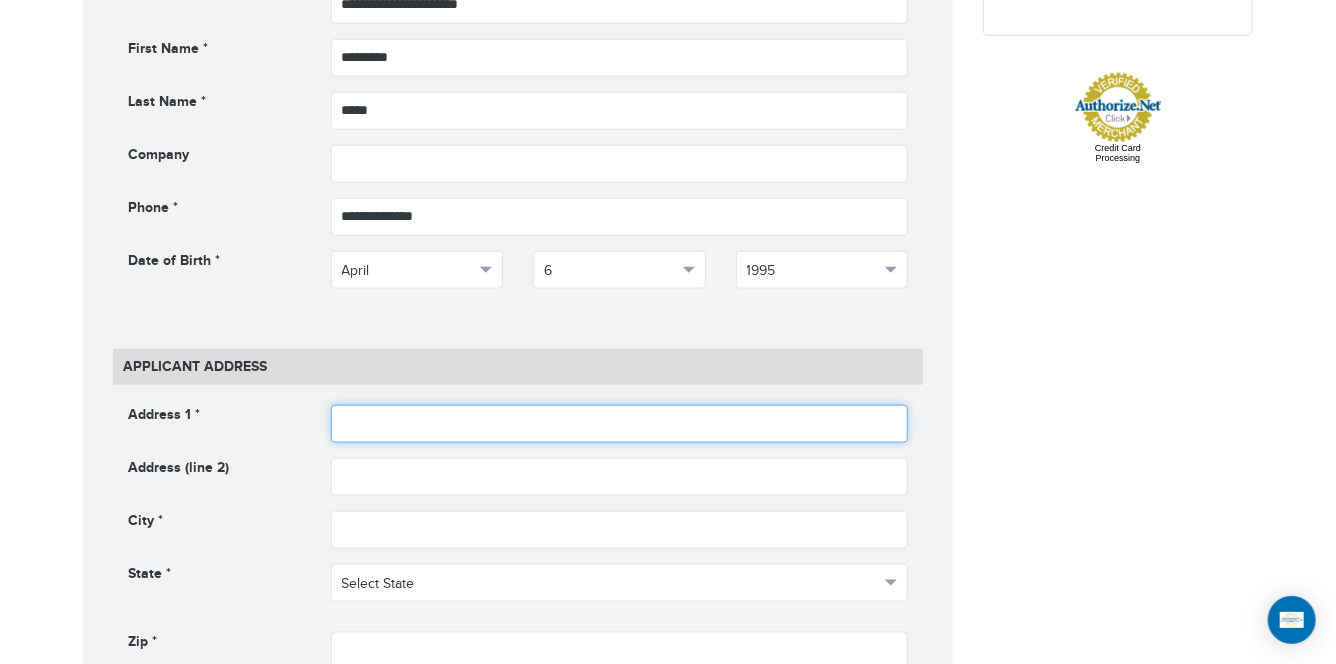 scroll, scrollTop: 979, scrollLeft: 0, axis: vertical 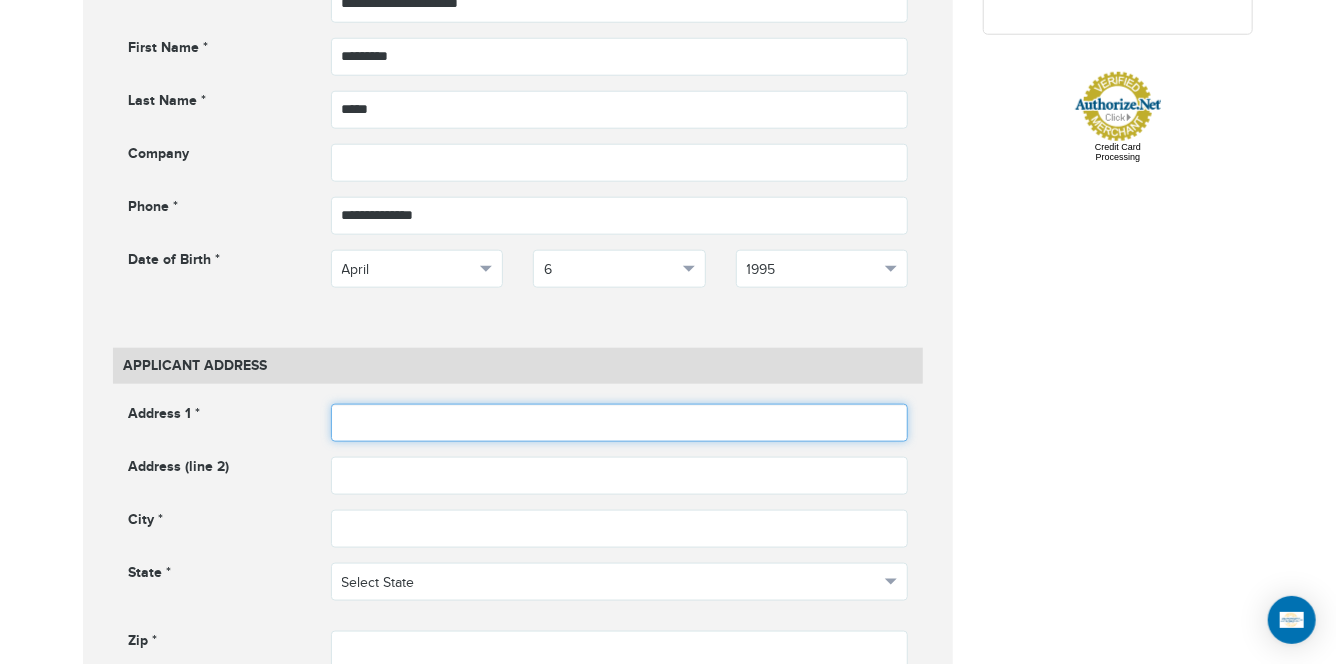 click at bounding box center [620, 423] 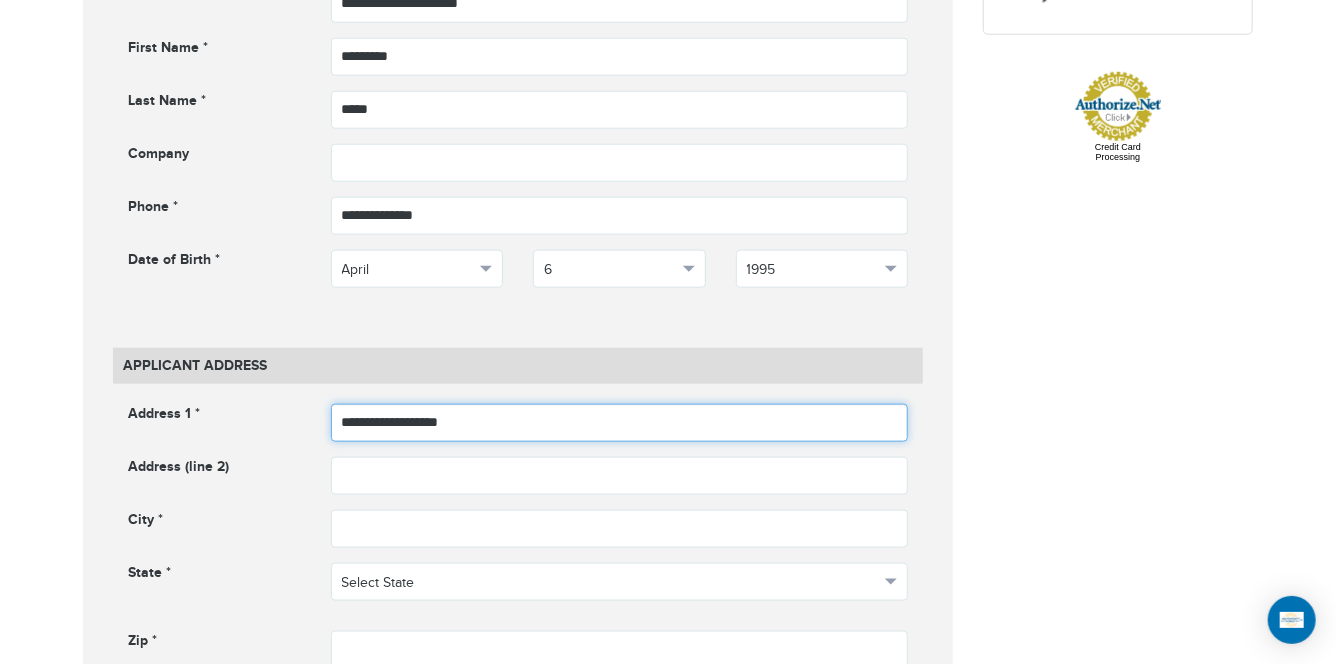 type on "**********" 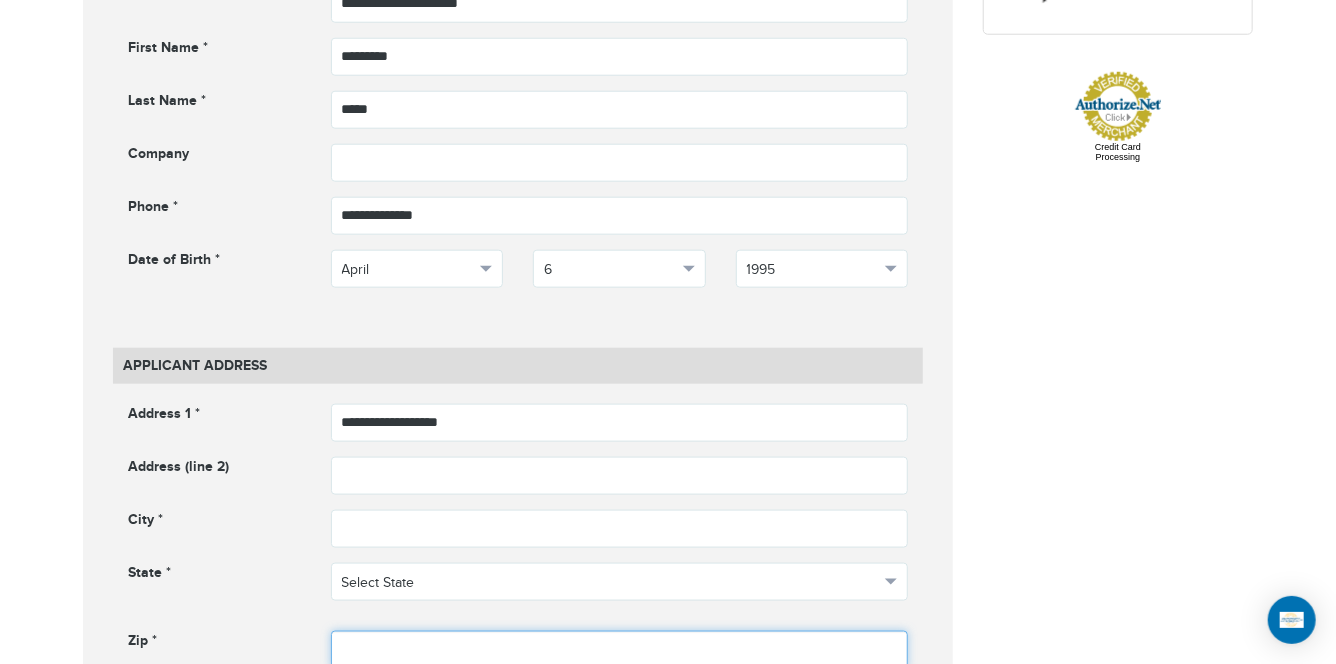 click at bounding box center [620, 650] 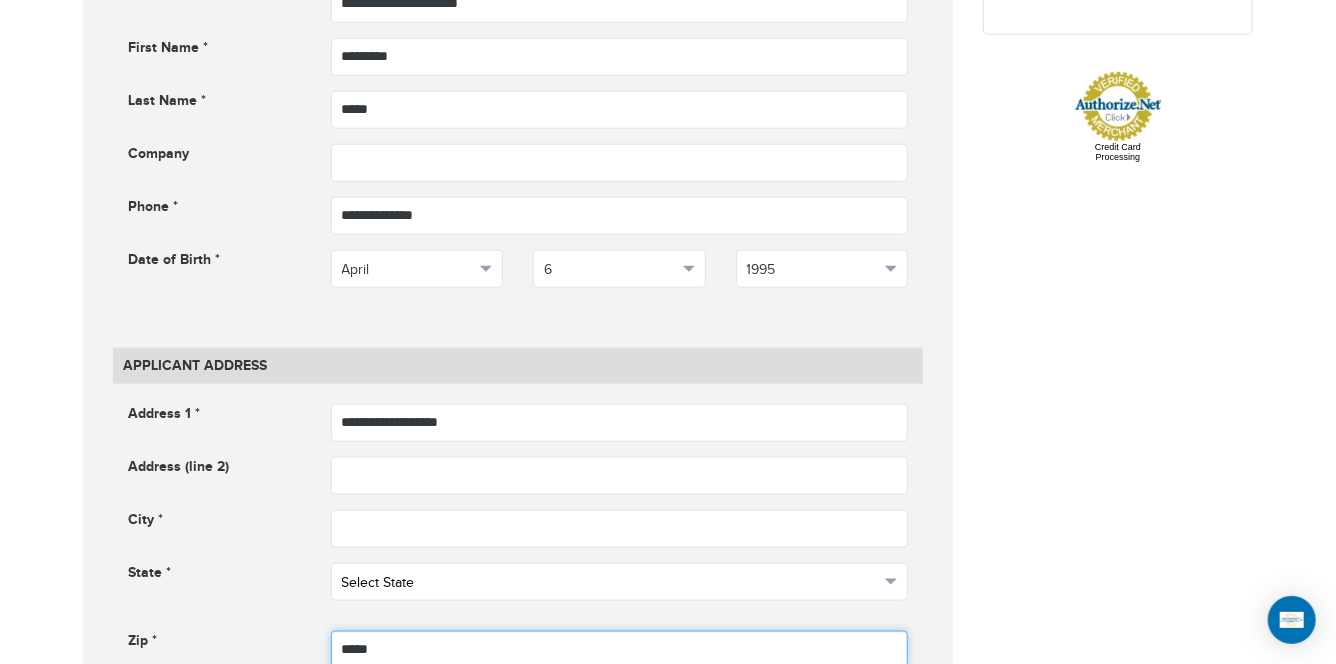 type on "*****" 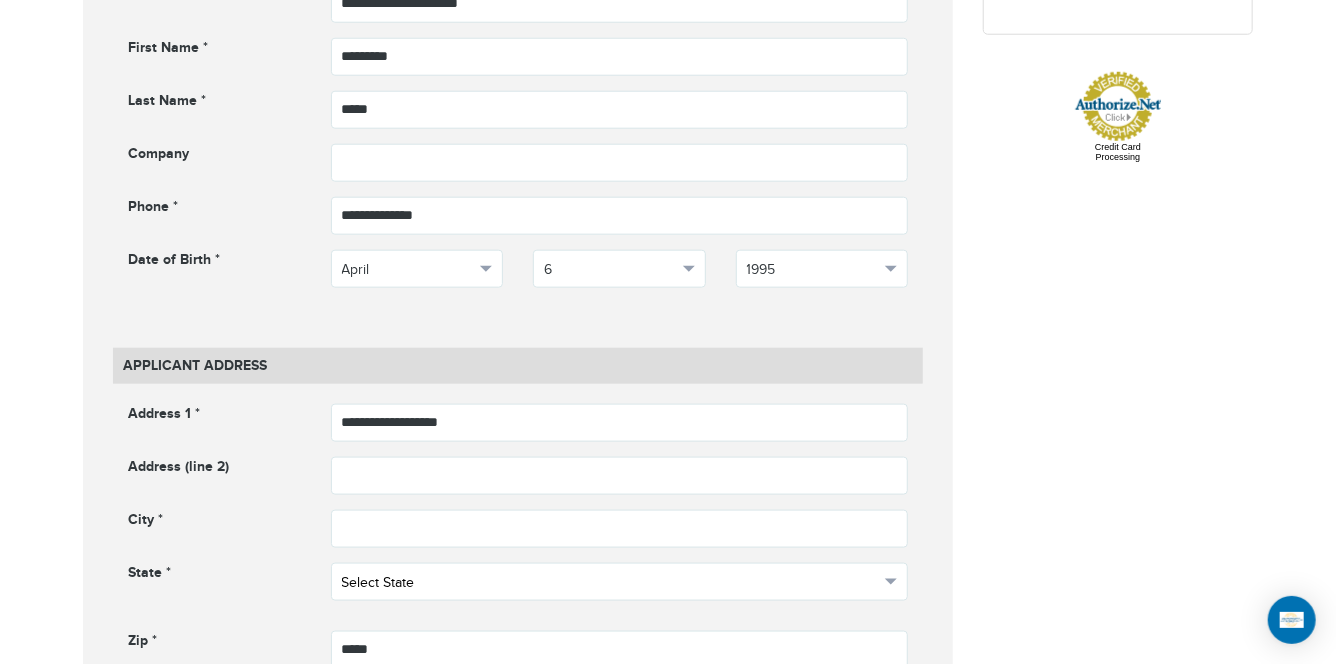 click on "Select State" at bounding box center [611, 583] 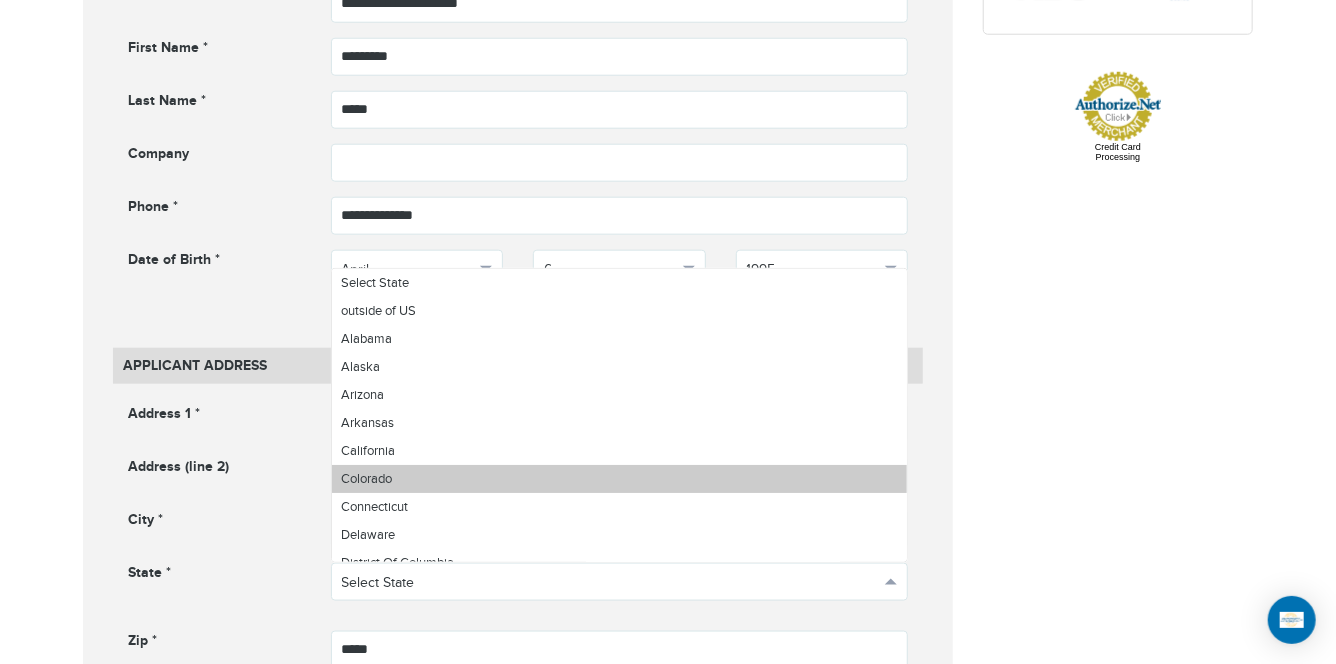 click on "Colorado" at bounding box center [620, 479] 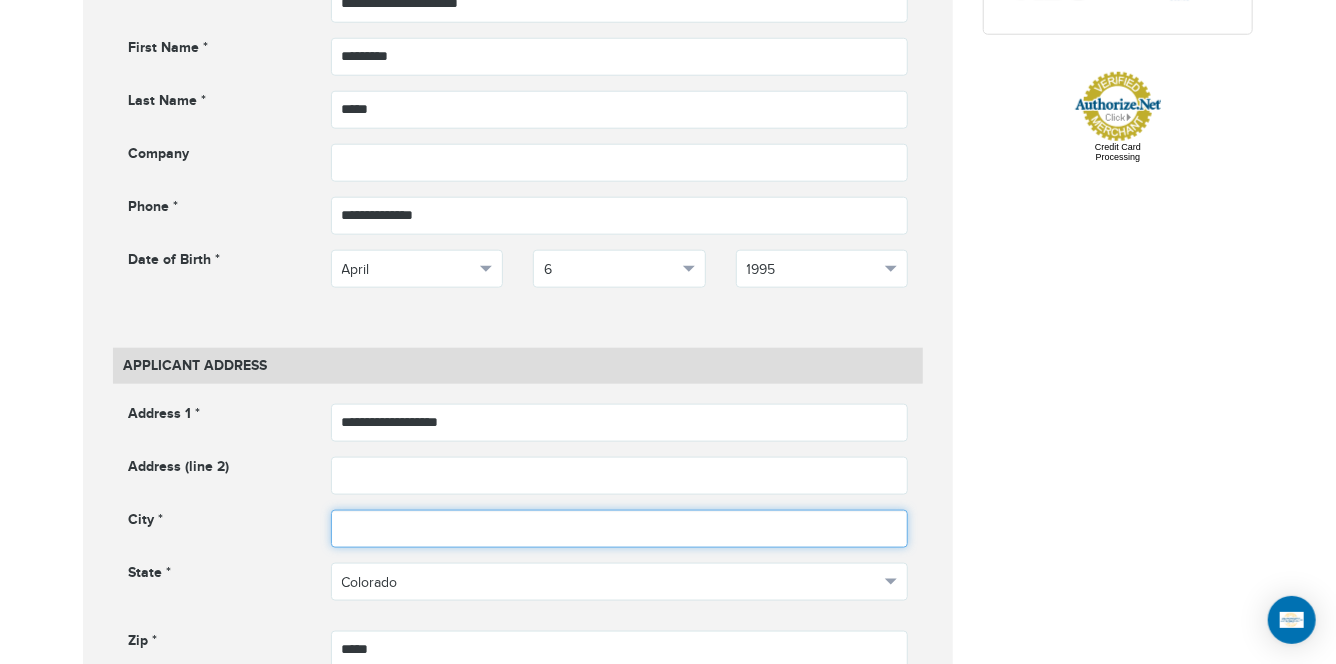 click at bounding box center (620, 529) 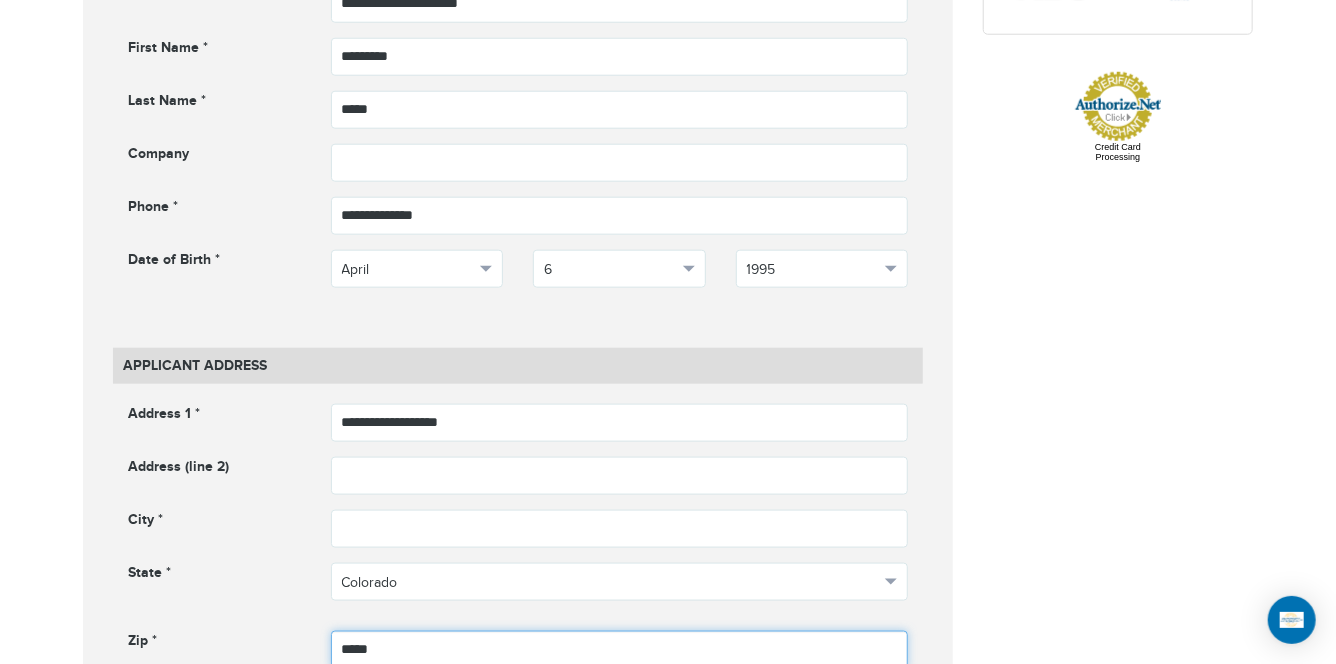 click on "*****" at bounding box center (620, 650) 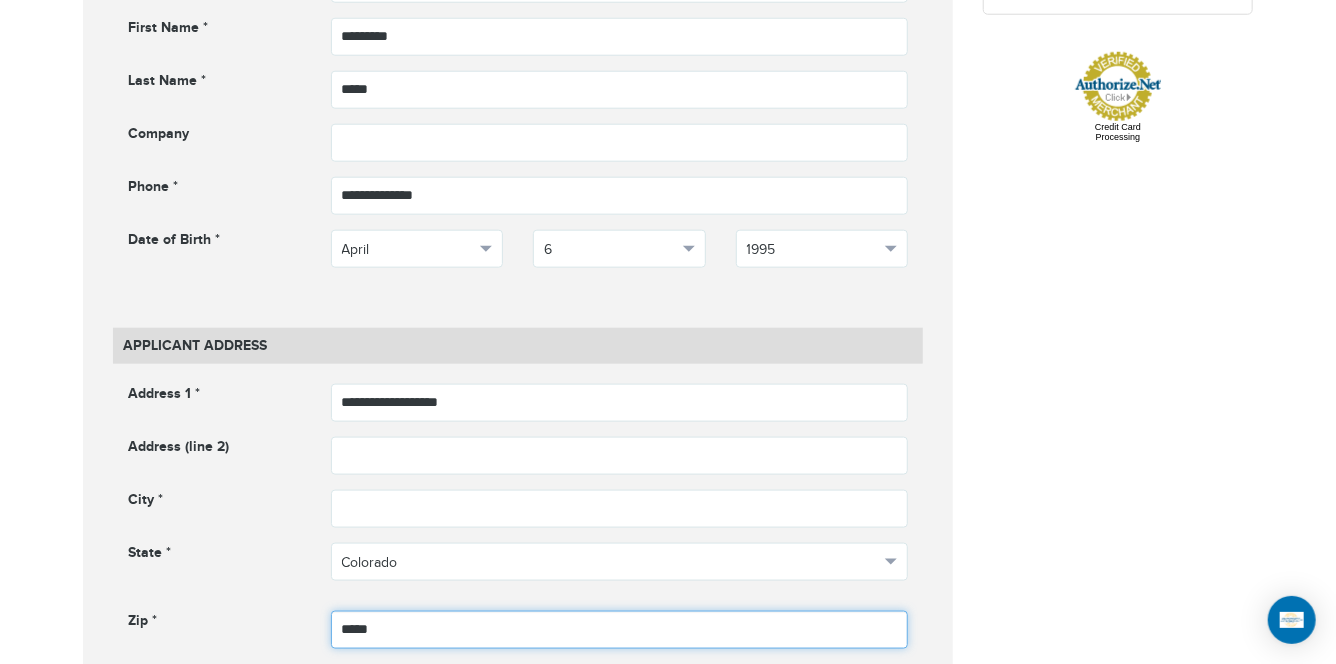 click on "**********" at bounding box center (518, 524) 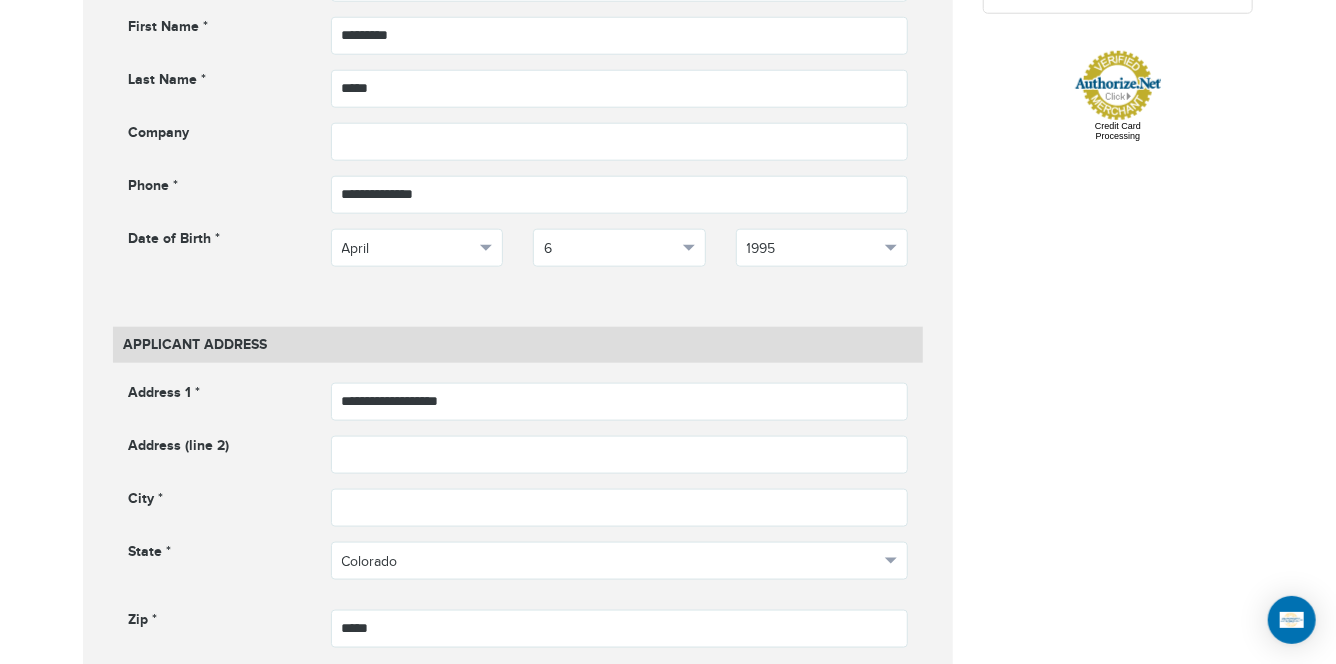 click on "**********" at bounding box center [518, 523] 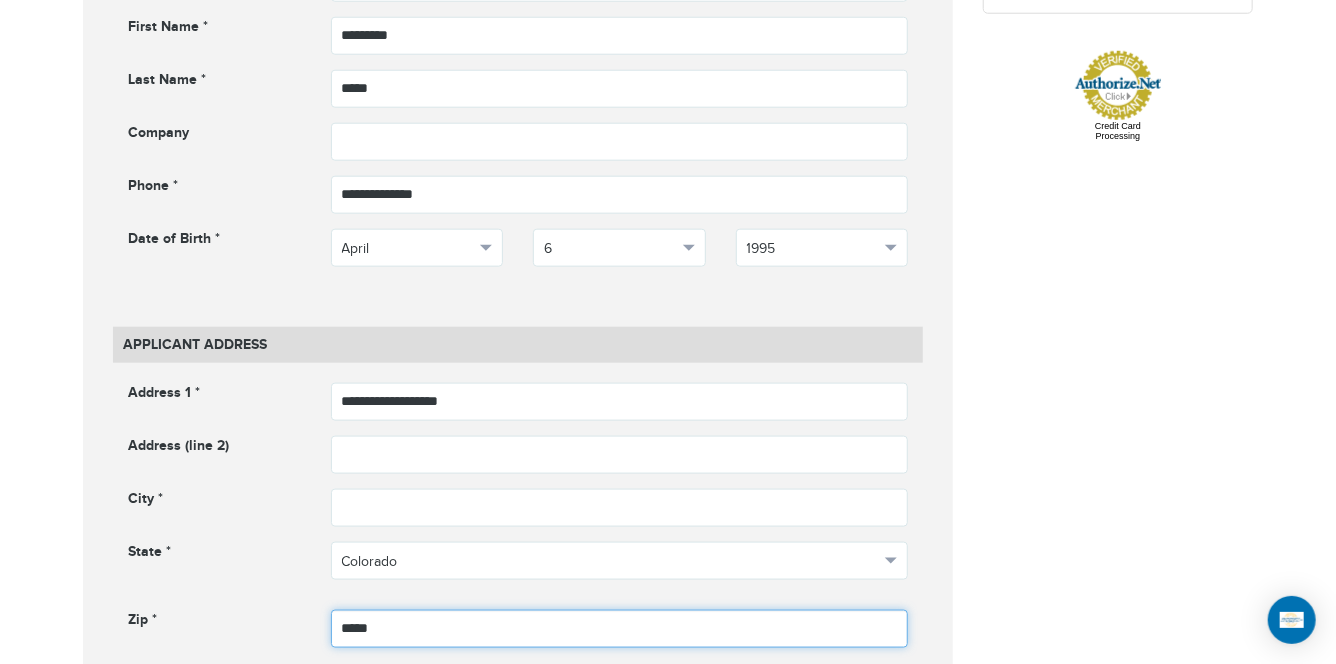 click on "*****" at bounding box center (620, 629) 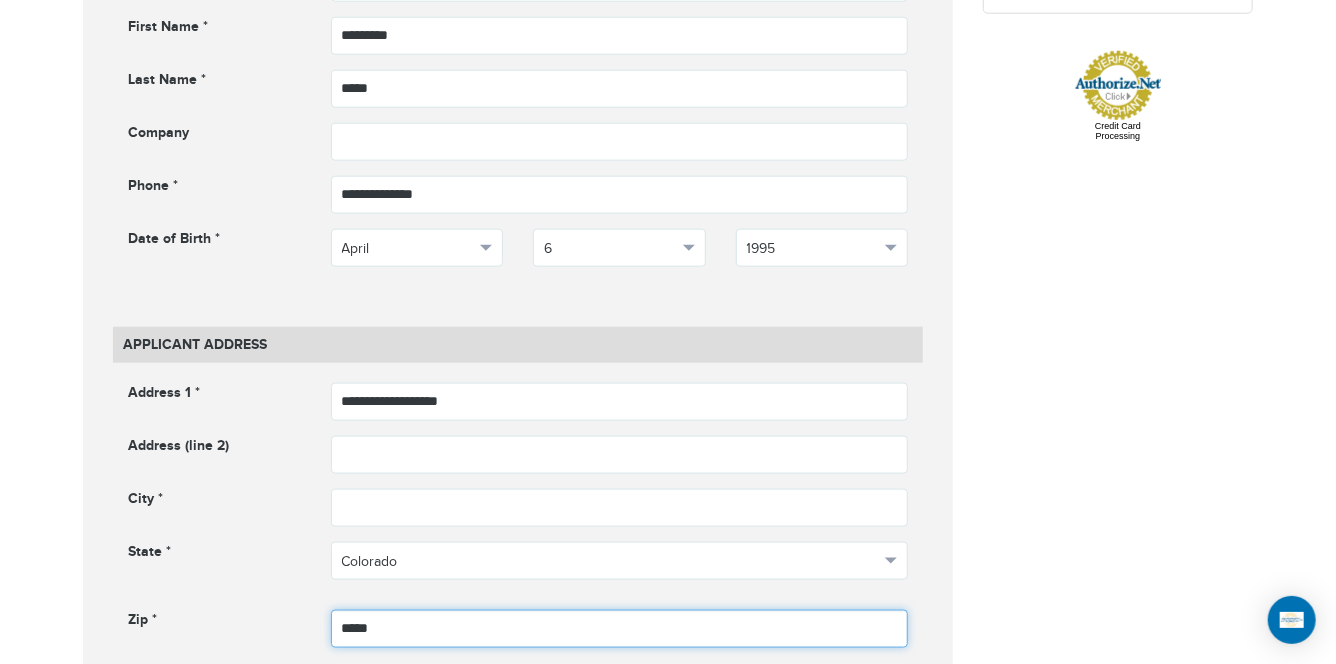 click on "*****" at bounding box center (620, 629) 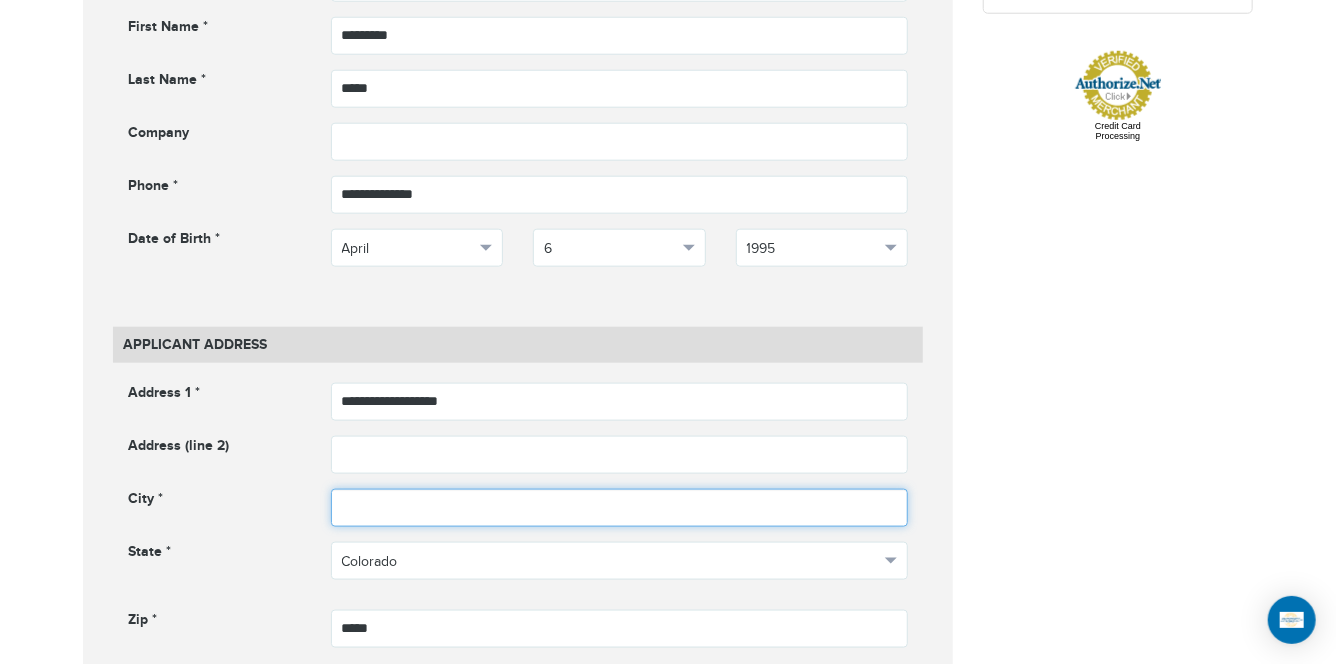 click at bounding box center (620, 508) 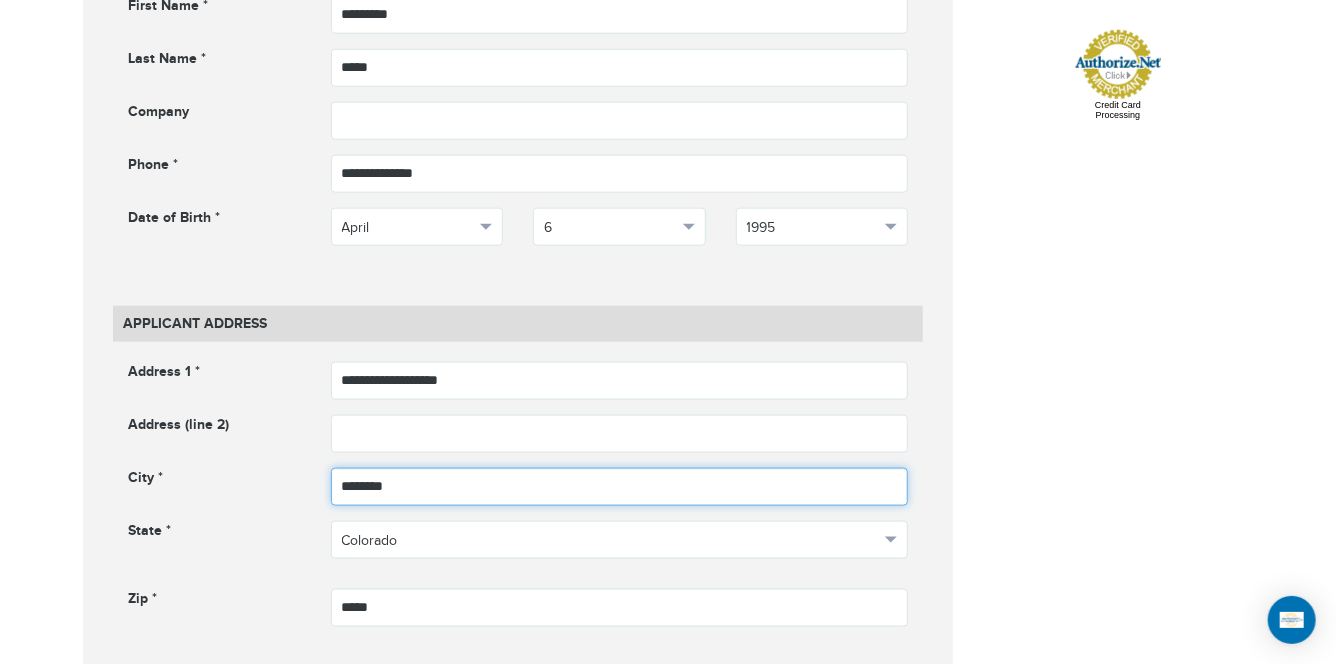 scroll, scrollTop: 1022, scrollLeft: 0, axis: vertical 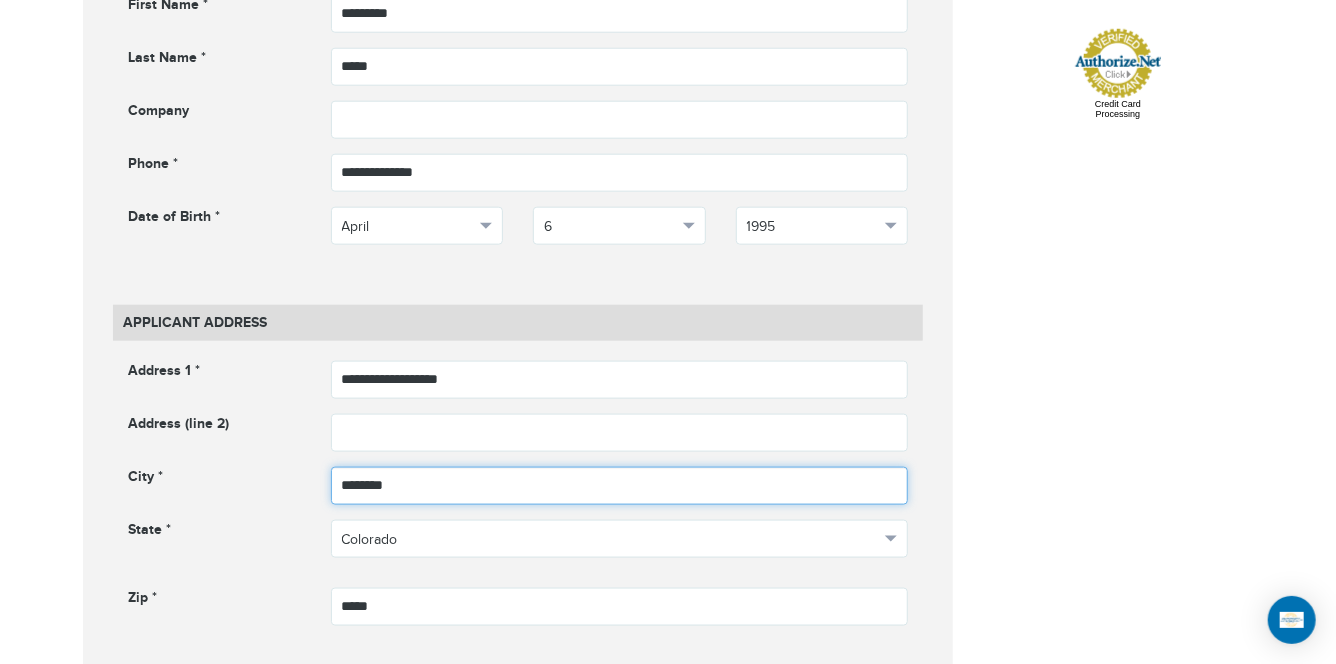 type on "********" 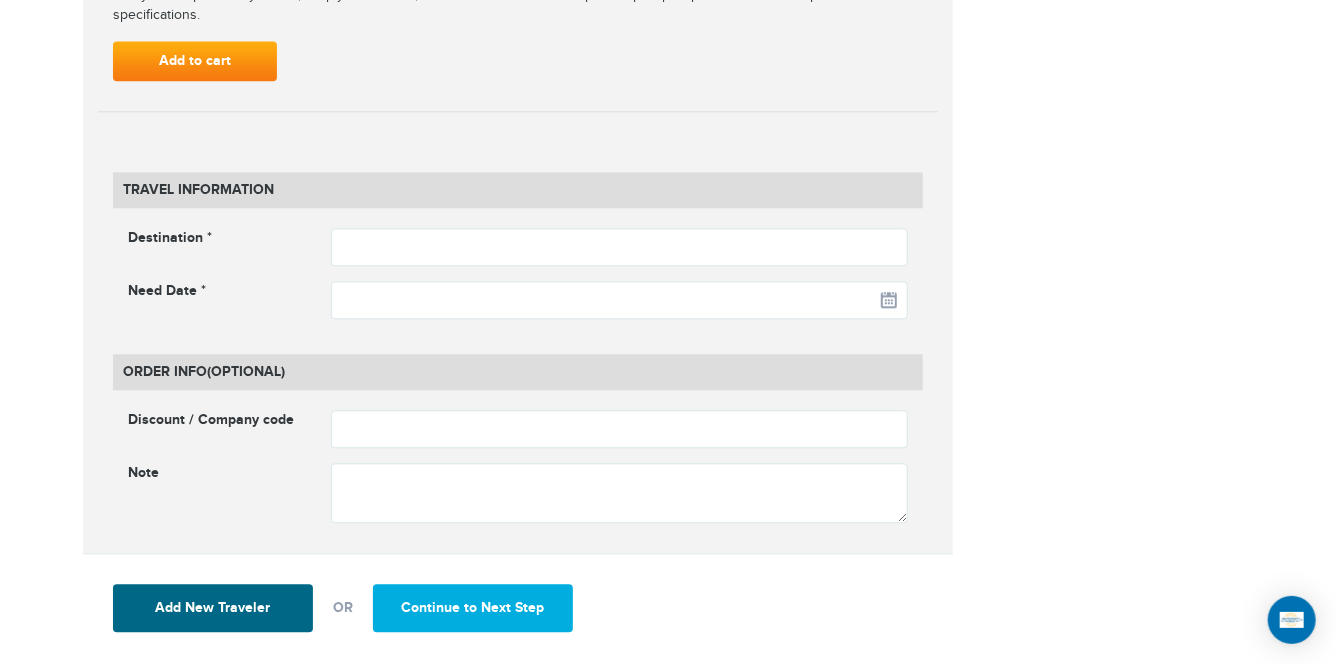 scroll, scrollTop: 2222, scrollLeft: 0, axis: vertical 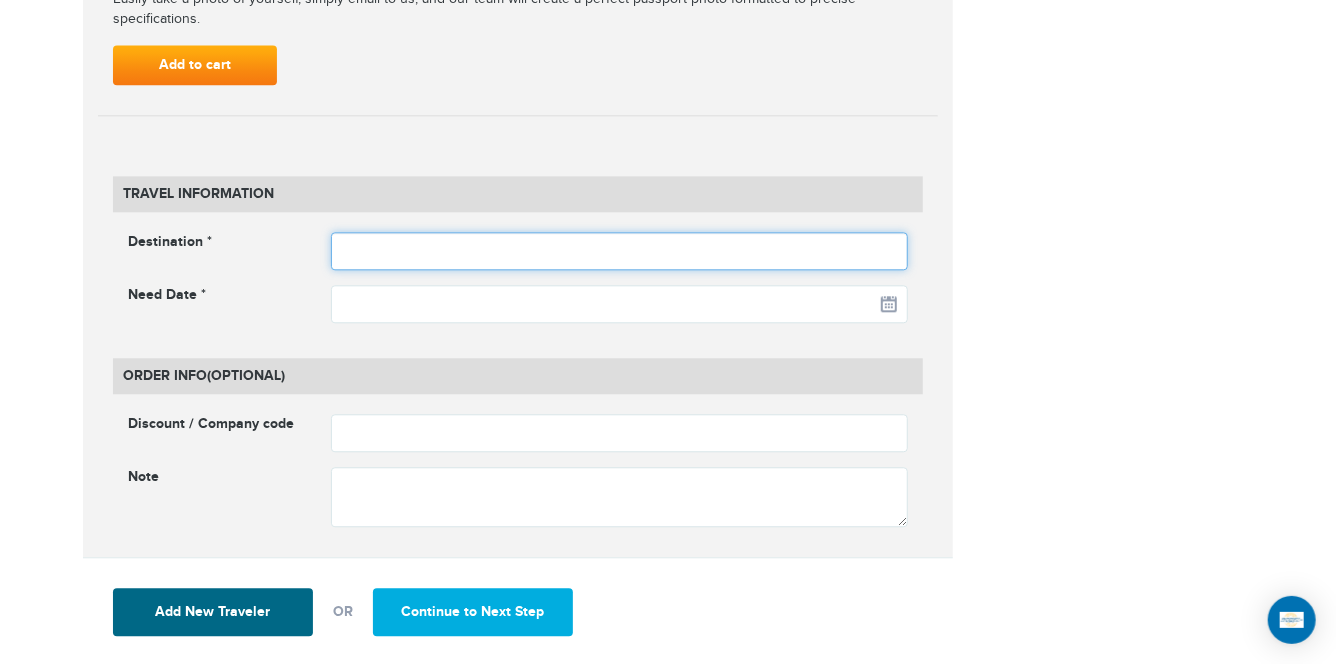 click at bounding box center [620, 251] 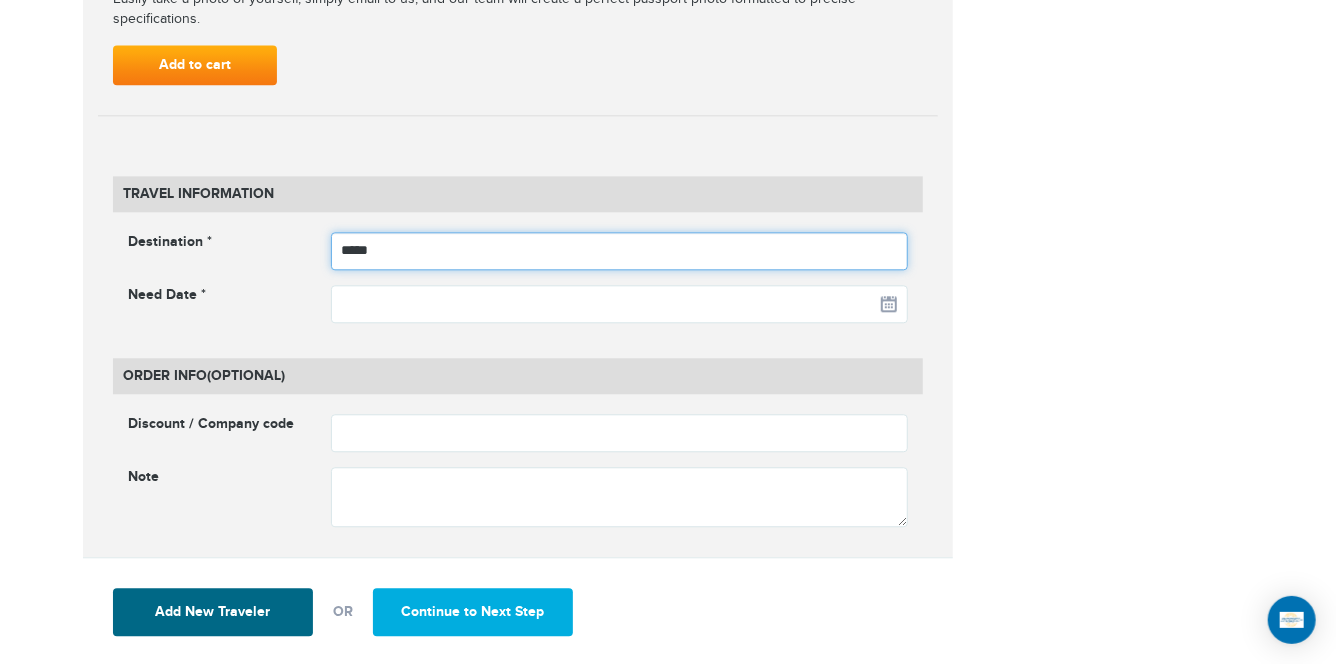 type on "*****" 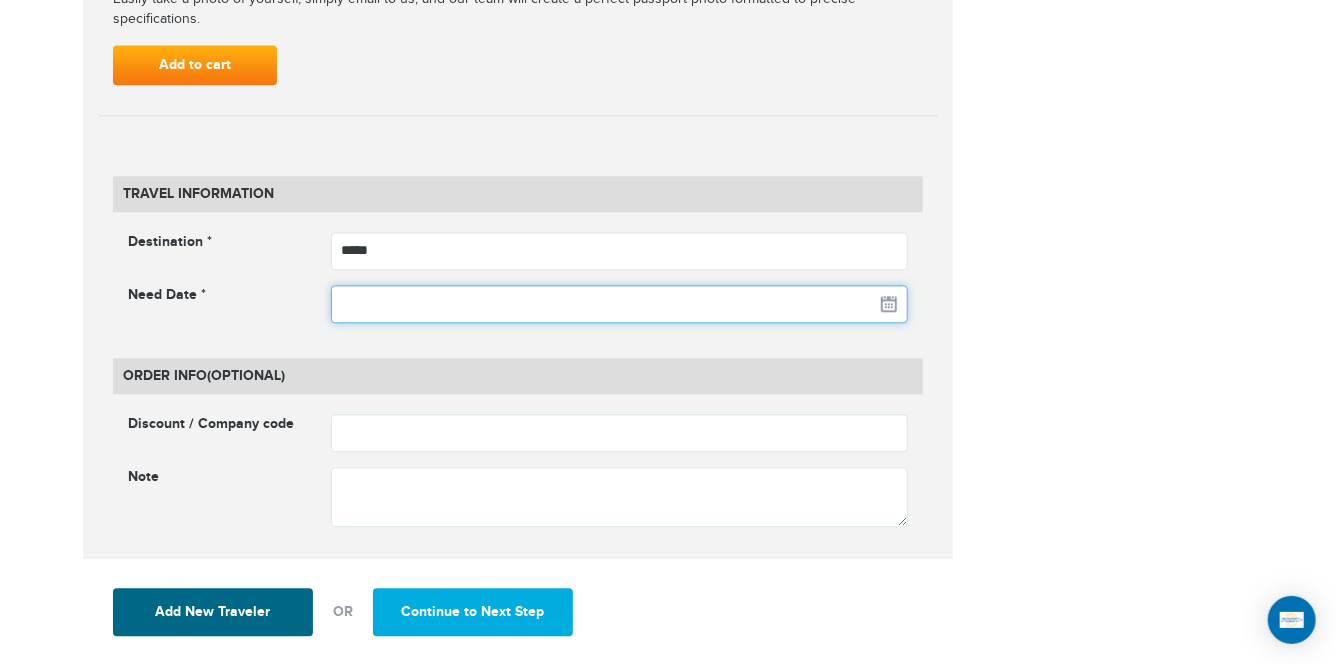 click at bounding box center (620, 304) 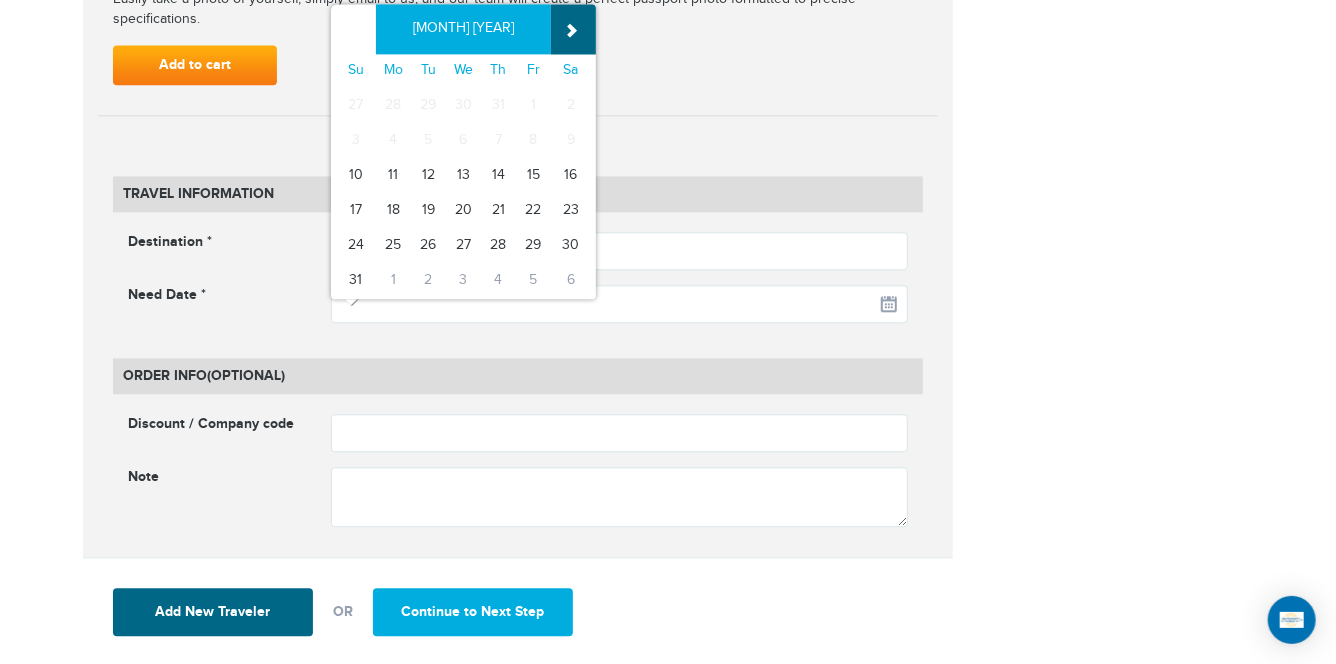 click on "»" at bounding box center [573, 29] 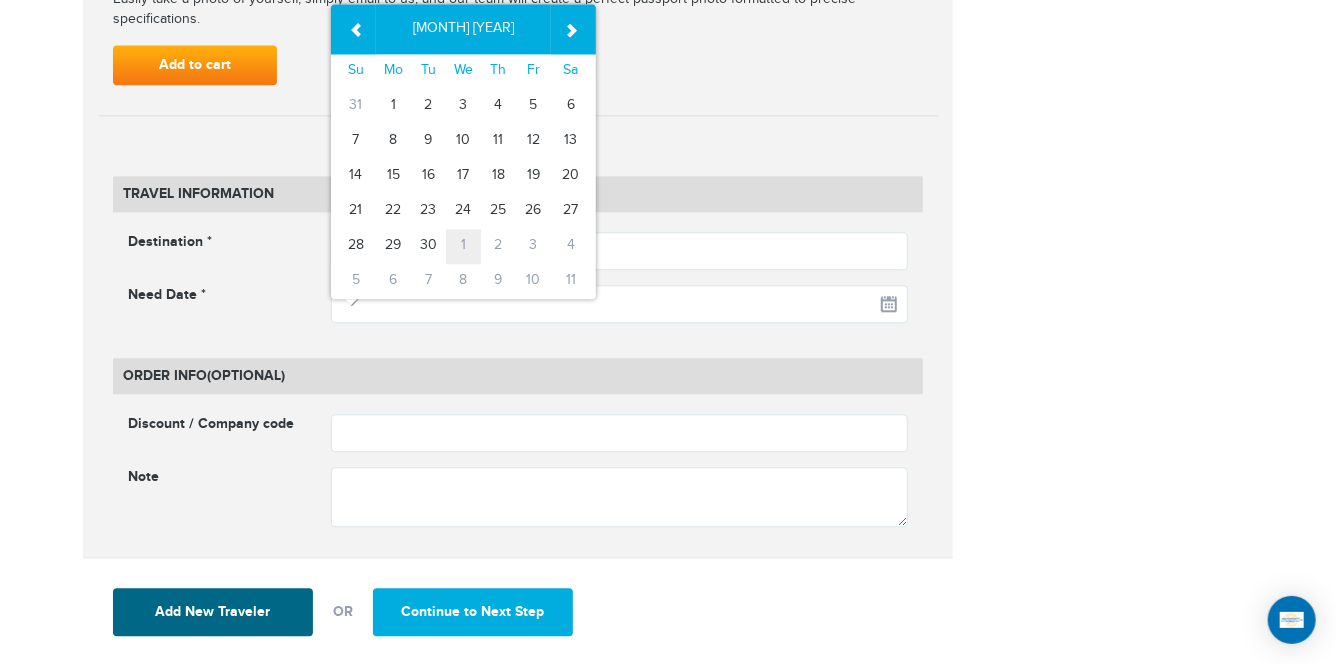 click on "1" at bounding box center (463, 246) 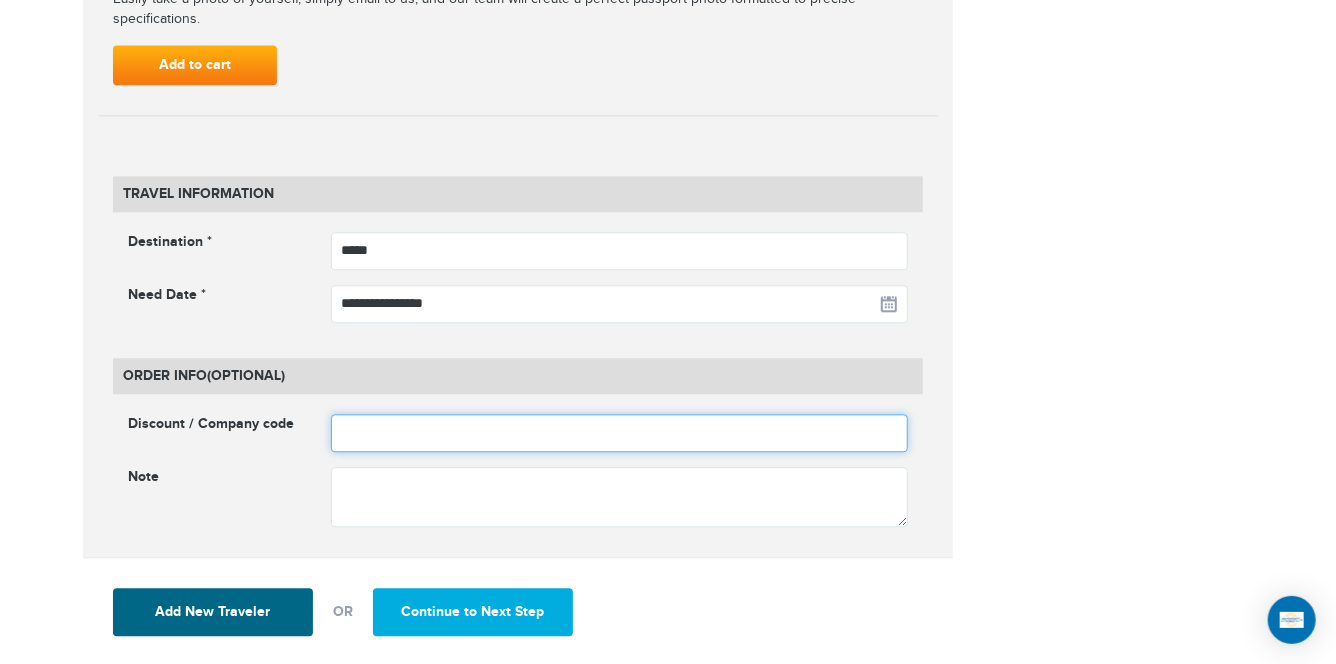 click at bounding box center [620, 433] 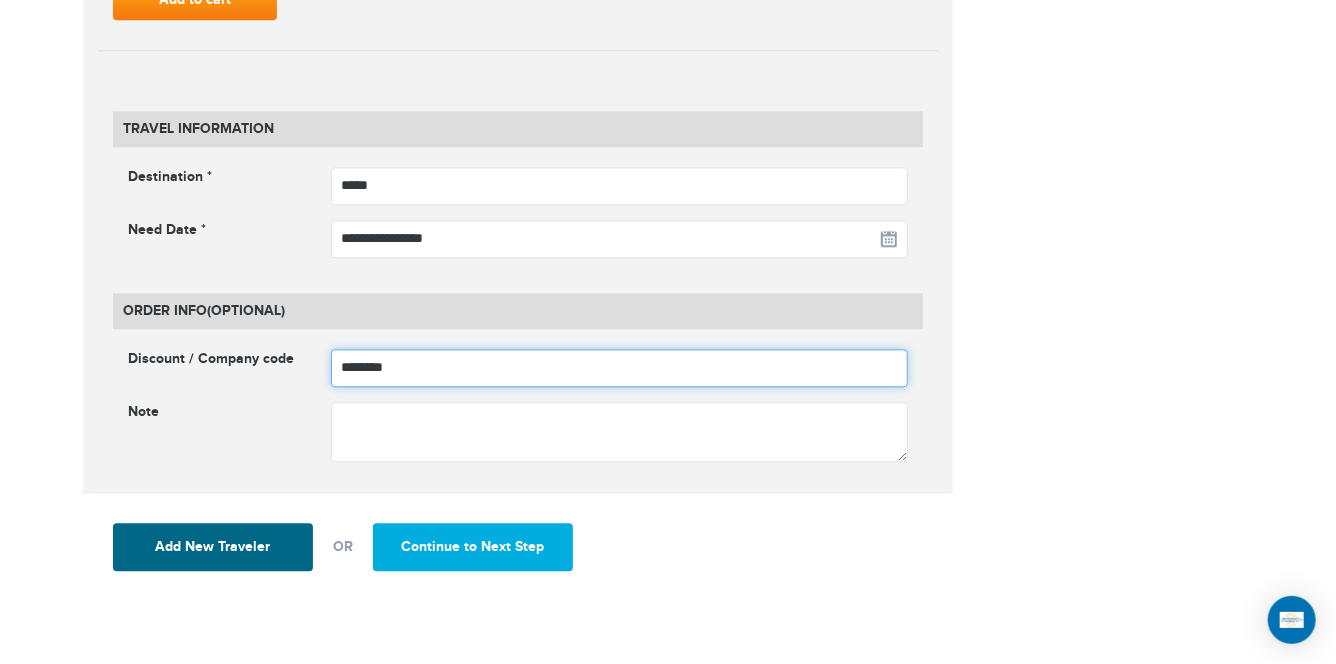 scroll, scrollTop: 2346, scrollLeft: 0, axis: vertical 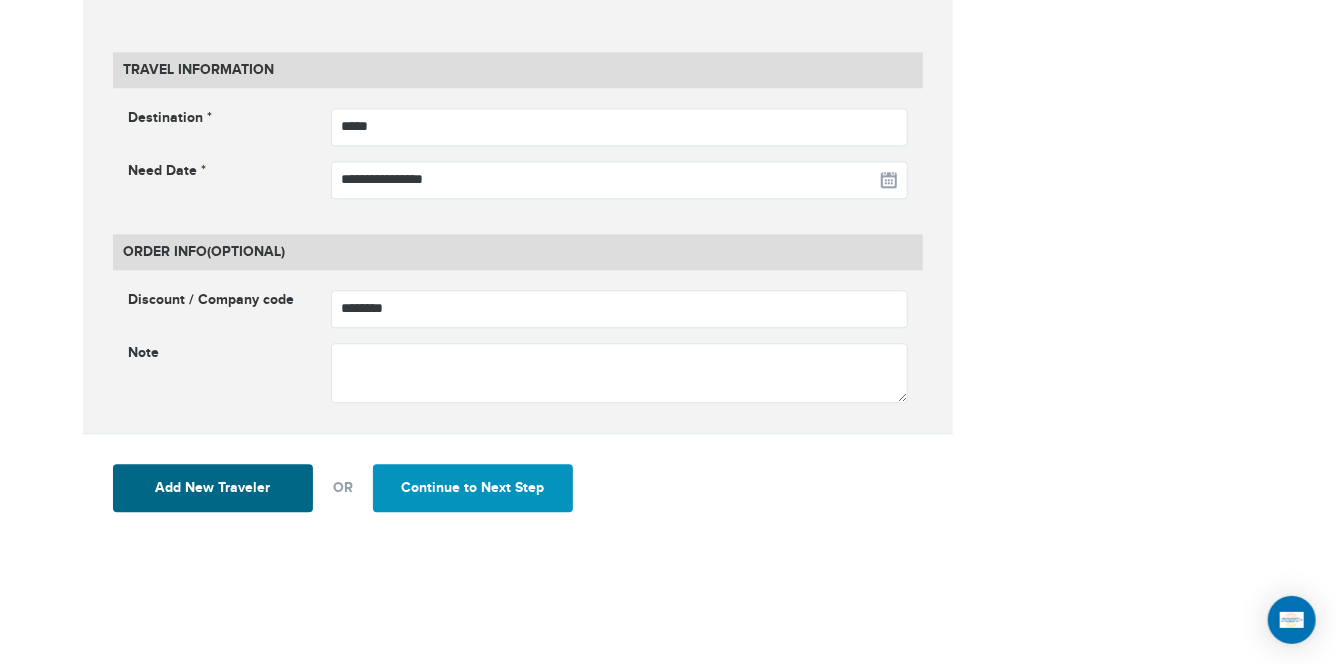 click on "Continue to Next Step" at bounding box center [473, 488] 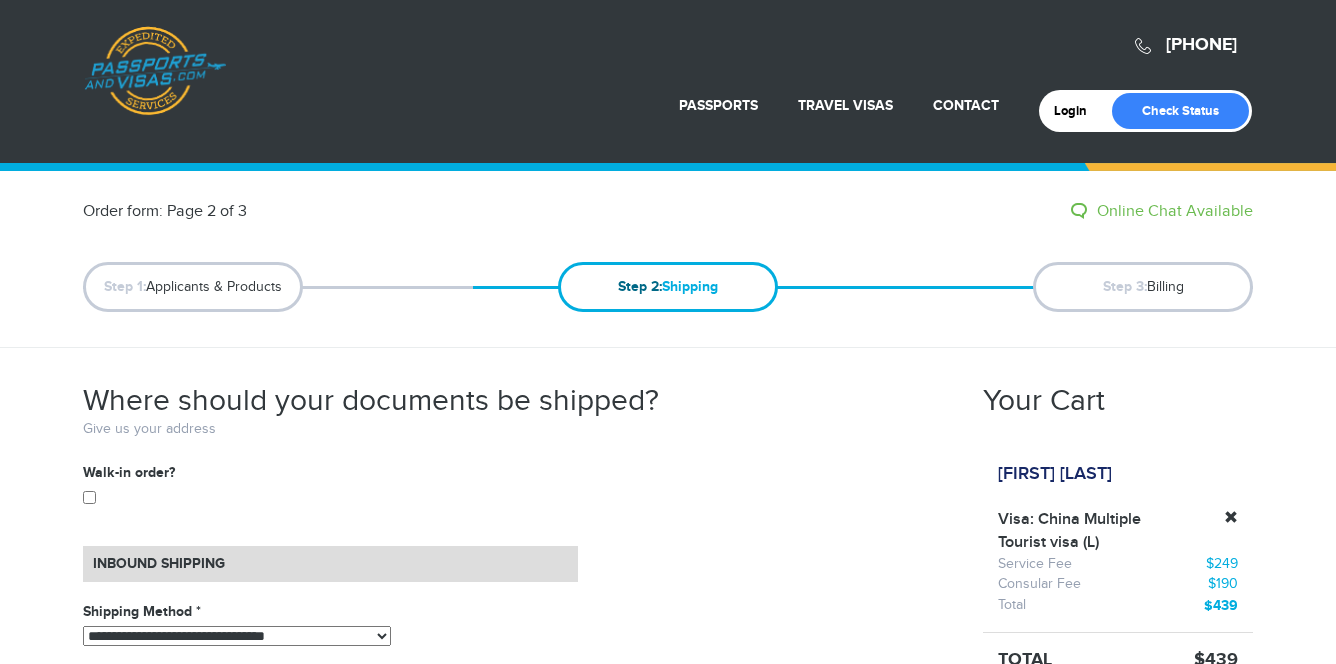 scroll, scrollTop: 0, scrollLeft: 0, axis: both 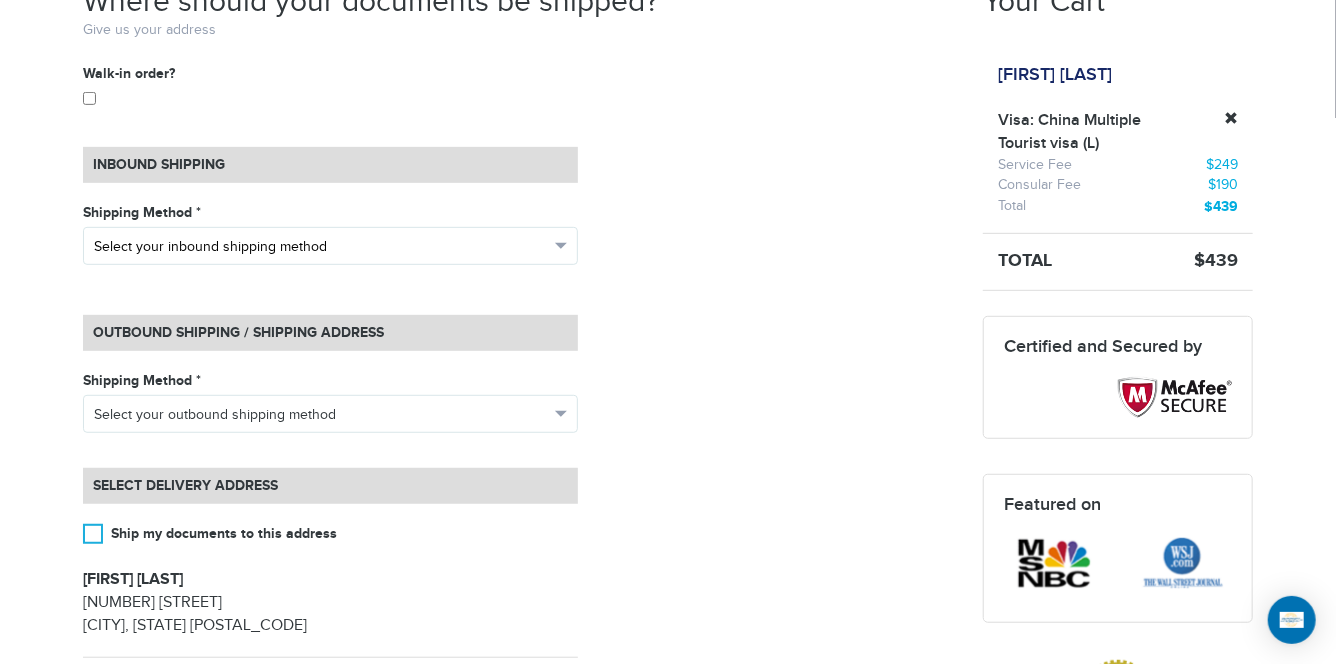 click on "Select your inbound shipping method" at bounding box center (330, 246) 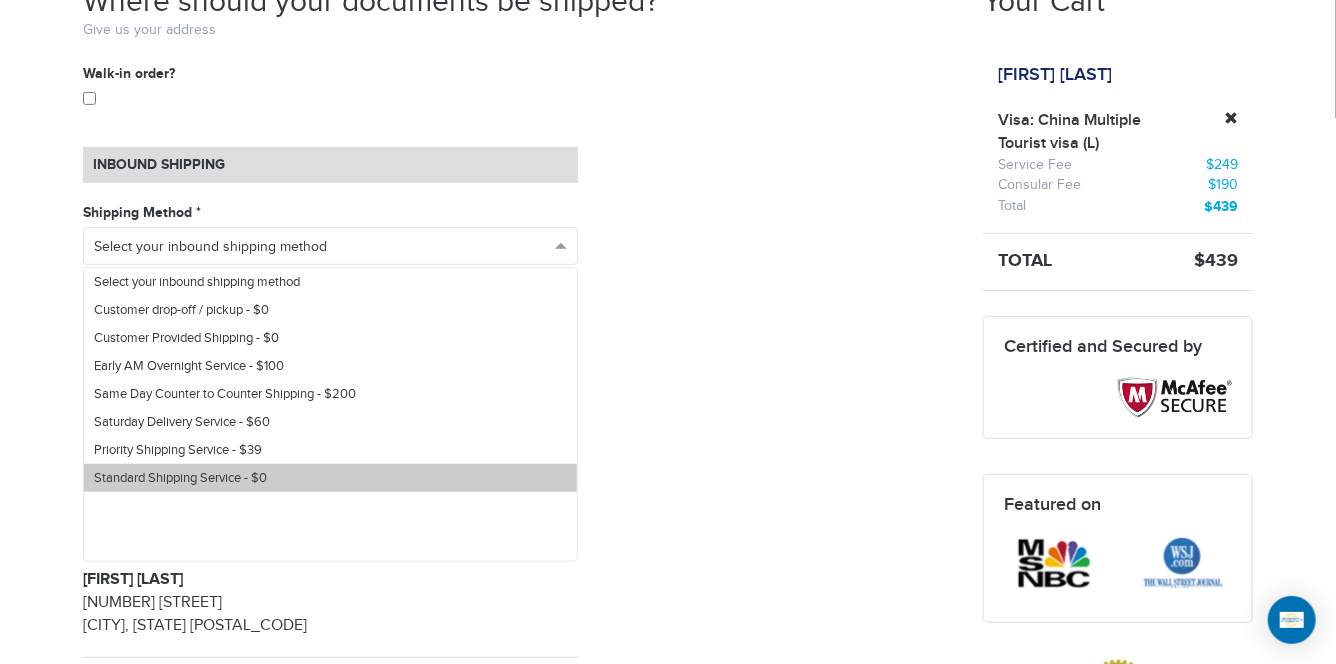 click on "Standard Shipping Service - $0" at bounding box center (330, 478) 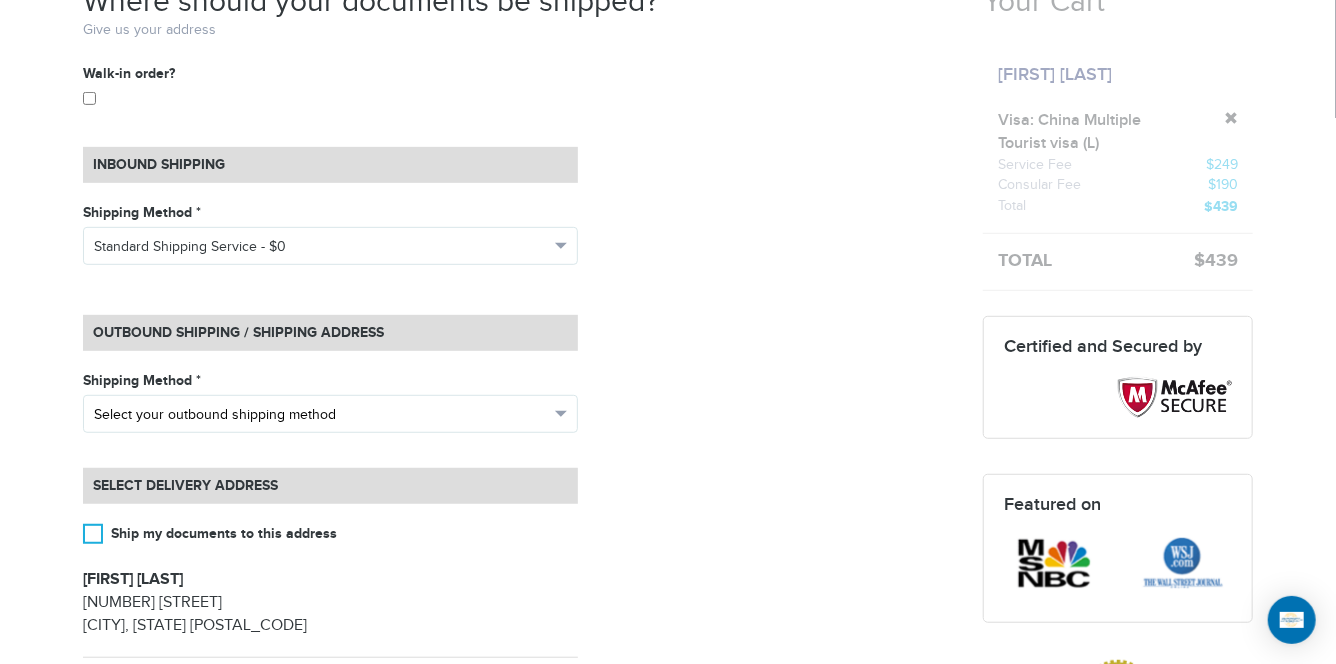 click on "Select your outbound shipping method" at bounding box center (321, 415) 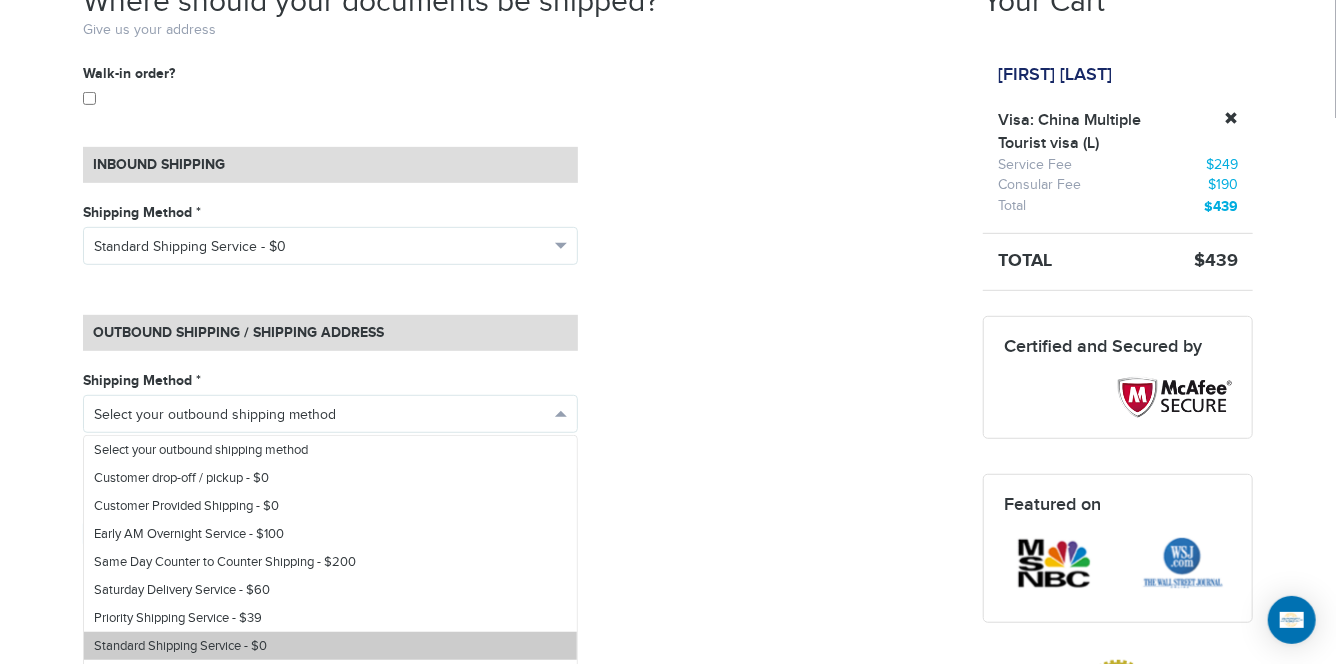 click on "Standard Shipping Service - $0" at bounding box center [330, 646] 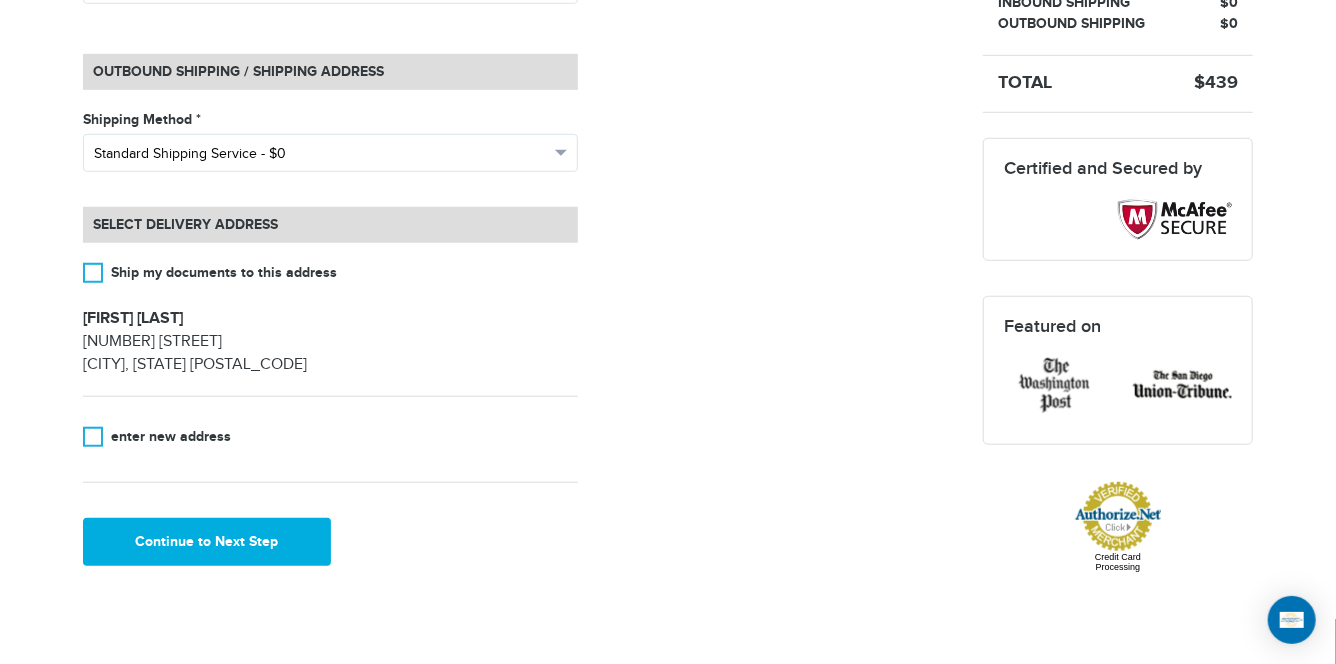 scroll, scrollTop: 746, scrollLeft: 0, axis: vertical 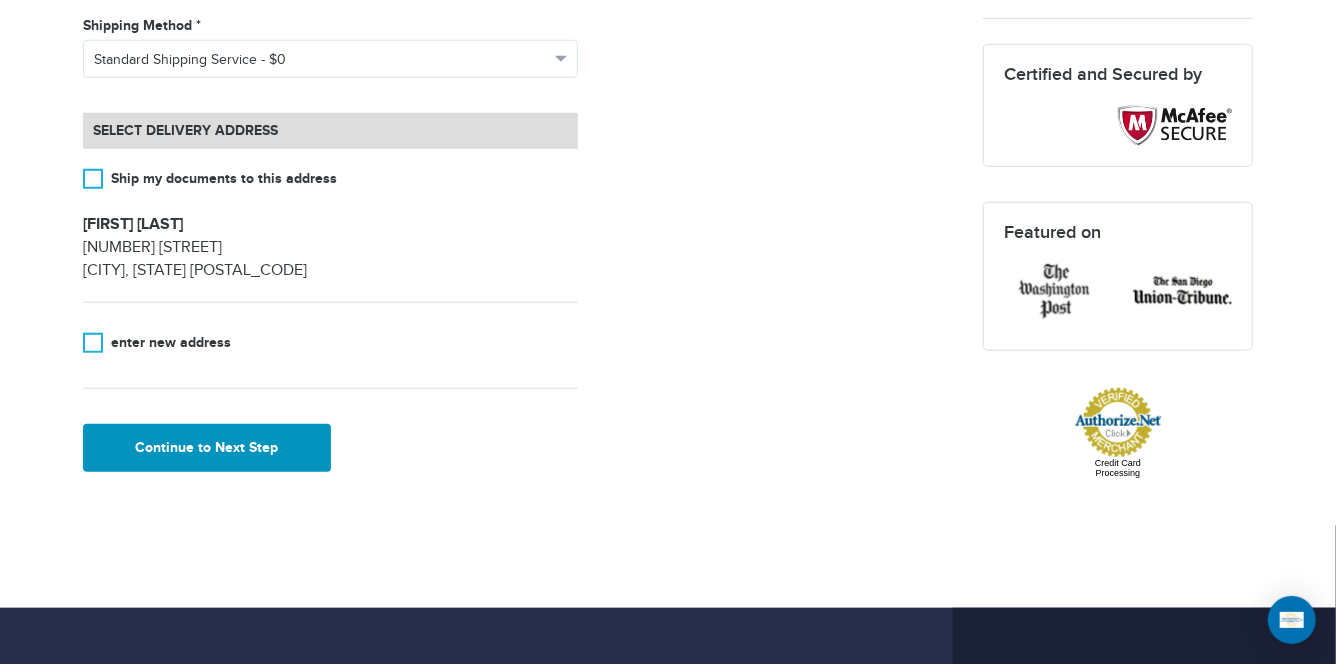 click on "Continue to Next Step" at bounding box center [207, 448] 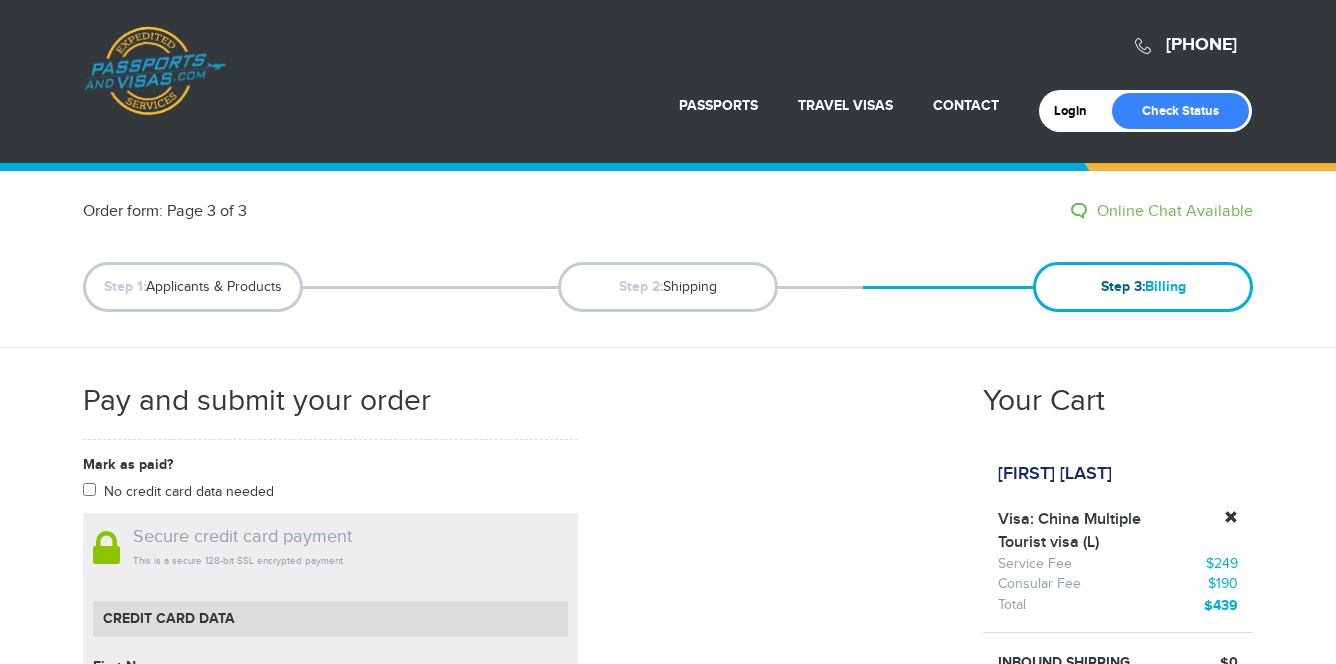 scroll, scrollTop: 0, scrollLeft: 0, axis: both 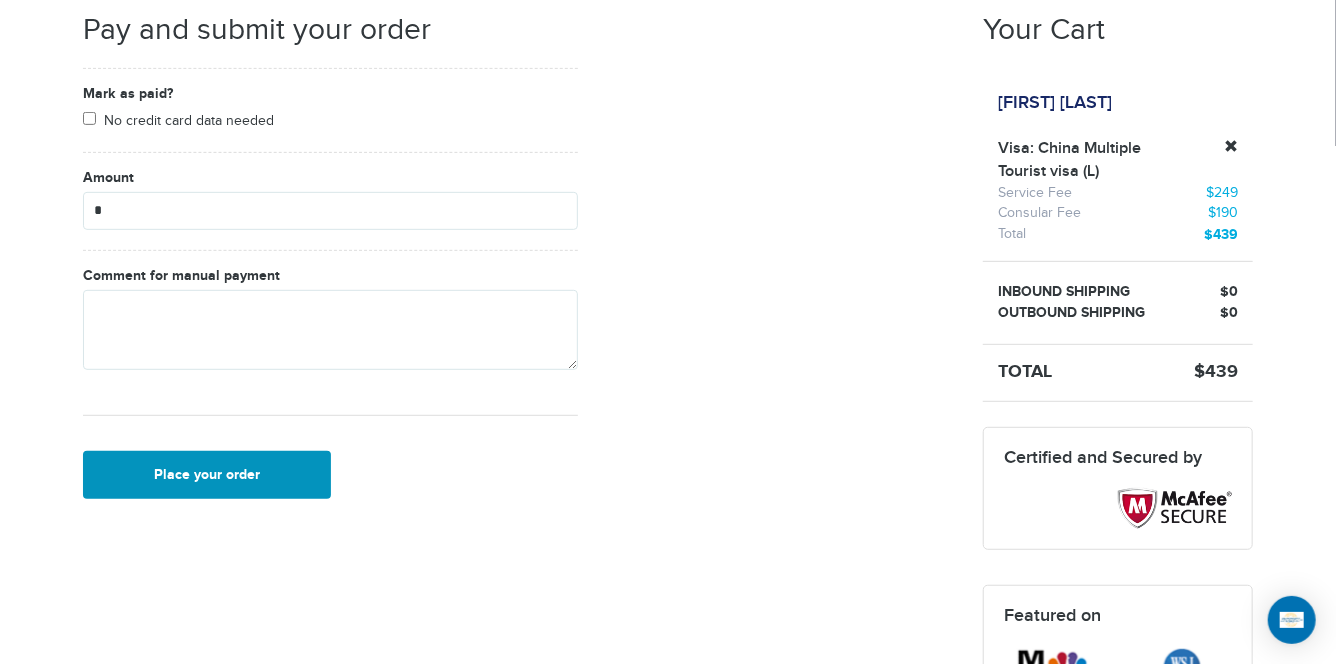 click on "Place your order" at bounding box center [207, 475] 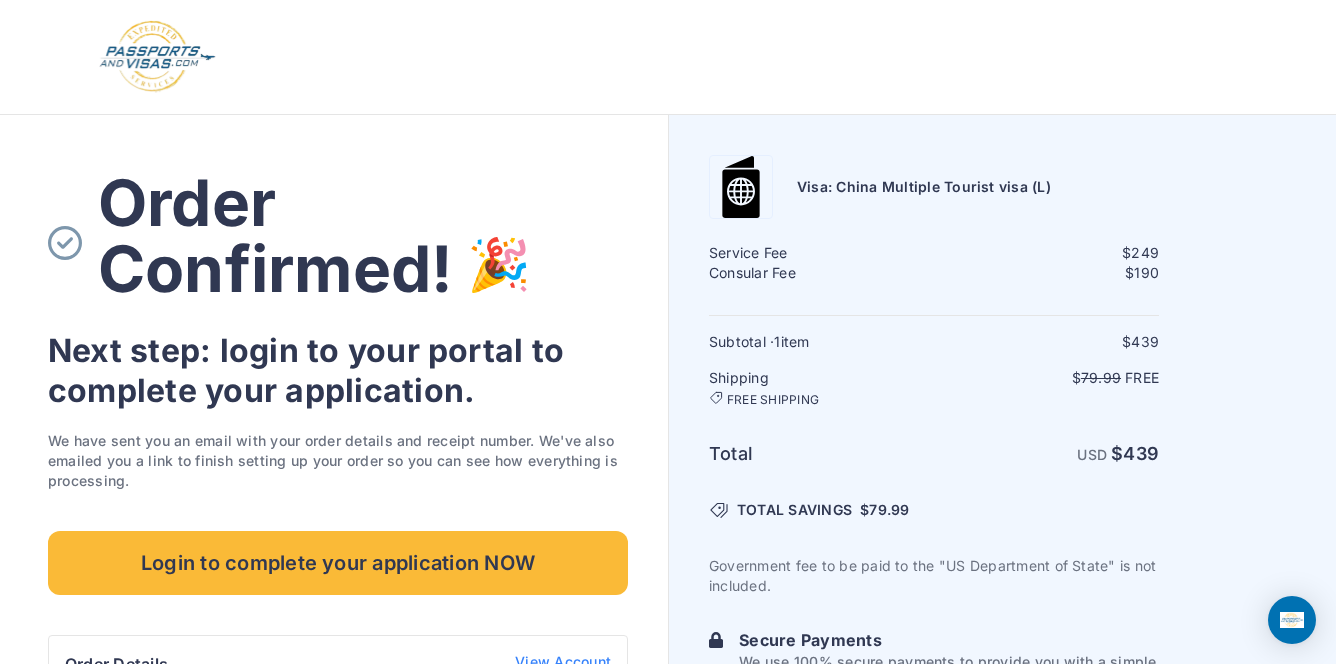 scroll, scrollTop: 0, scrollLeft: 0, axis: both 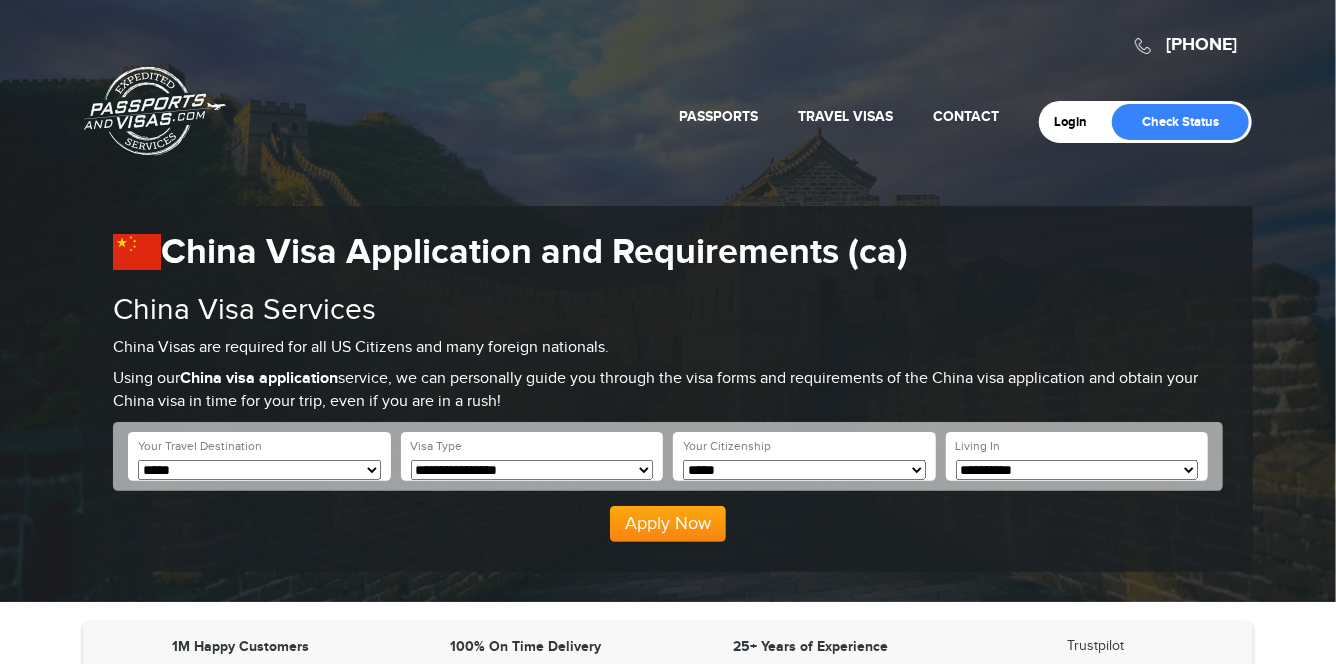 click on "**********" at bounding box center [668, 389] 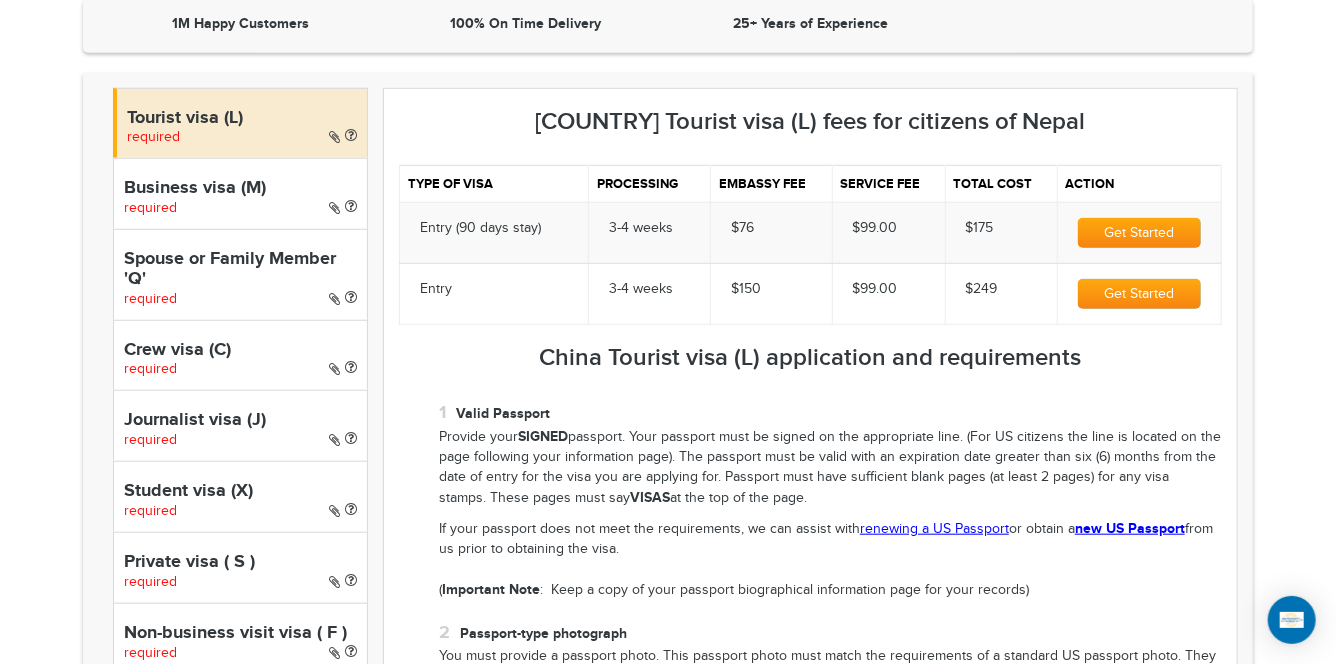 scroll, scrollTop: 618, scrollLeft: 0, axis: vertical 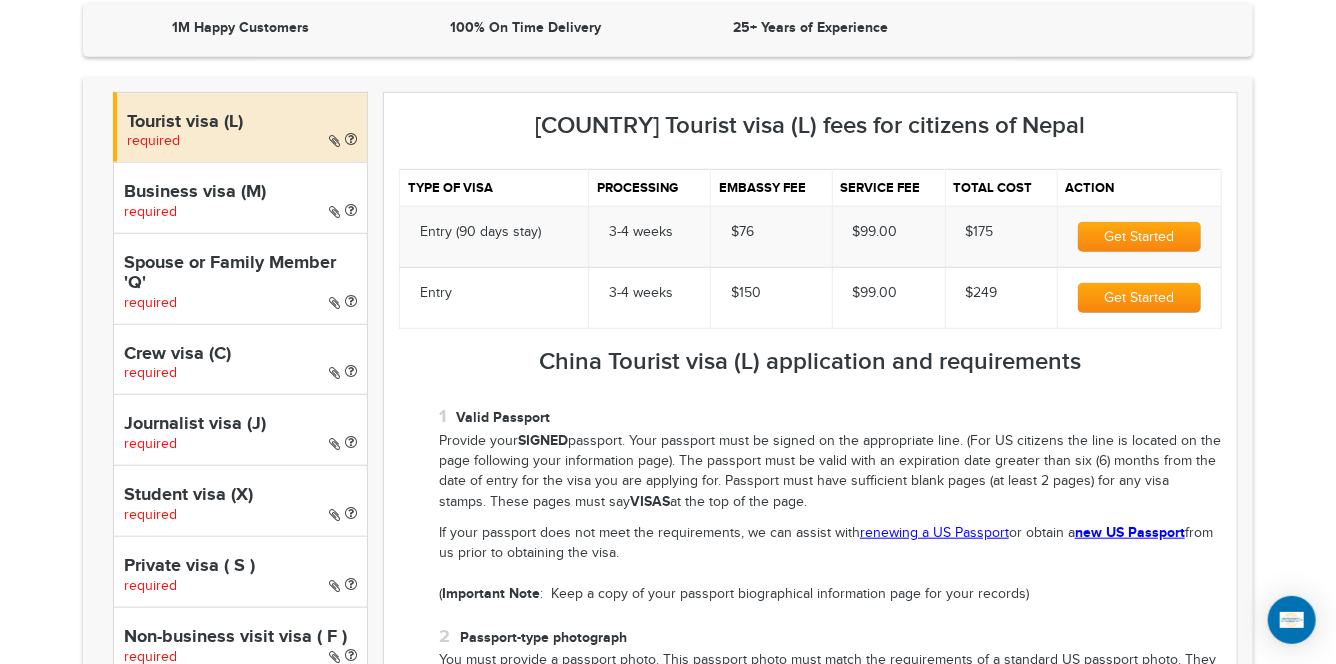 click on "1M Happy Customers
100% On Time Delivery
25+ Years of Experience
Tourist visa (L)
required
Business visa (M)
required
Spouse or Family Member 'Q'
required" at bounding box center (668, 991) 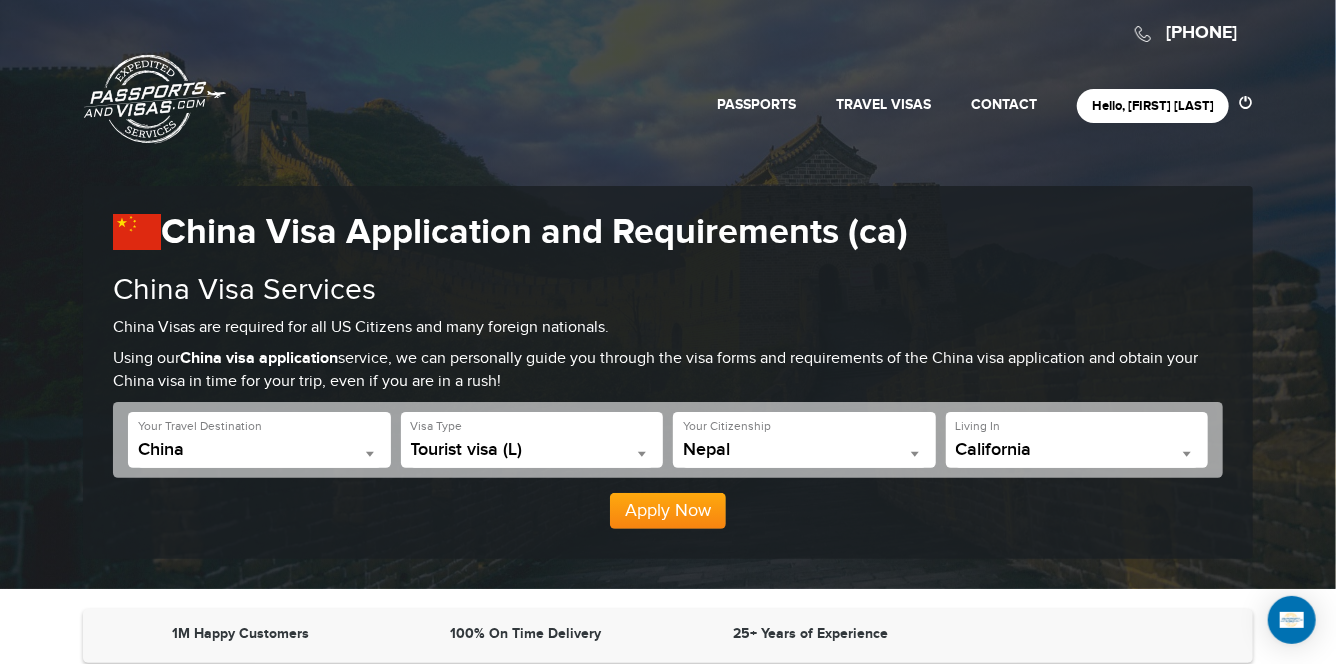 scroll, scrollTop: 0, scrollLeft: 0, axis: both 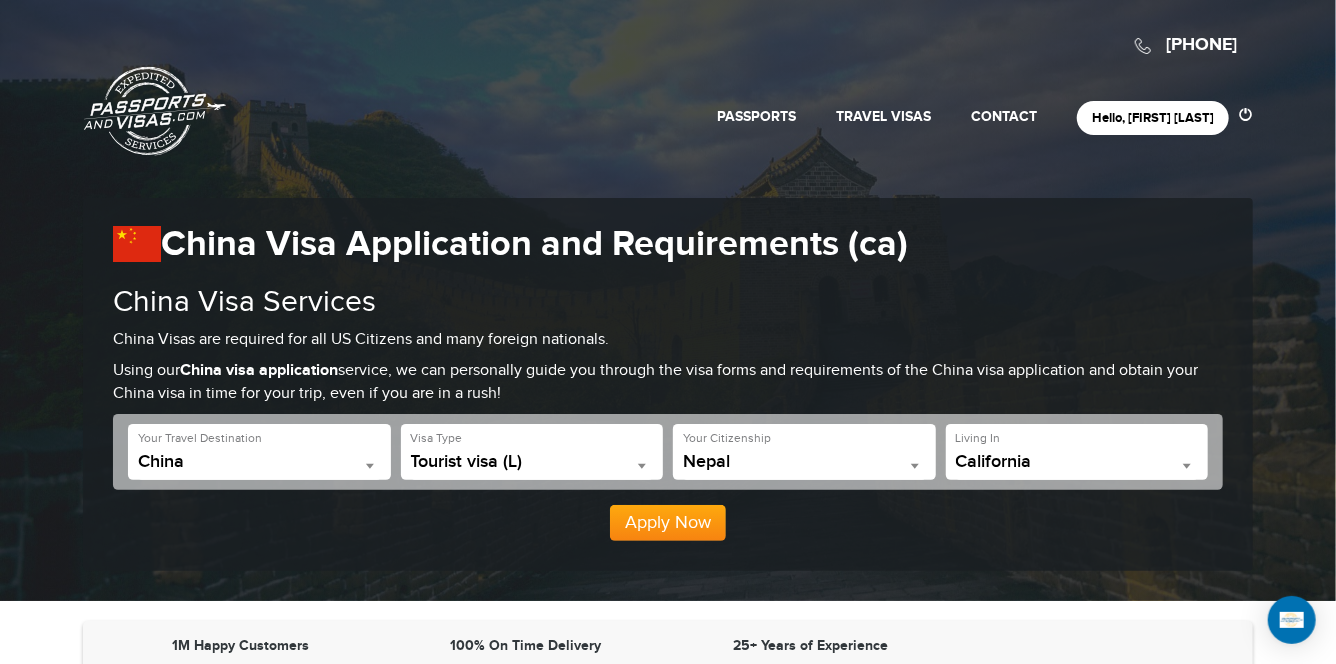 click on "Passports & Visas.com" at bounding box center [155, 111] 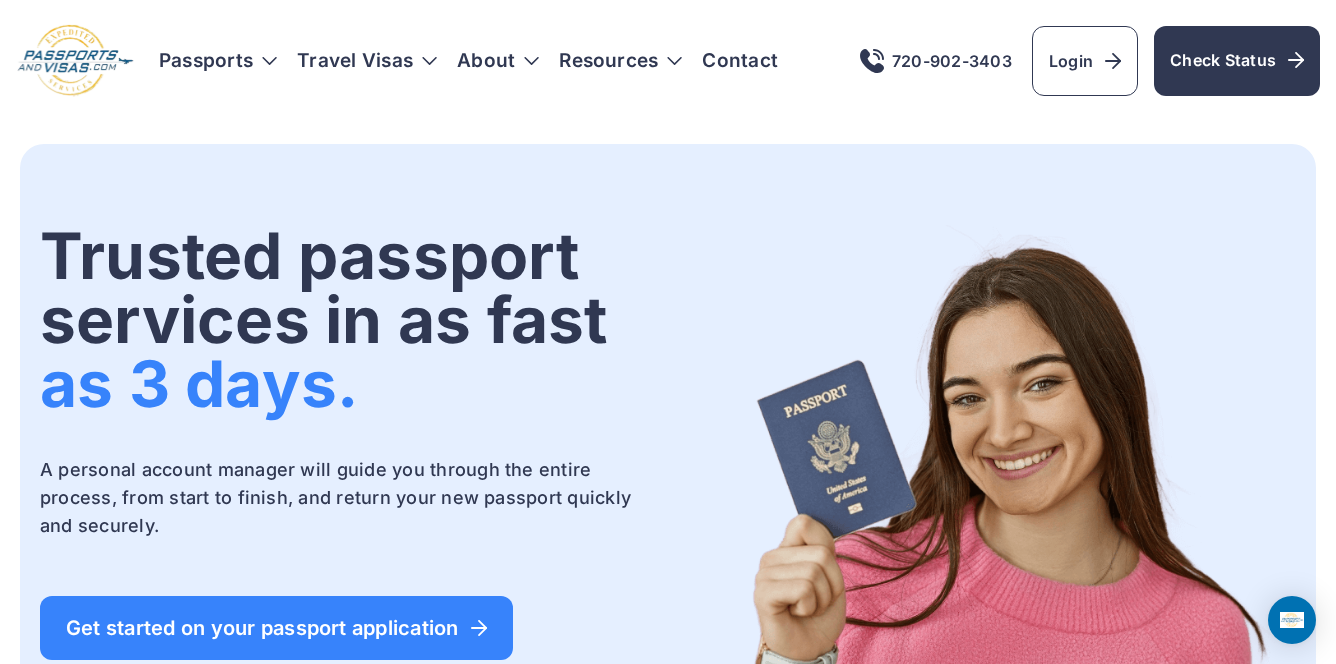 scroll, scrollTop: 0, scrollLeft: 0, axis: both 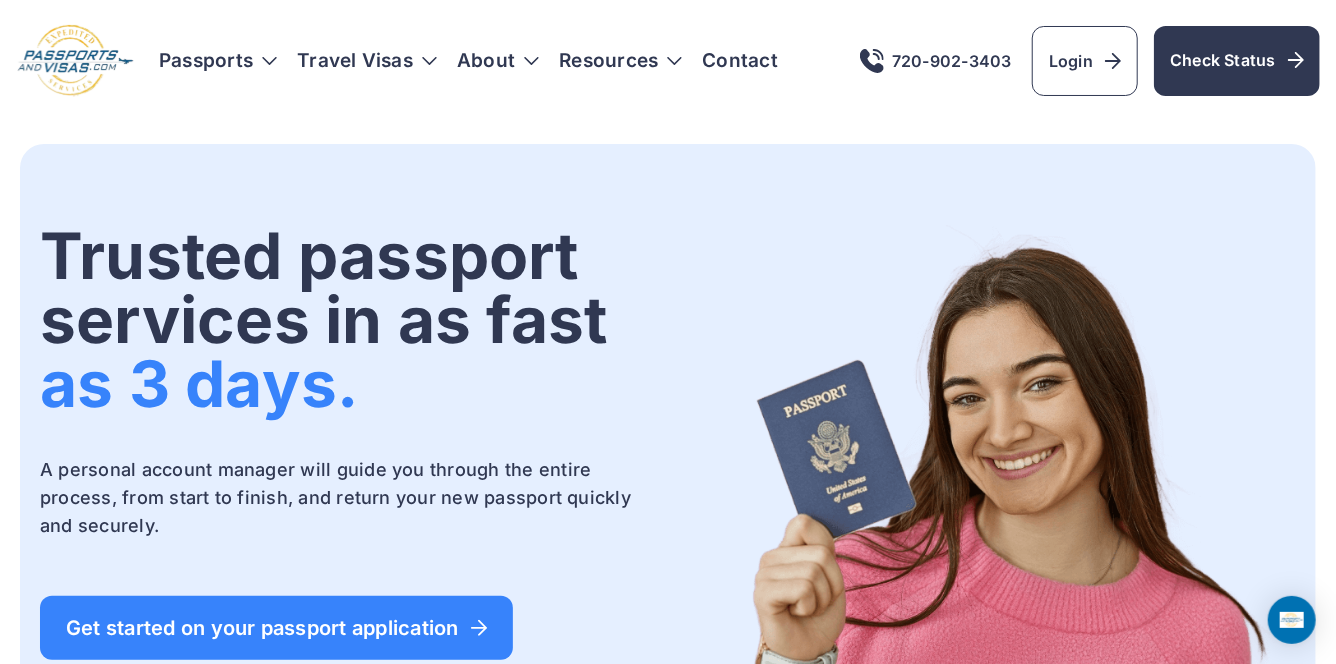 click on "Passports
Passport
Get started" at bounding box center [668, 61] 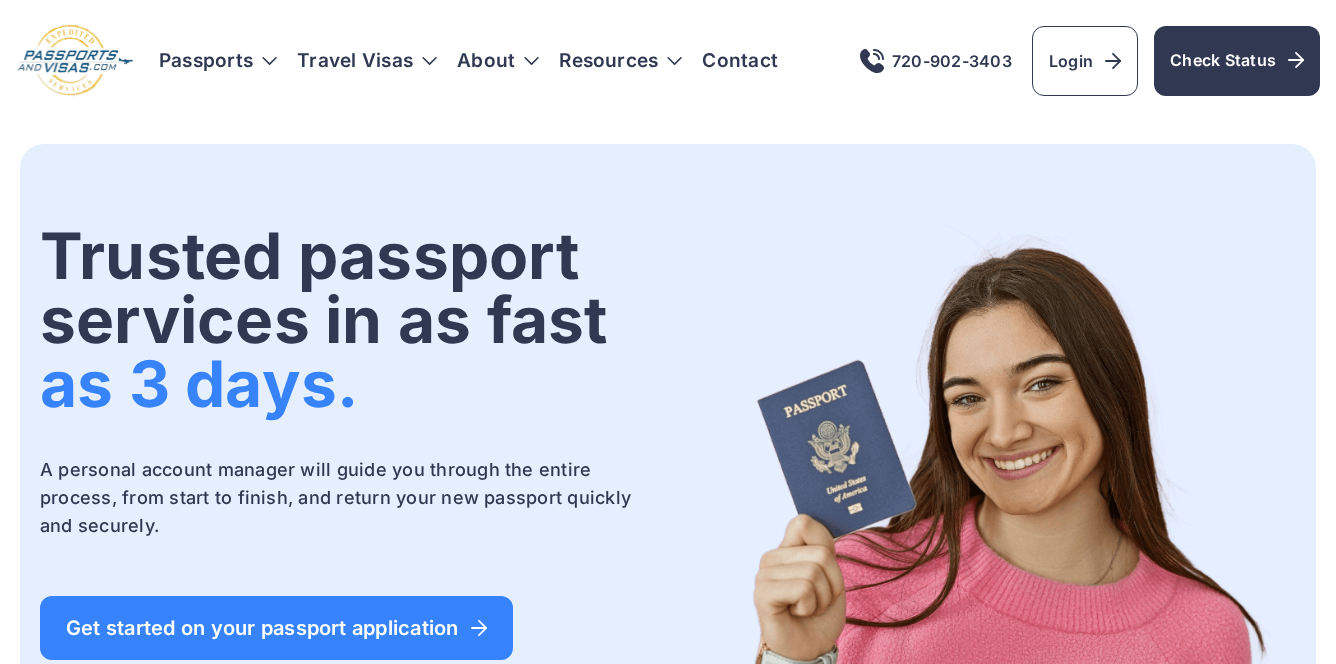 scroll, scrollTop: 0, scrollLeft: 0, axis: both 